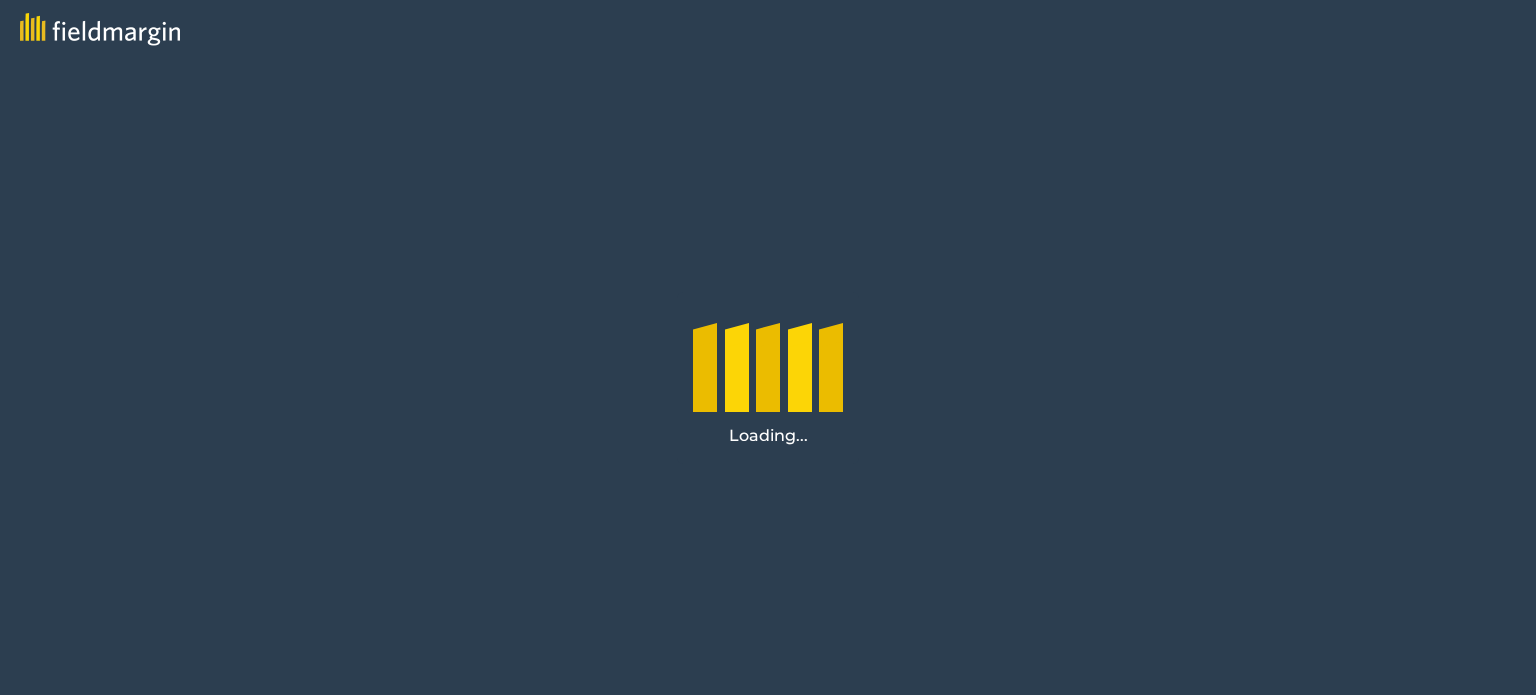 scroll, scrollTop: 0, scrollLeft: 0, axis: both 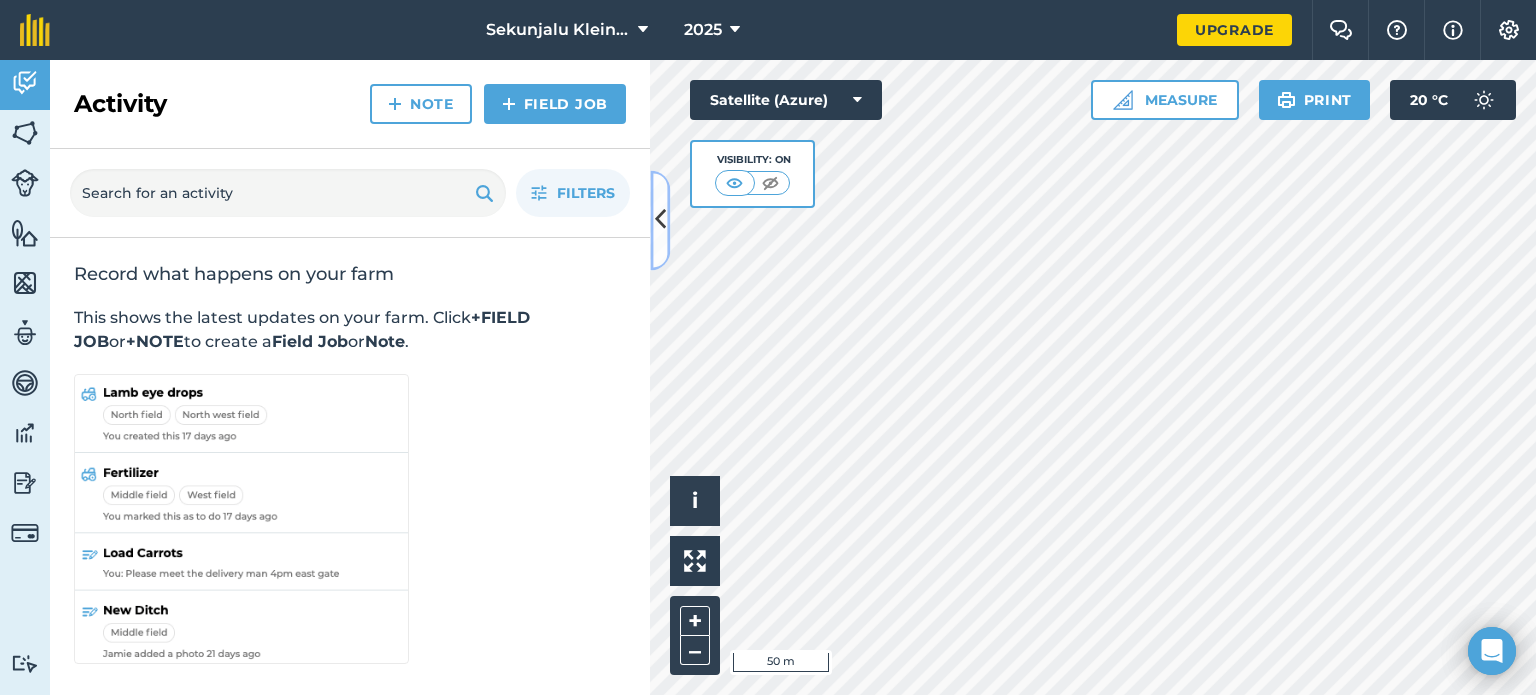 click at bounding box center [660, 220] 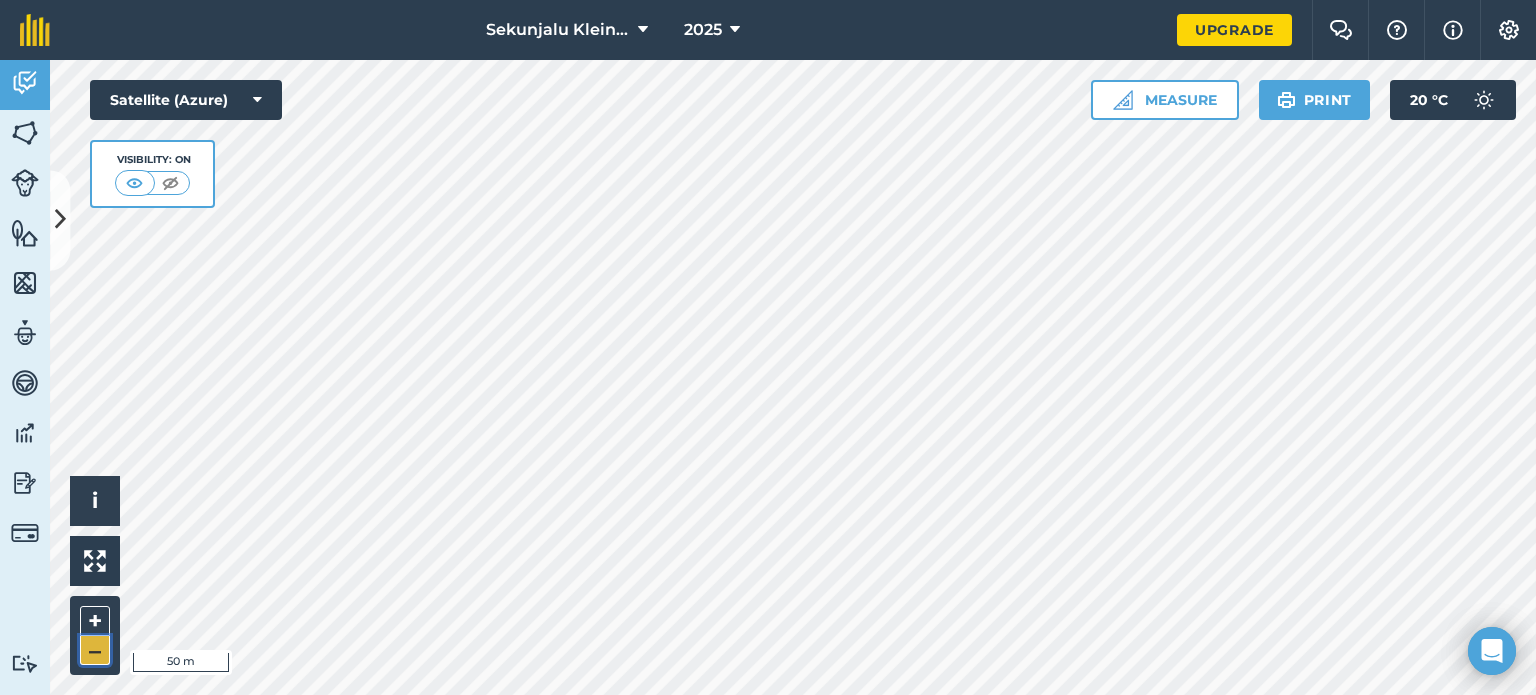 click on "–" at bounding box center (95, 650) 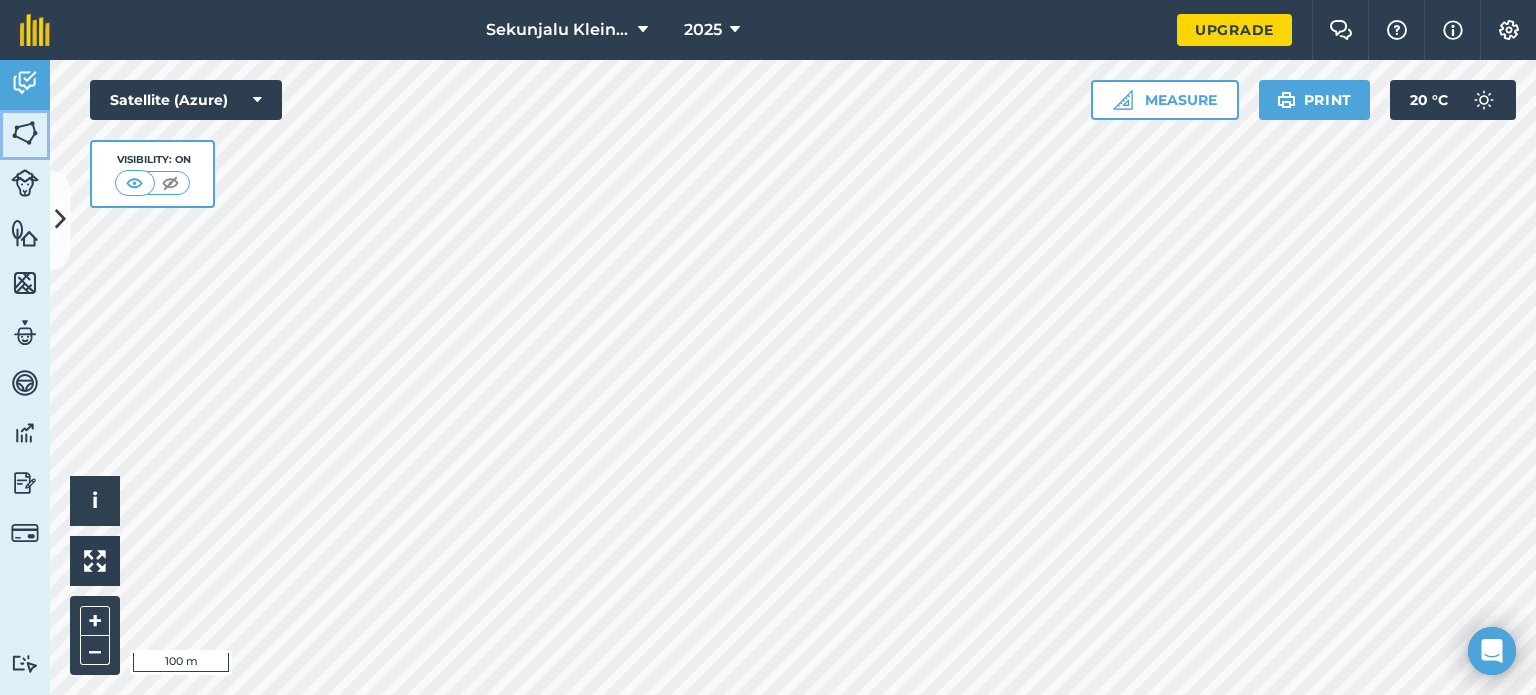 click at bounding box center (25, 133) 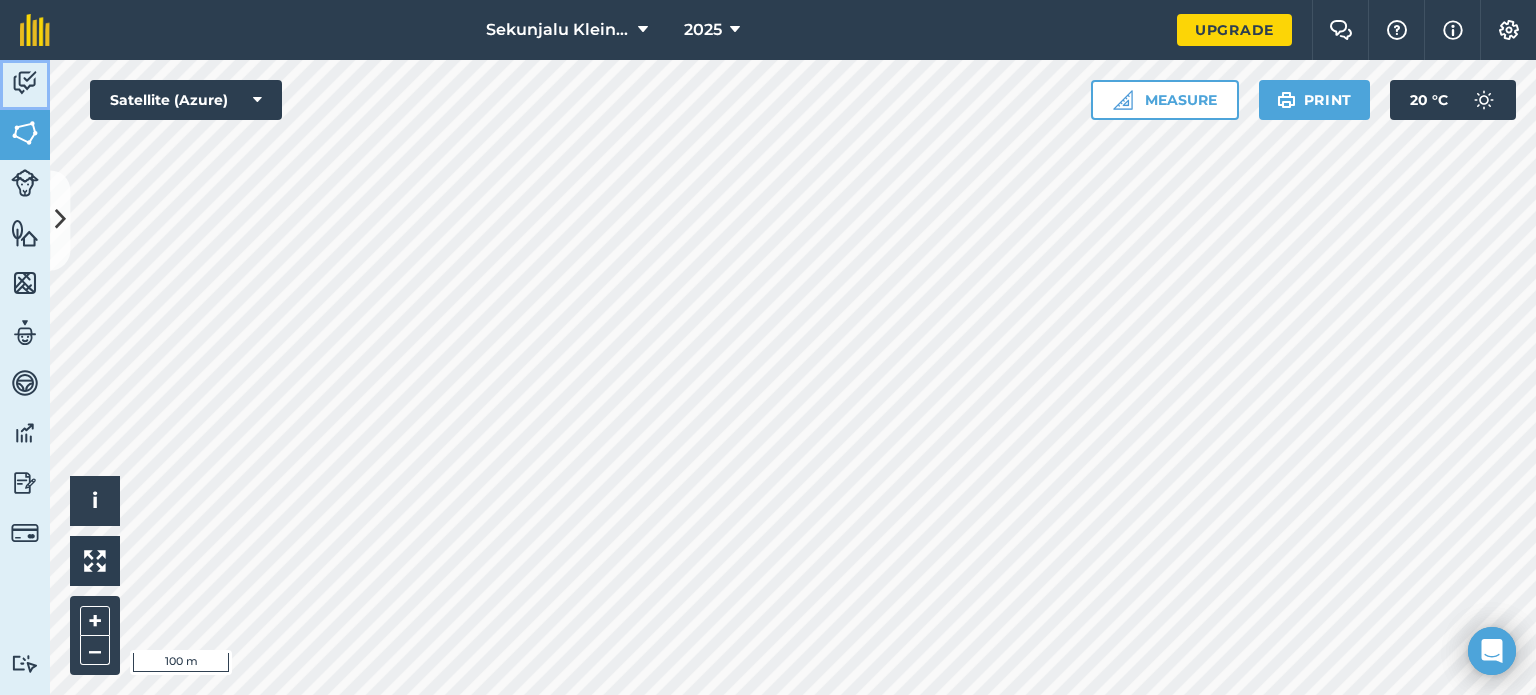 click at bounding box center (25, 83) 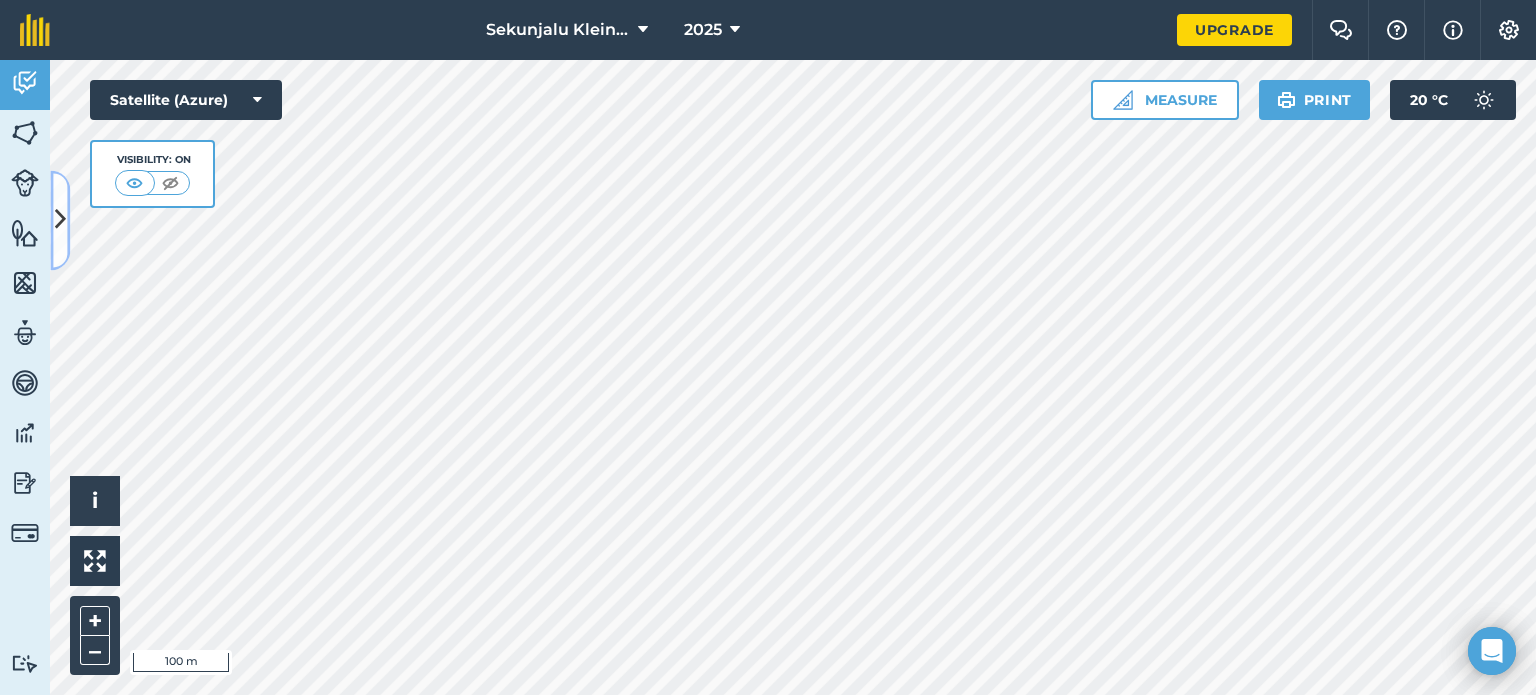 click at bounding box center (60, 220) 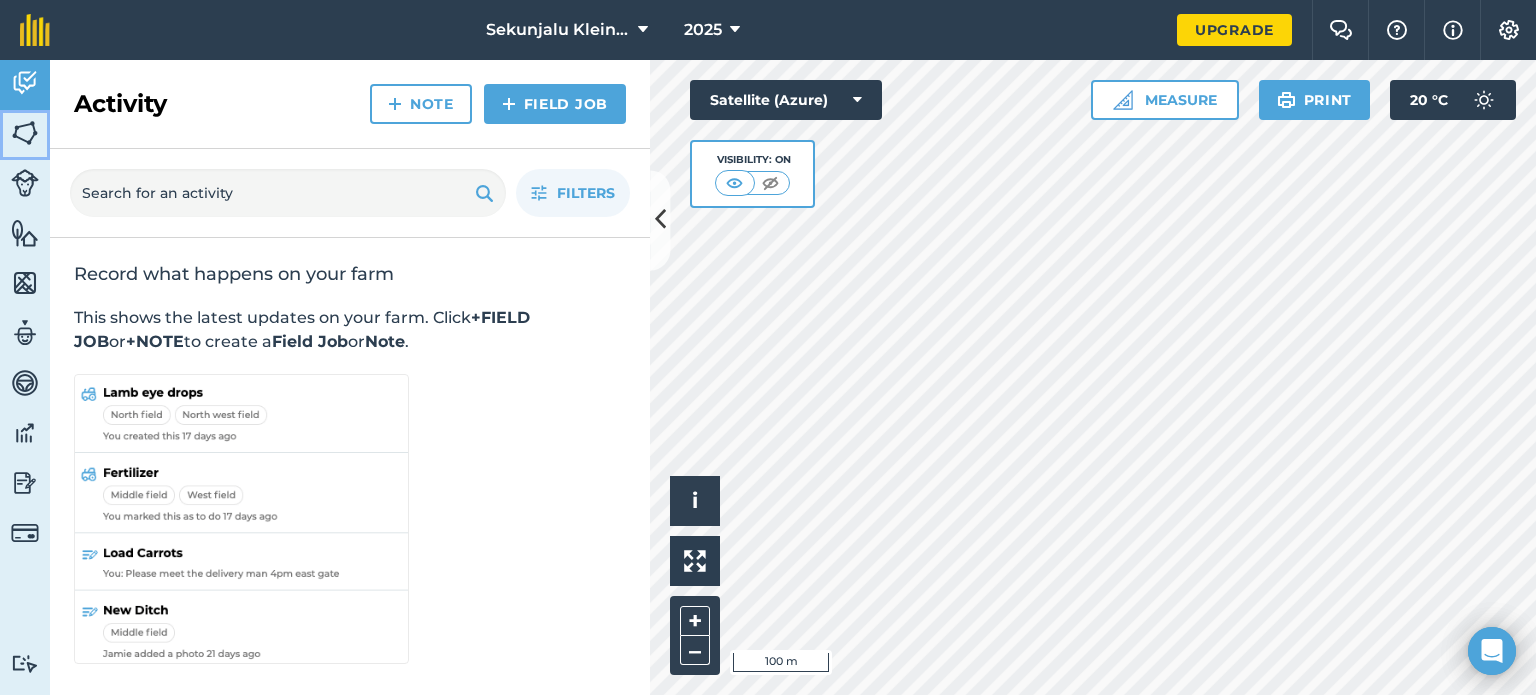 click at bounding box center (25, 133) 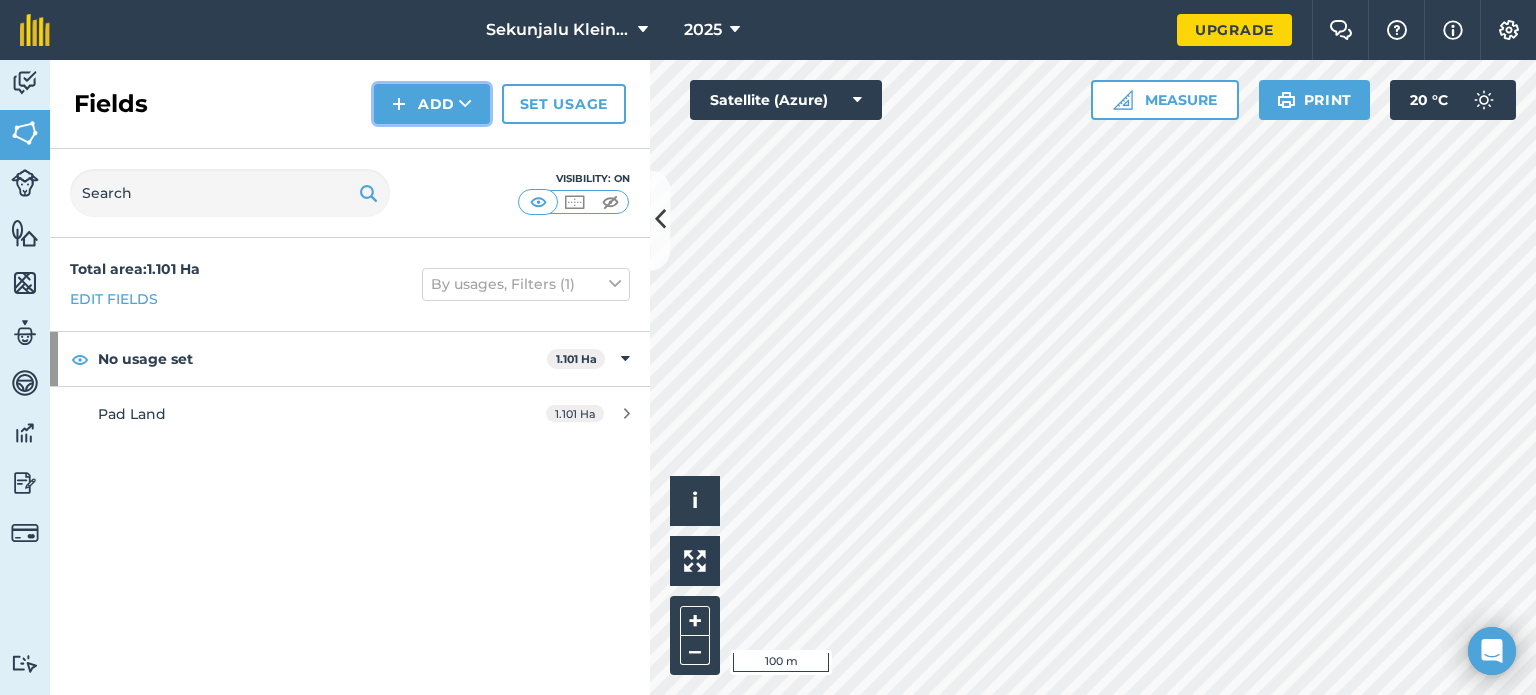 click on "Add" at bounding box center [432, 104] 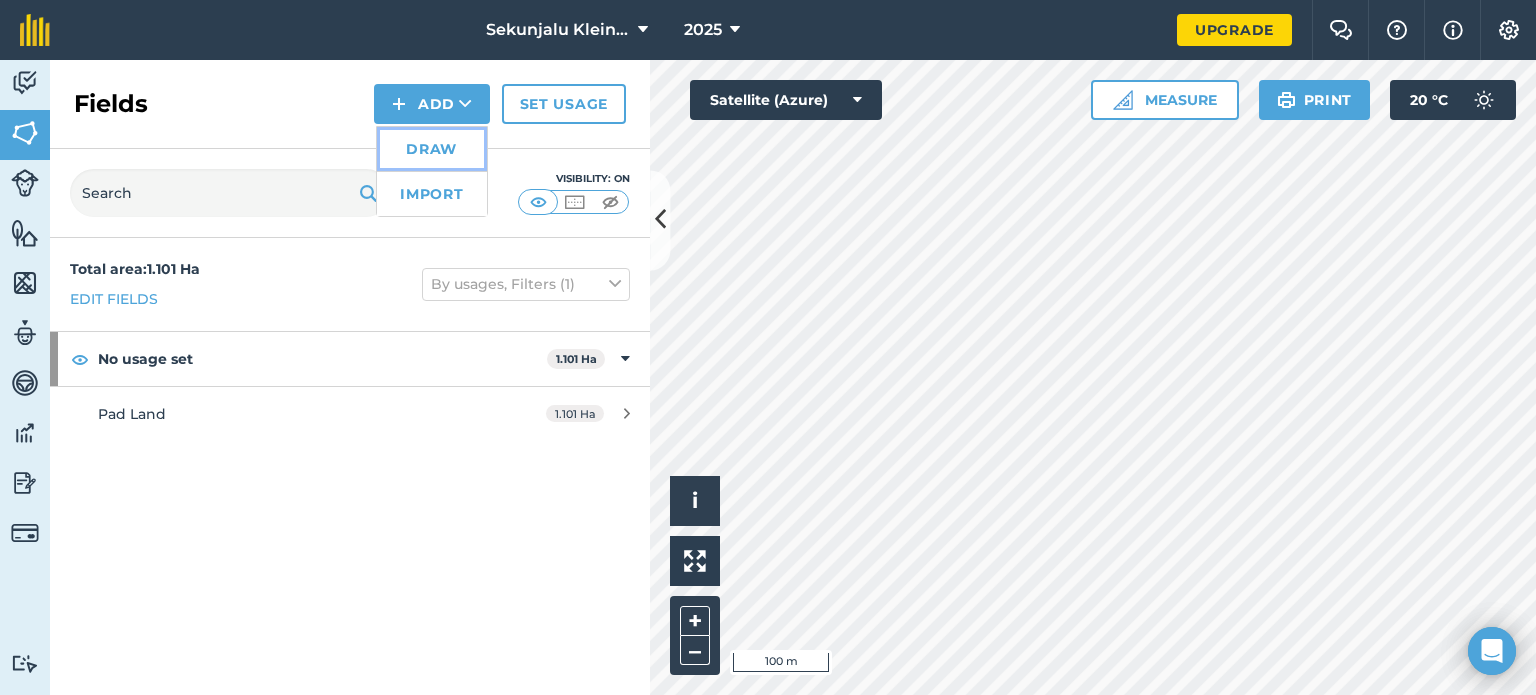 click on "Draw" at bounding box center [432, 149] 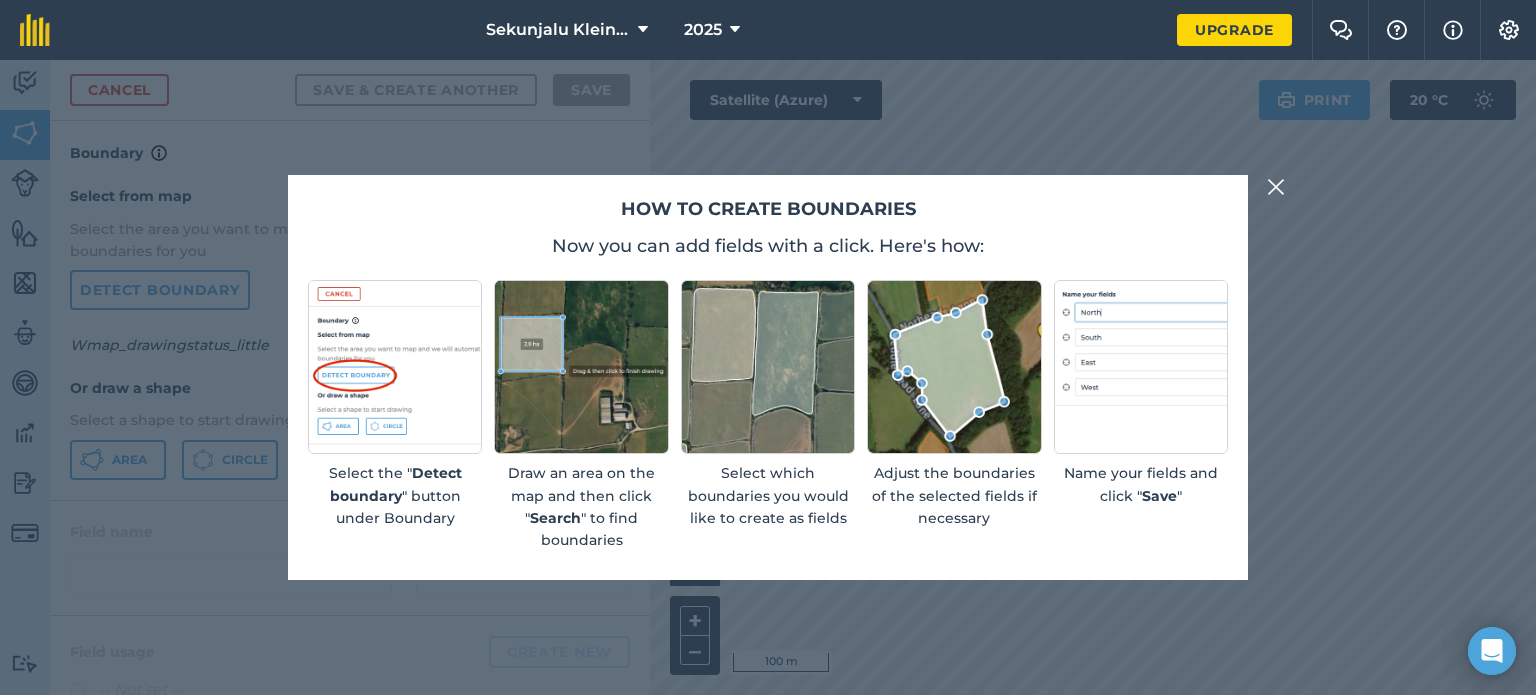 click at bounding box center [1276, 187] 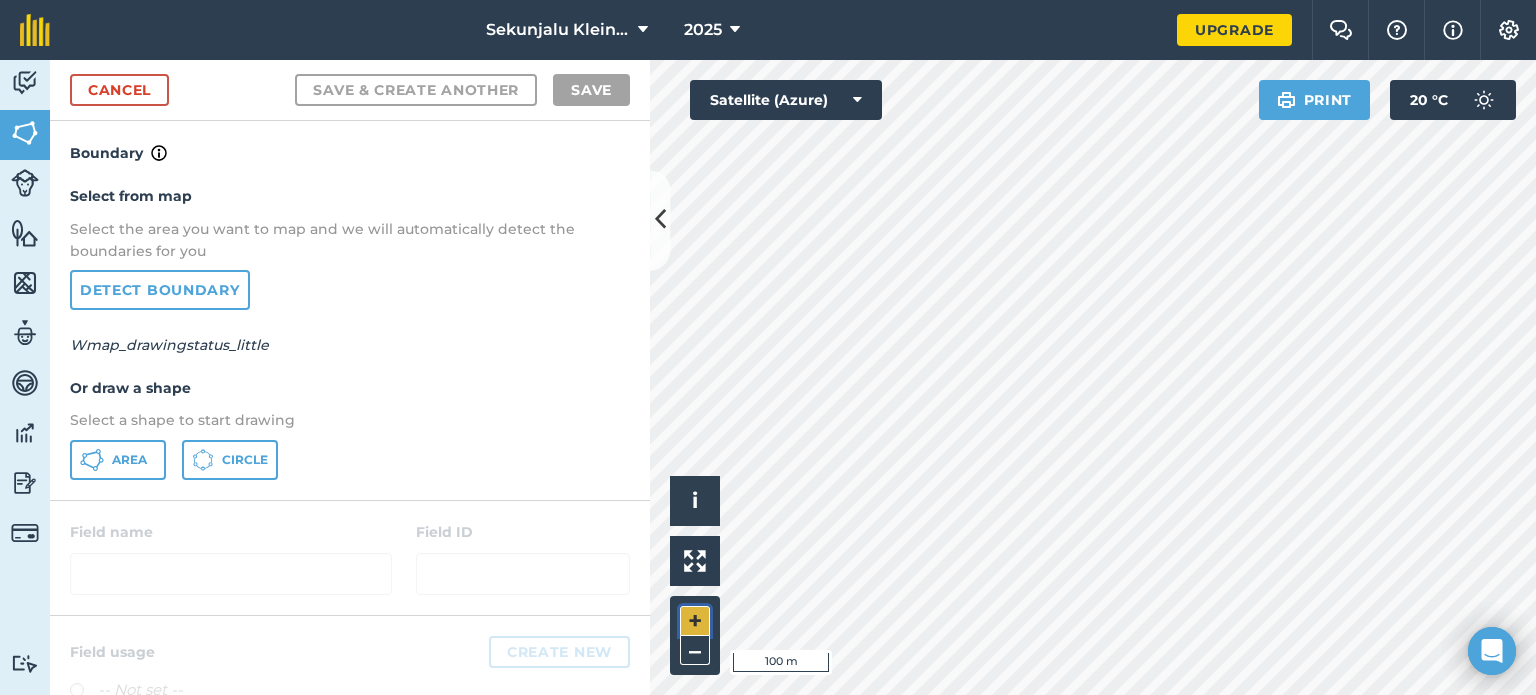 click on "+" at bounding box center [695, 621] 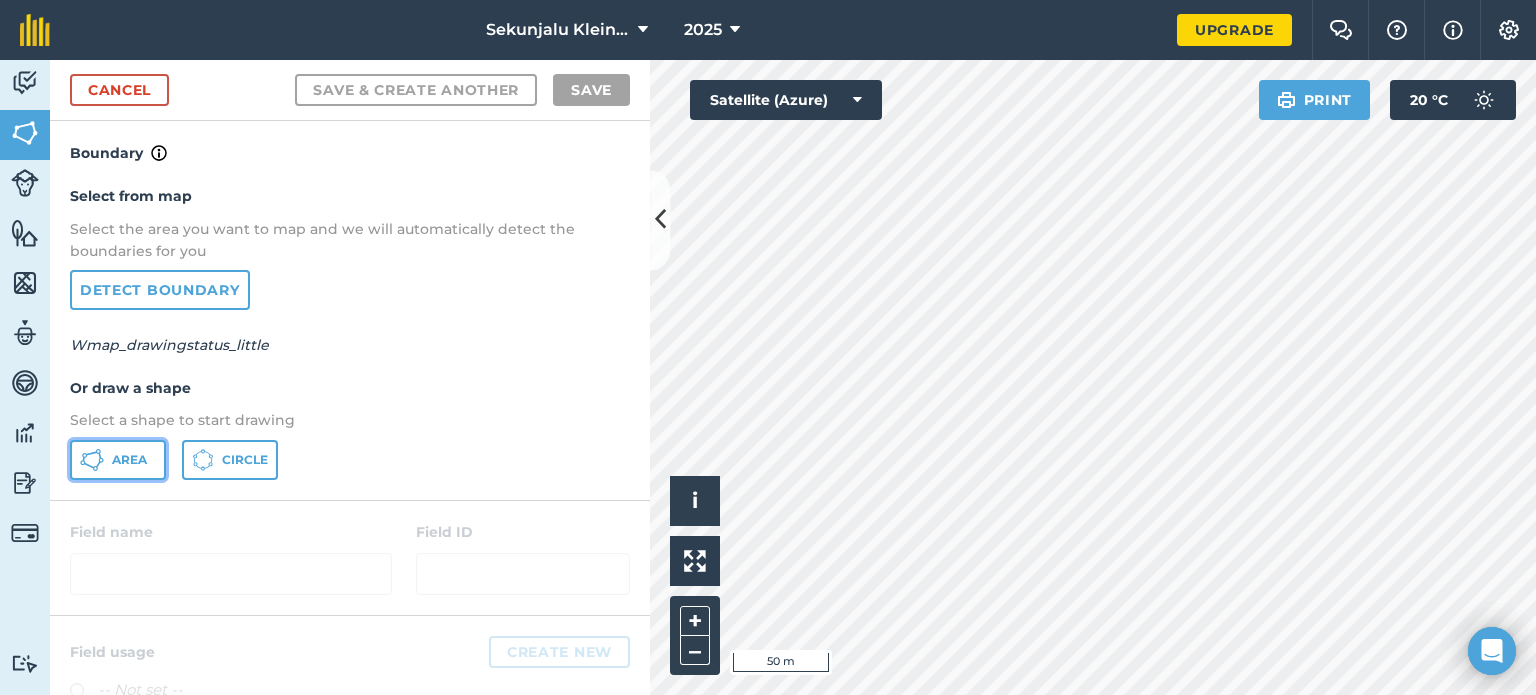 click on "Area" at bounding box center (129, 460) 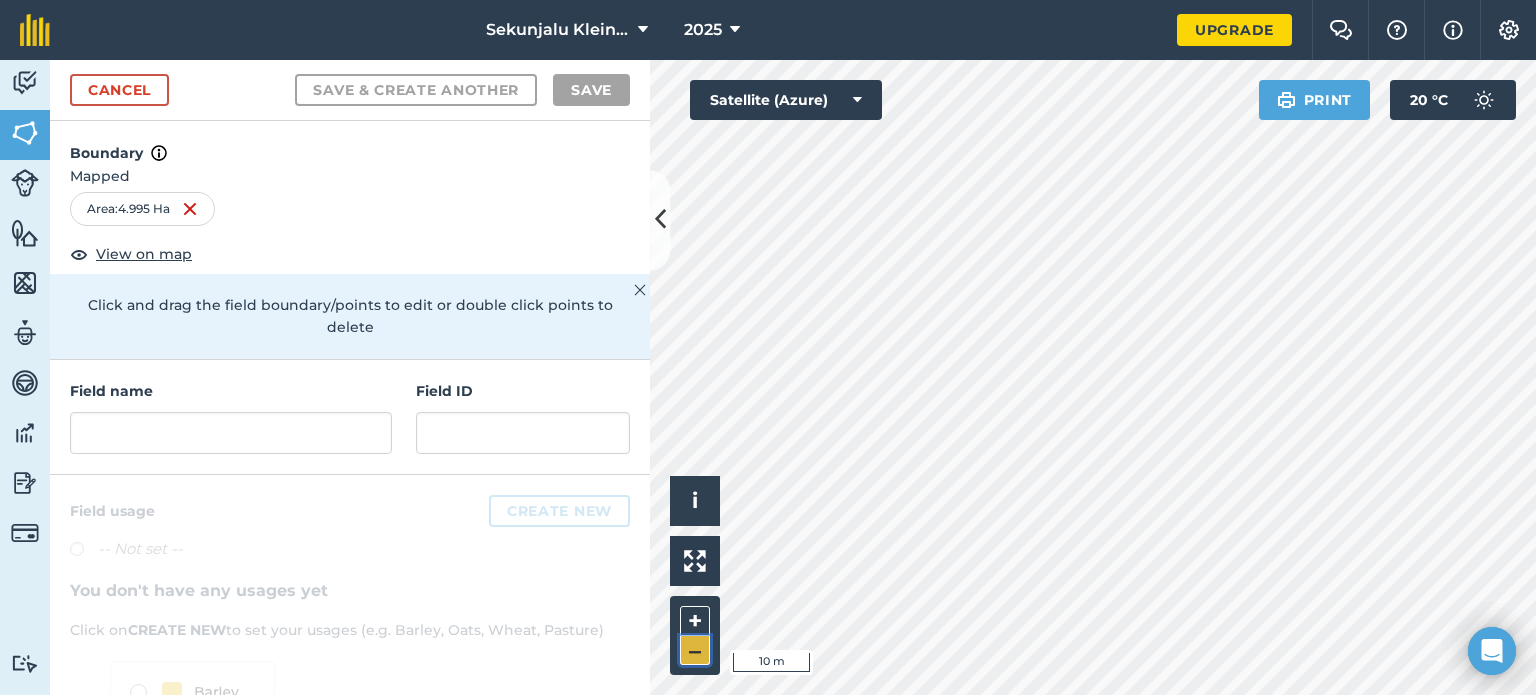 click on "–" at bounding box center [695, 650] 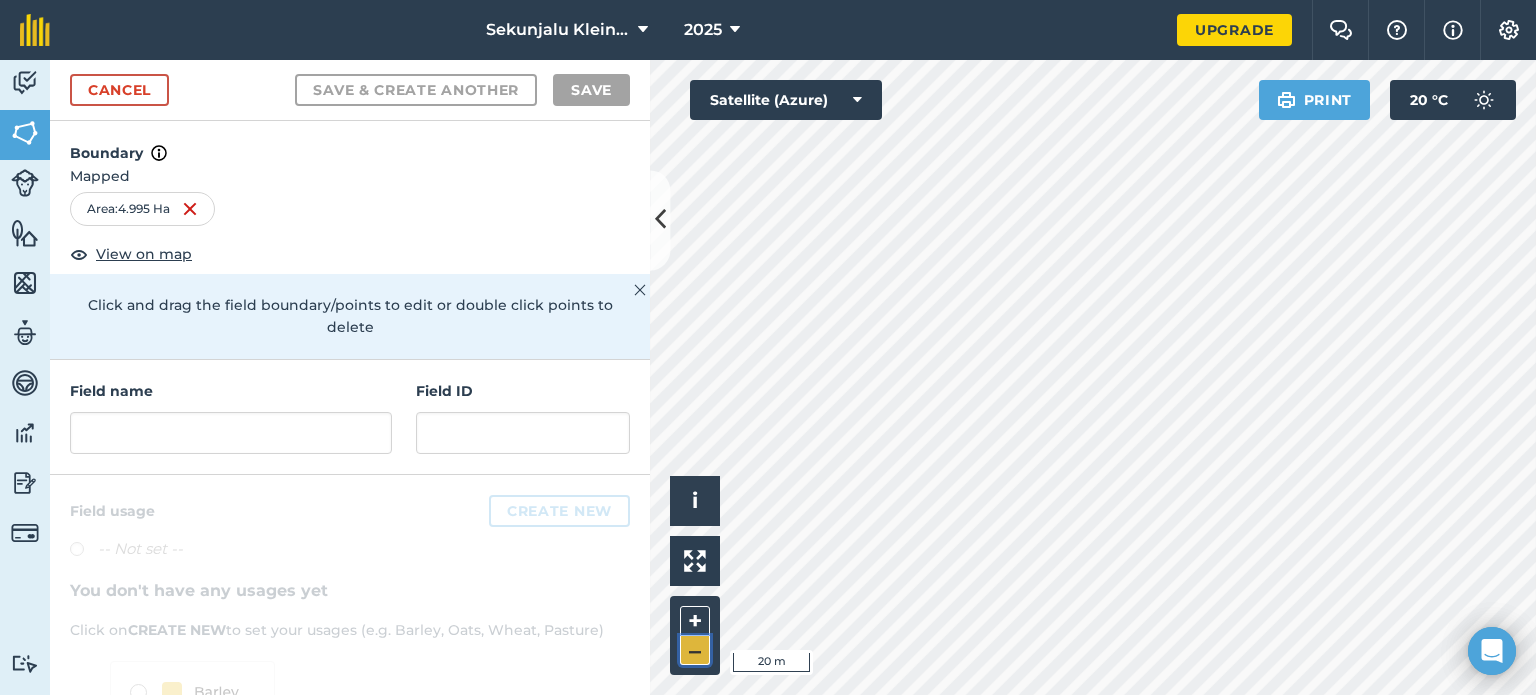 click on "–" at bounding box center (695, 650) 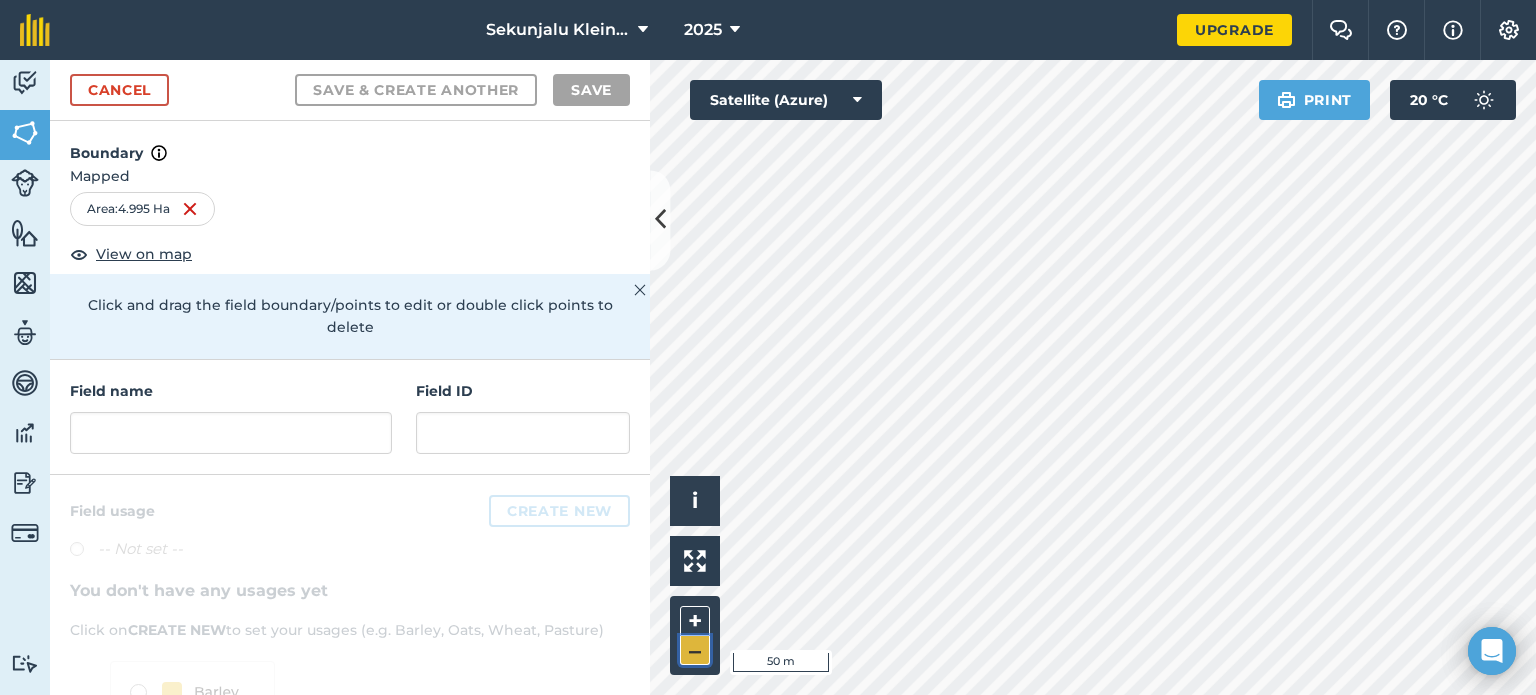 click on "–" at bounding box center [695, 650] 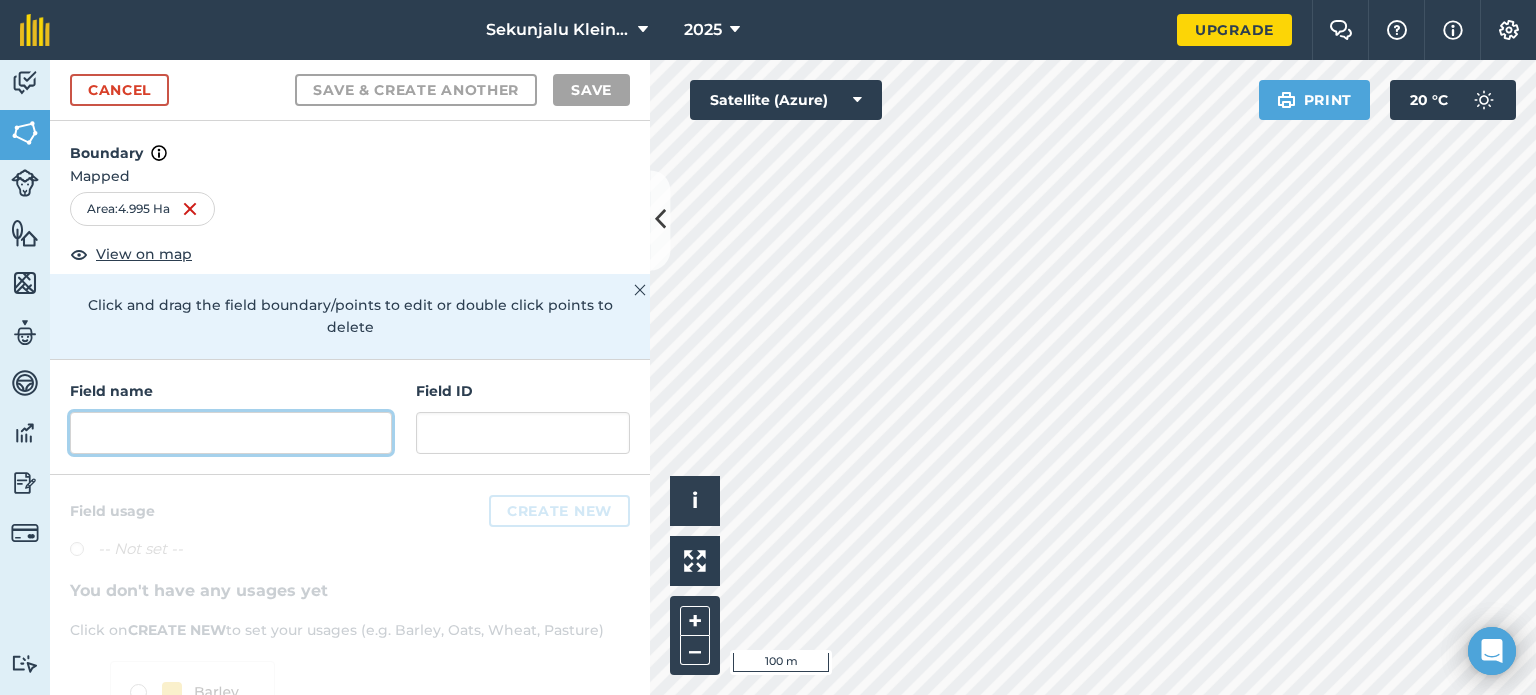 click at bounding box center [231, 433] 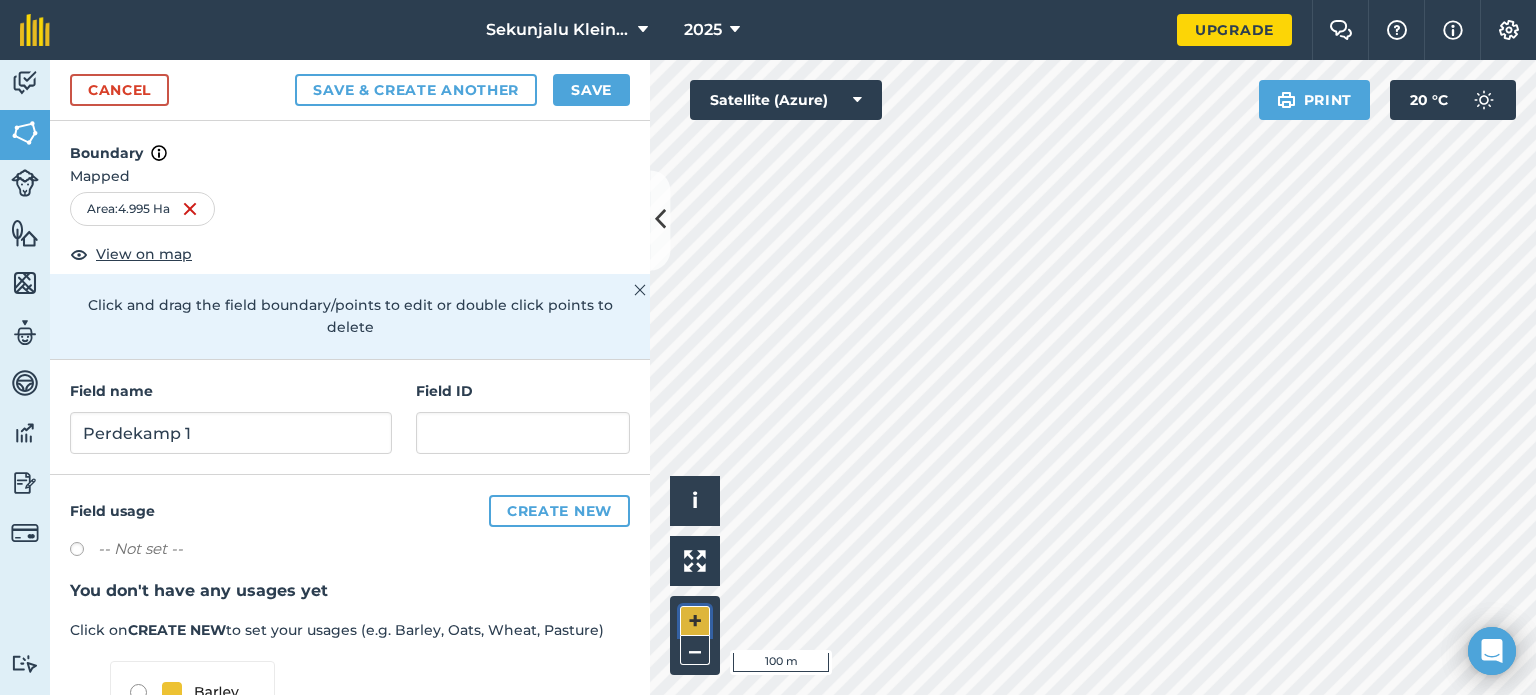 click on "+" at bounding box center [695, 621] 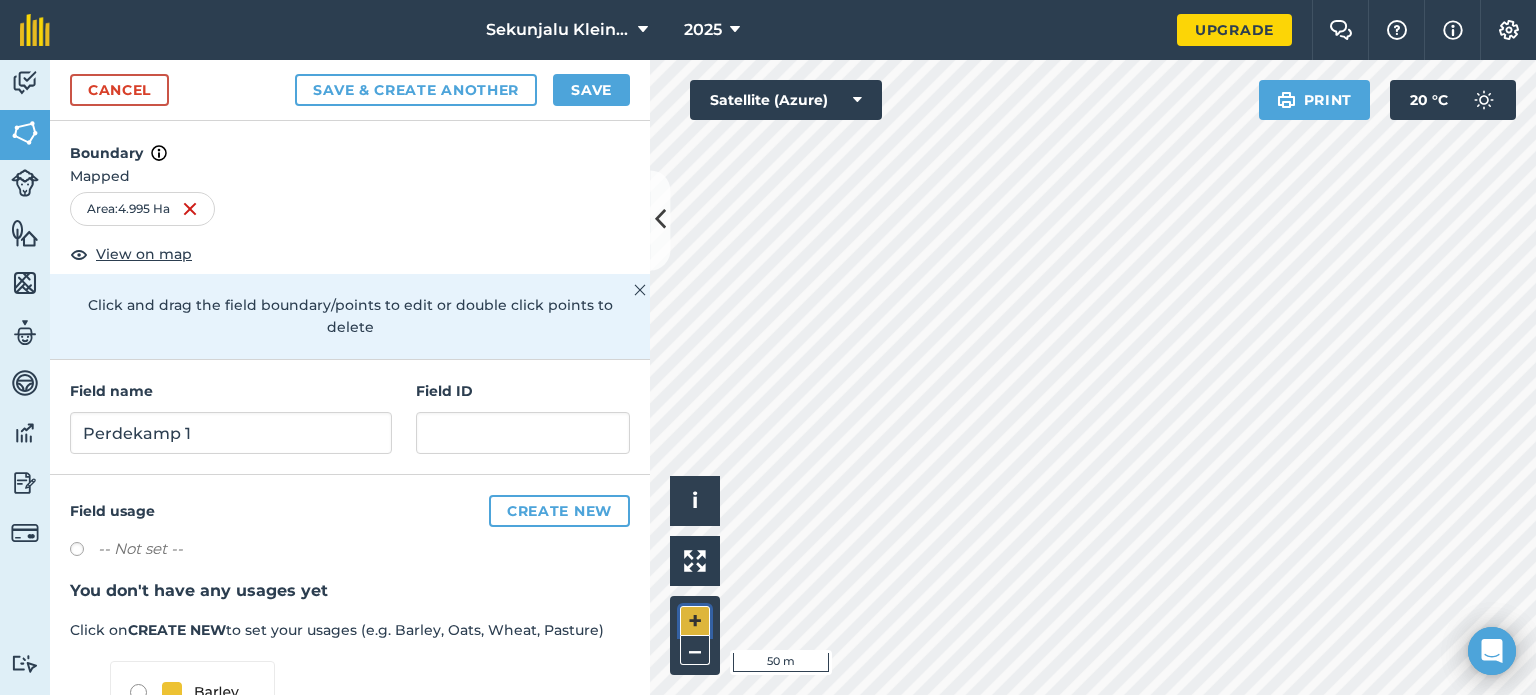 click on "+" at bounding box center [695, 621] 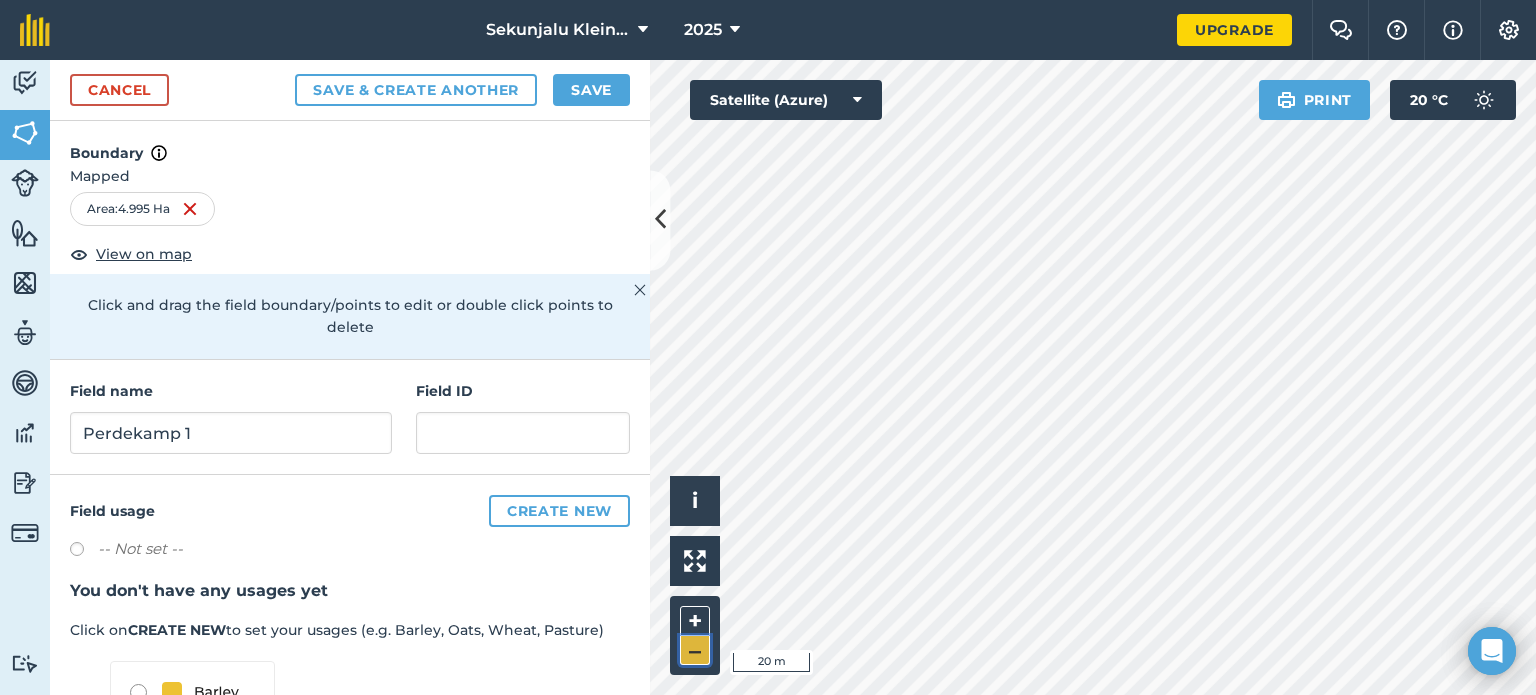 click on "–" at bounding box center (695, 650) 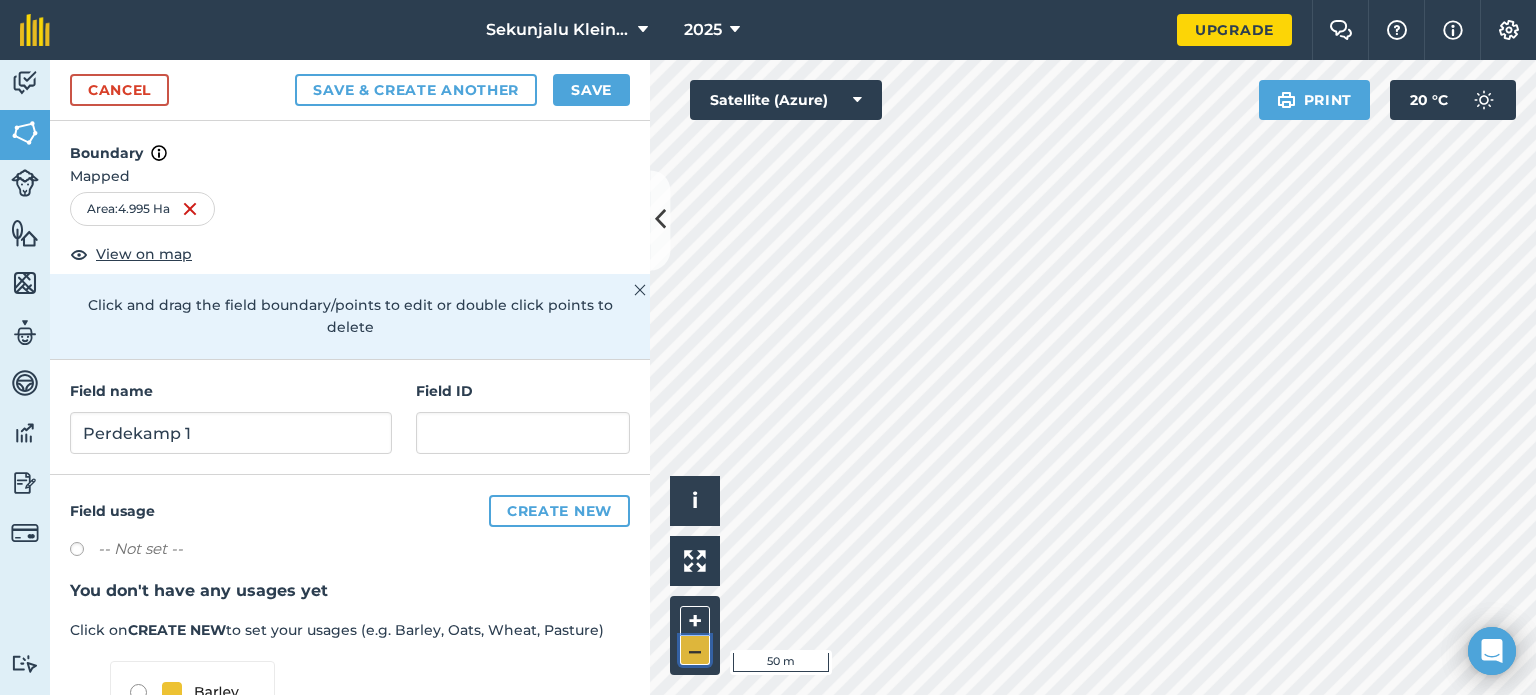 click on "–" at bounding box center (695, 650) 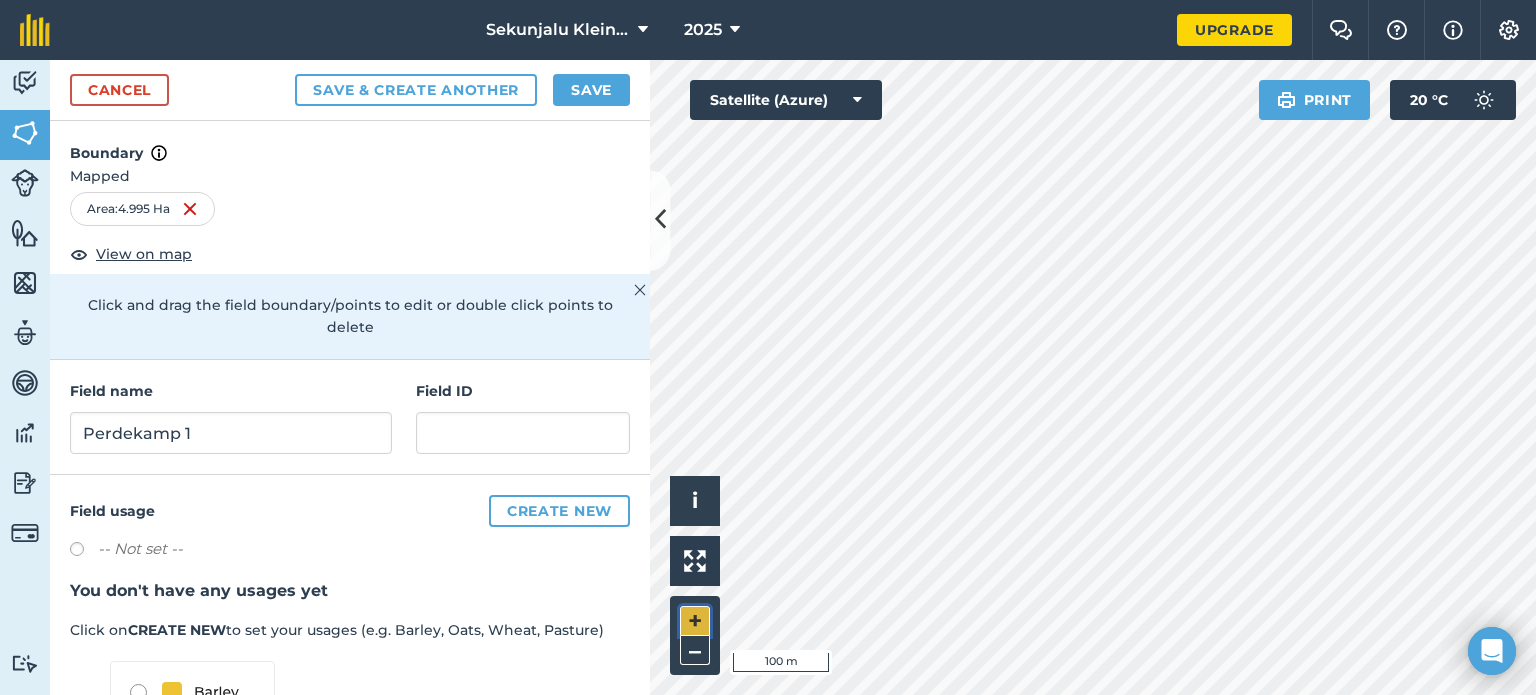 click on "+" at bounding box center (695, 621) 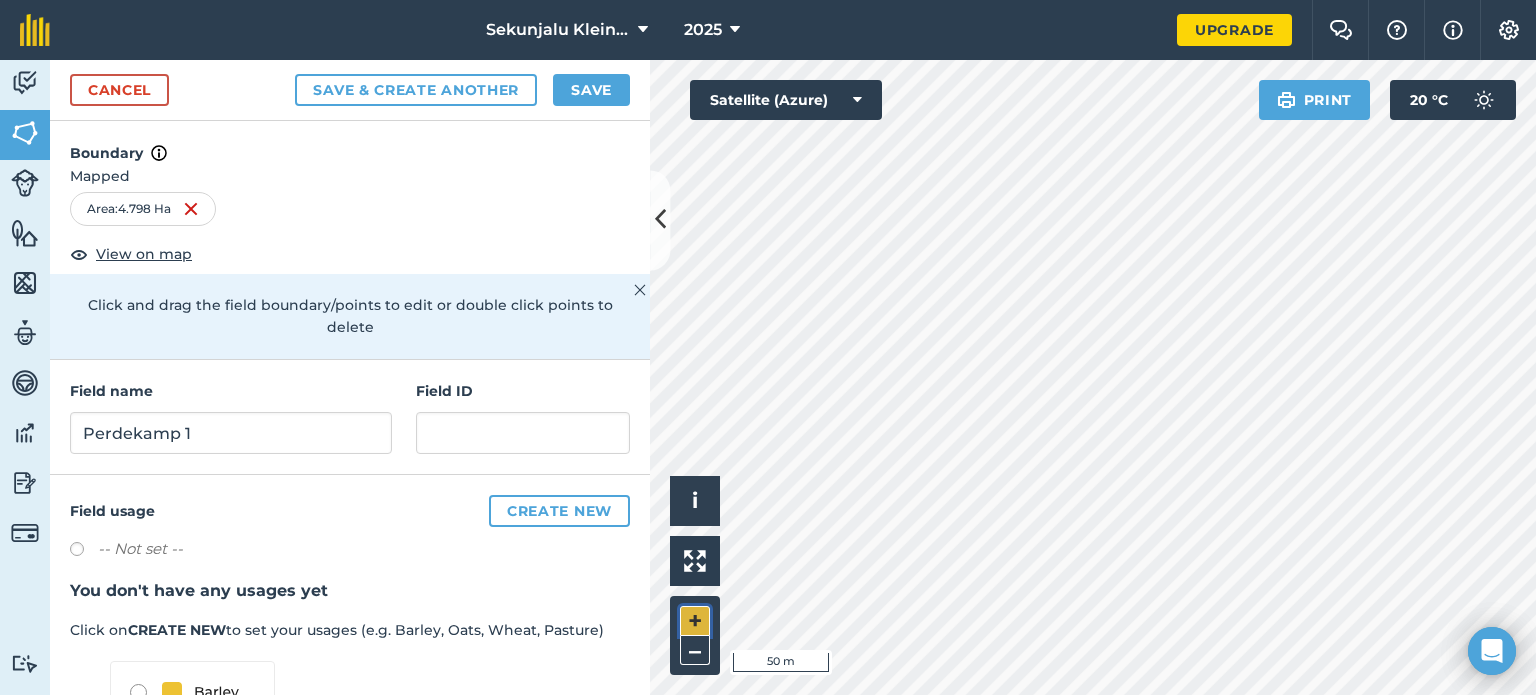 click on "+" at bounding box center (695, 621) 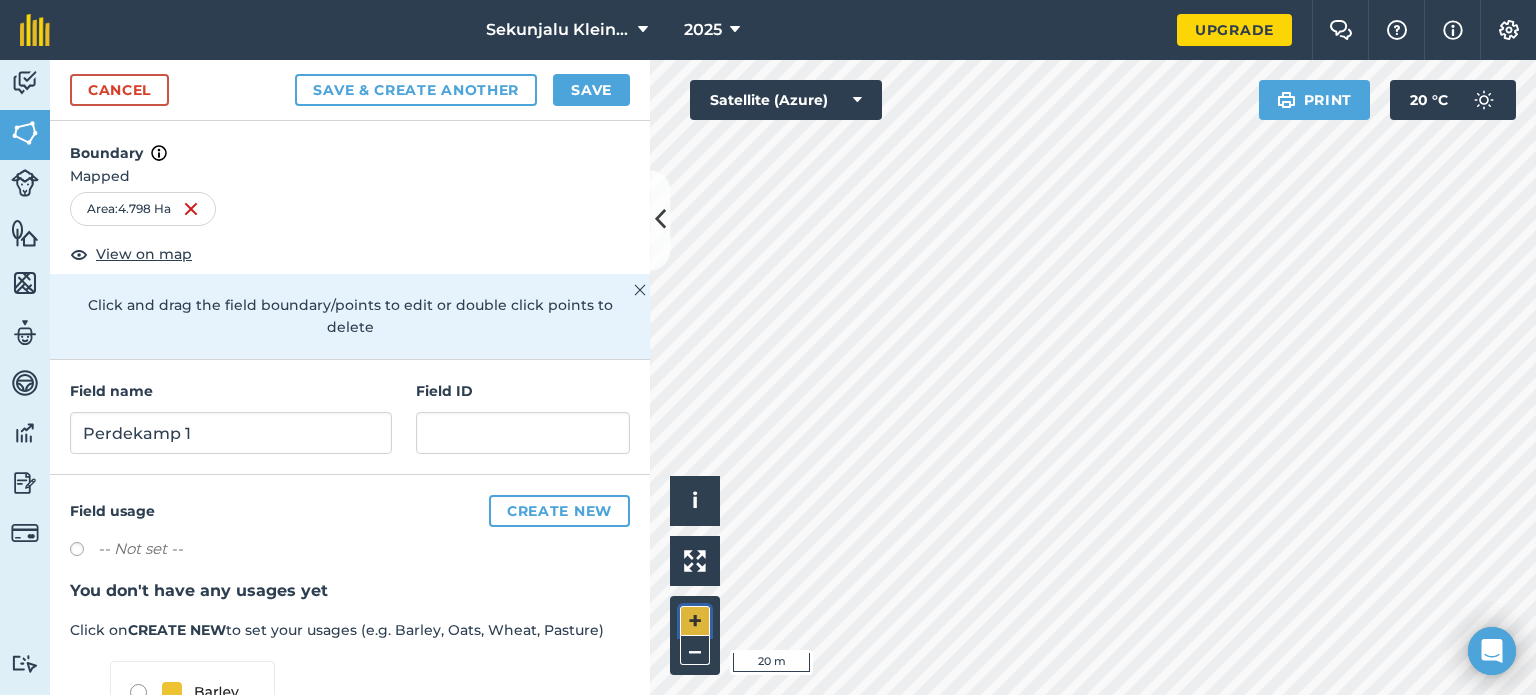 click on "+" at bounding box center (695, 621) 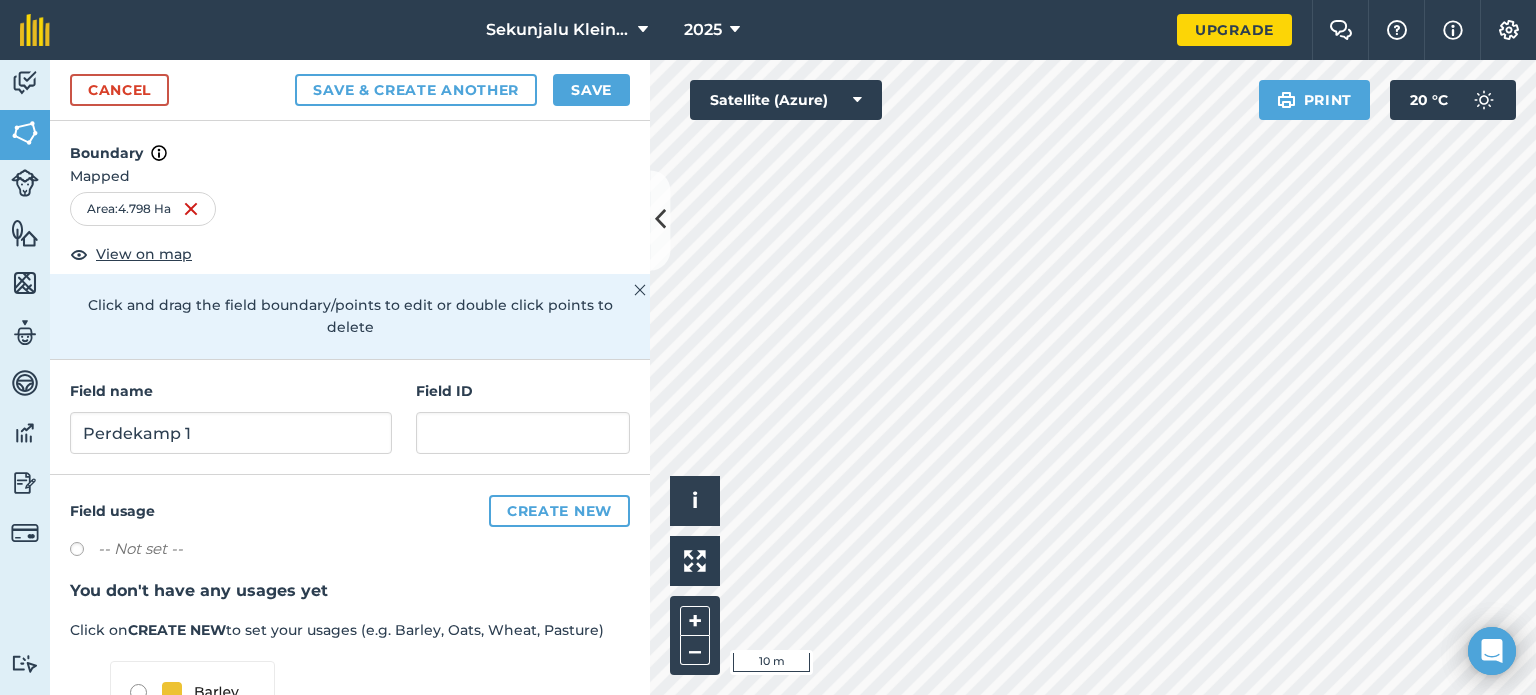 click on "Activity Fields Livestock Features Maps Team Vehicles Data Reporting Billing Tutorials Tutorials Cancel Save & Create Another Save Boundary   Mapped Area :  4.798   Ha   View on map Click and drag the field boundary/points to edit or double click points to delete Field name Perdekamp 1 Field ID Field usage   Create new -- Not set -- You don't have any usages yet Click on  CREATE NEW  to set your usages (e.g. Barley, Oats, Wheat, Pasture) Click to start drawing i © 2025 TomTom, Microsoft 10 m + – Satellite (Azure) Print 20   ° C" at bounding box center [768, 377] 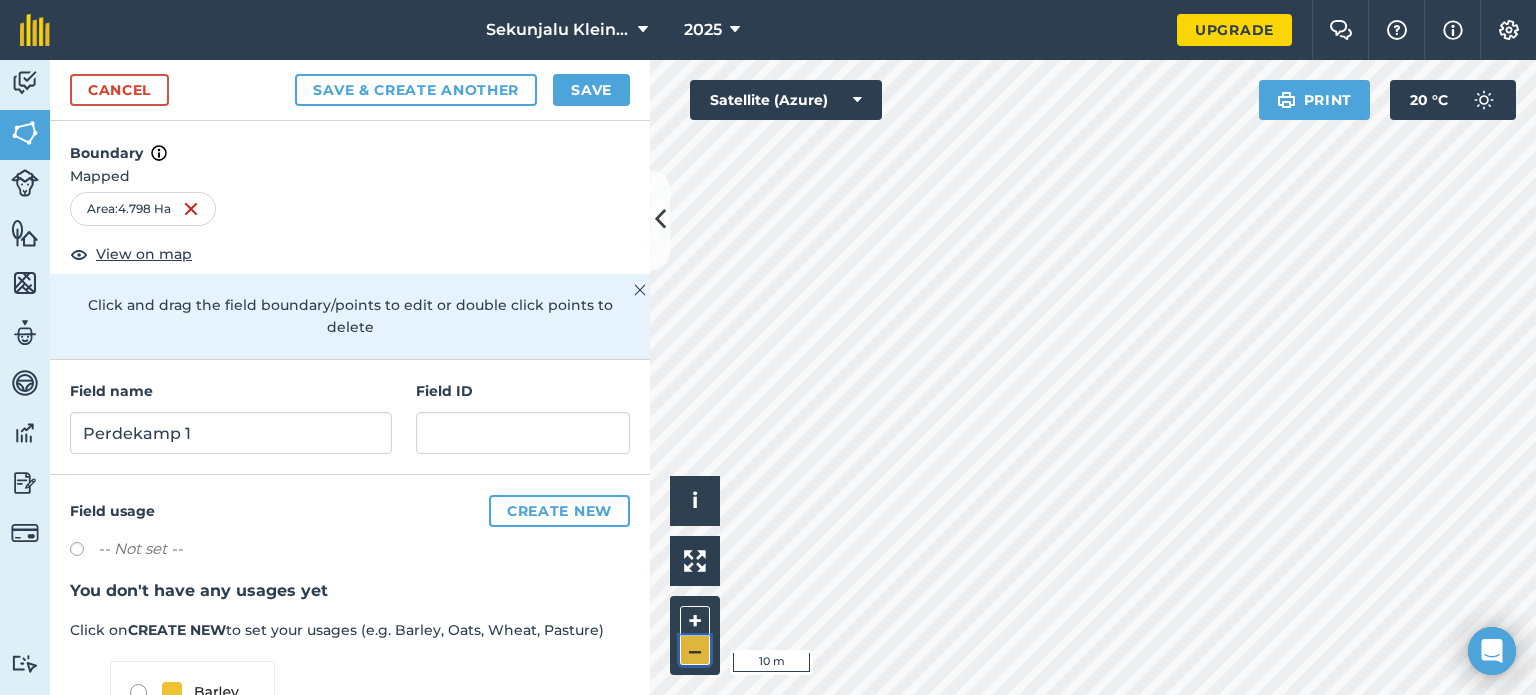 click on "–" at bounding box center (695, 650) 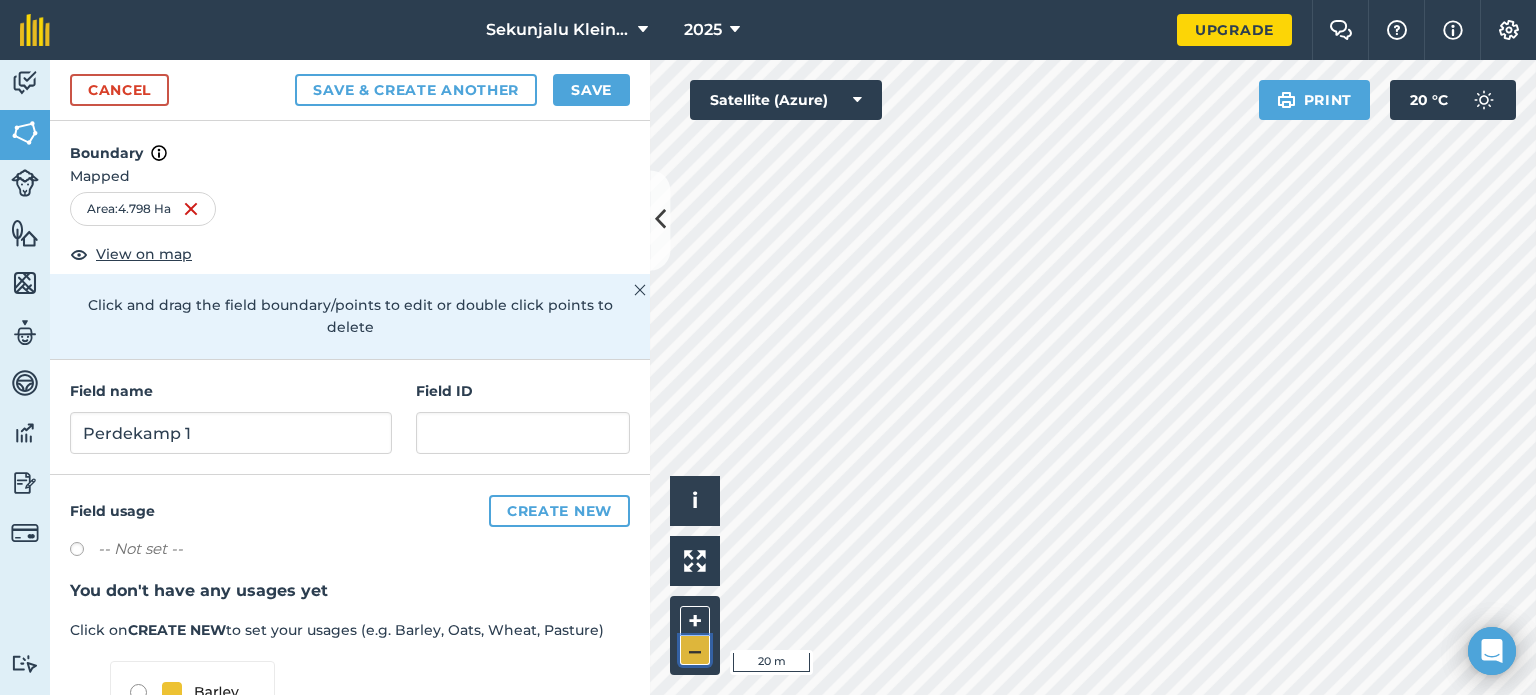 click on "–" at bounding box center (695, 650) 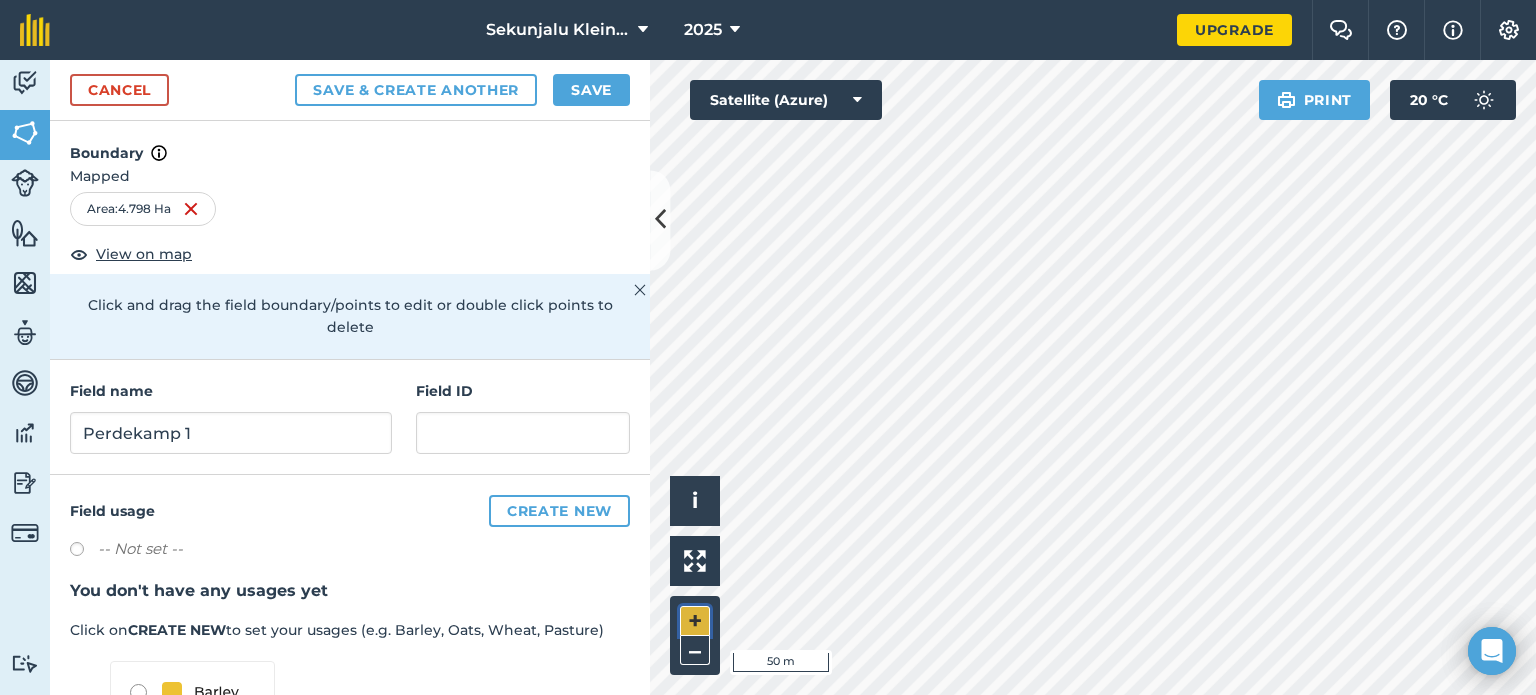 click on "+" at bounding box center (695, 621) 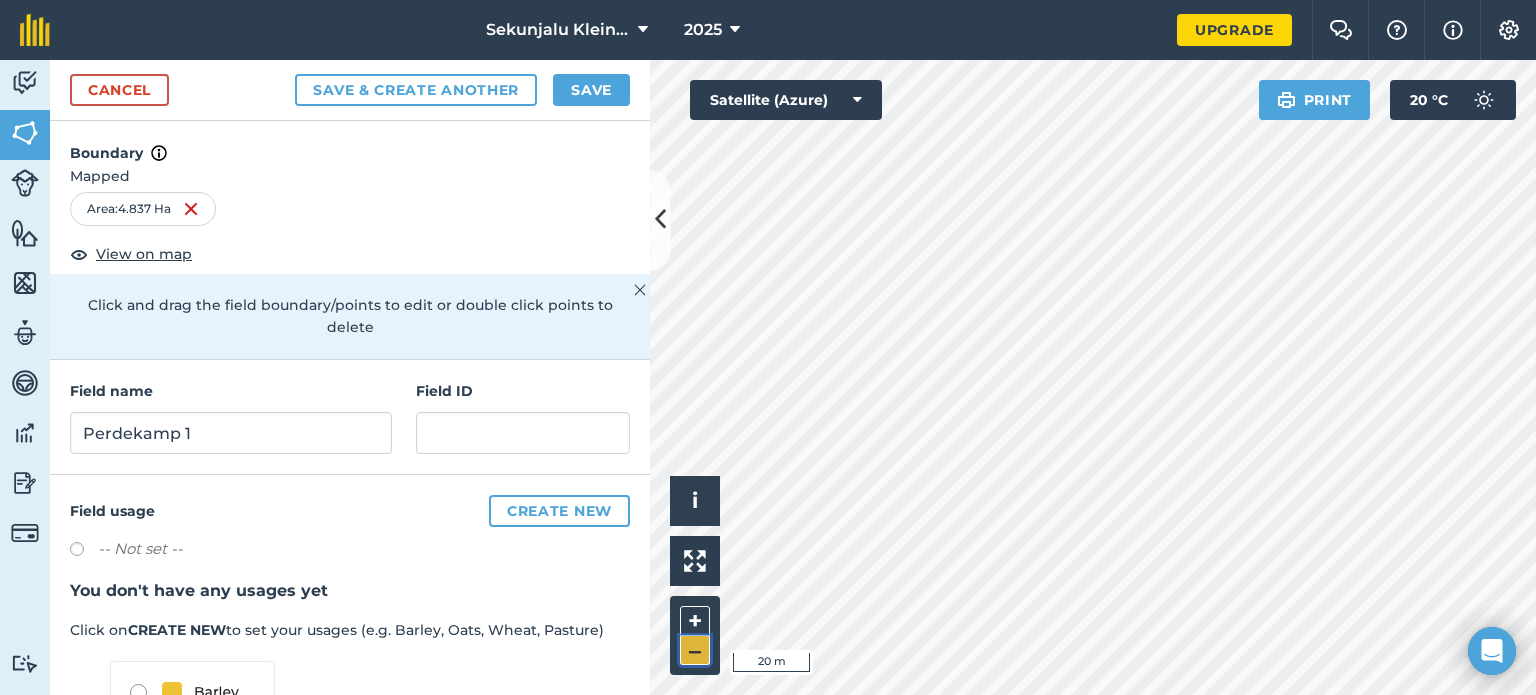 click on "–" at bounding box center [695, 650] 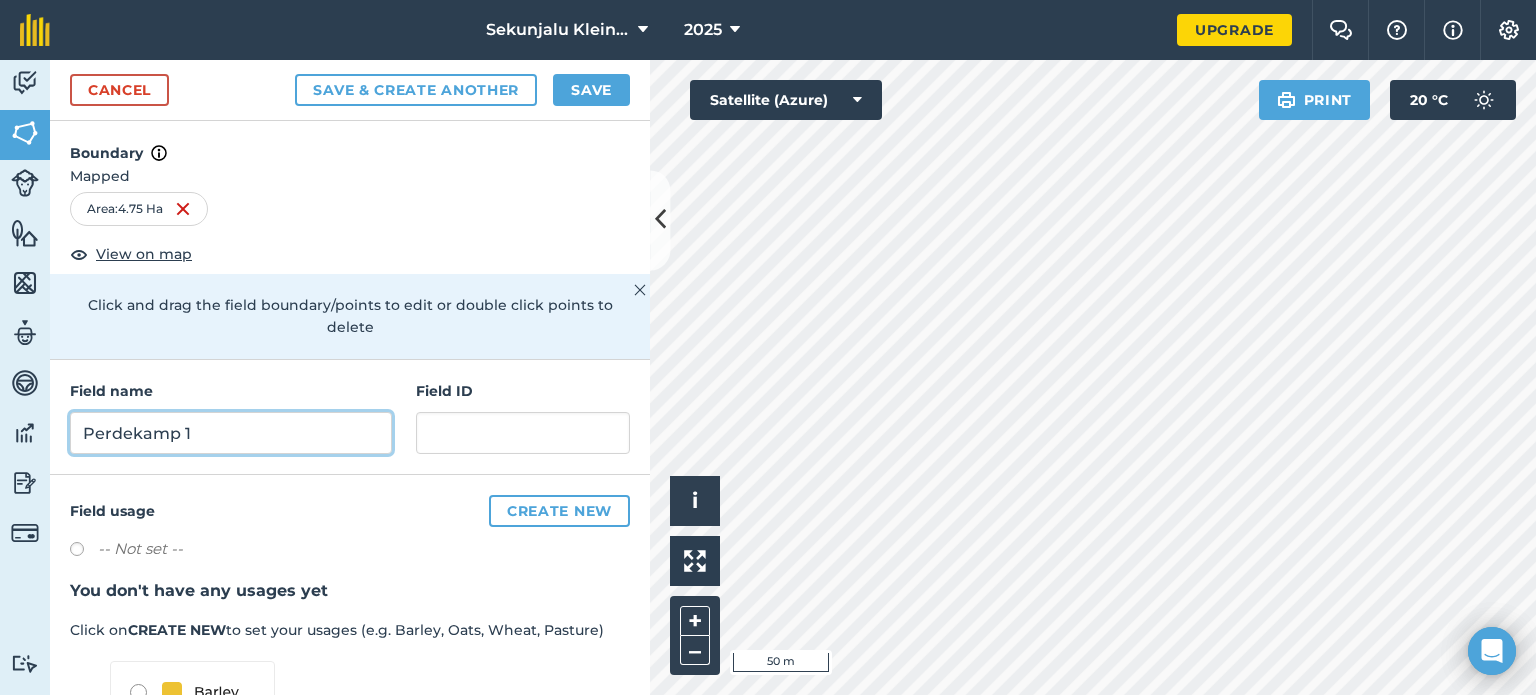 click on "Perdekamp 1" at bounding box center (231, 433) 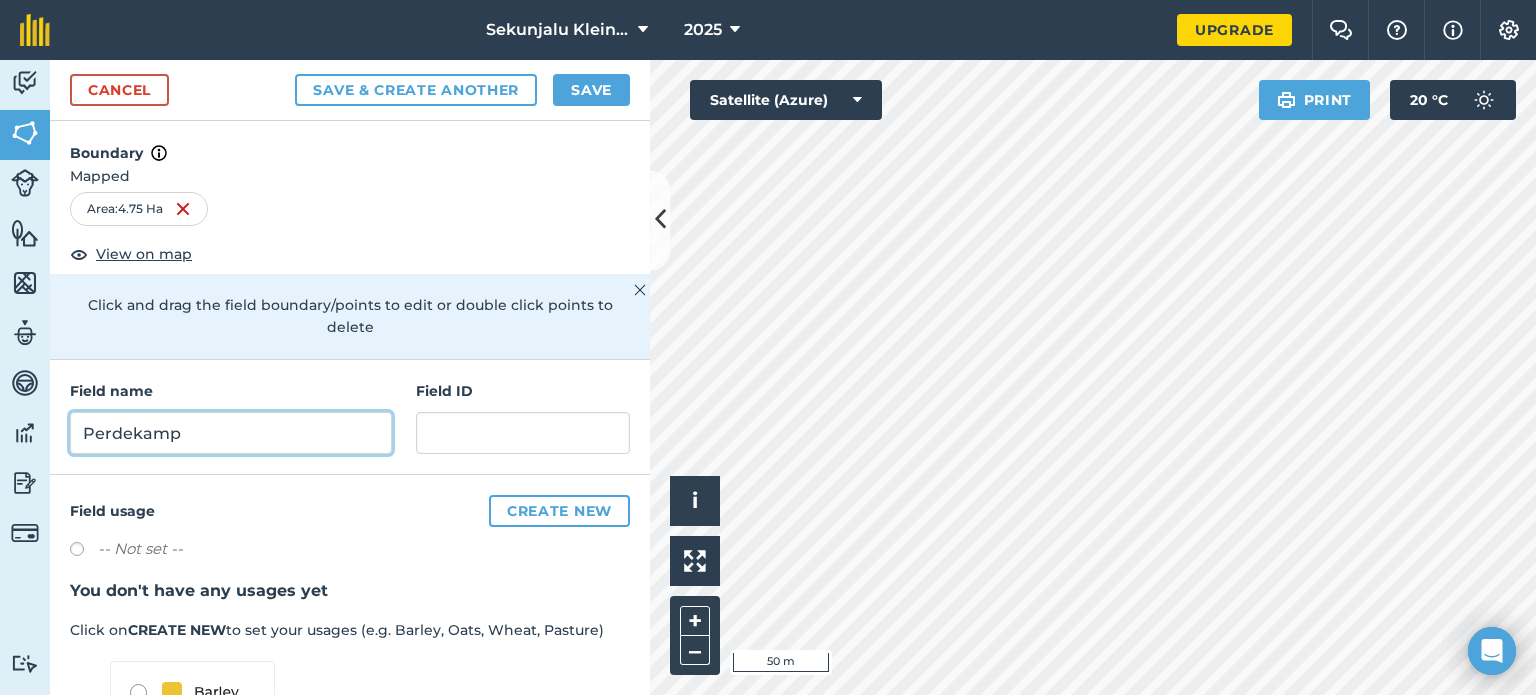 type on "Perdekamp" 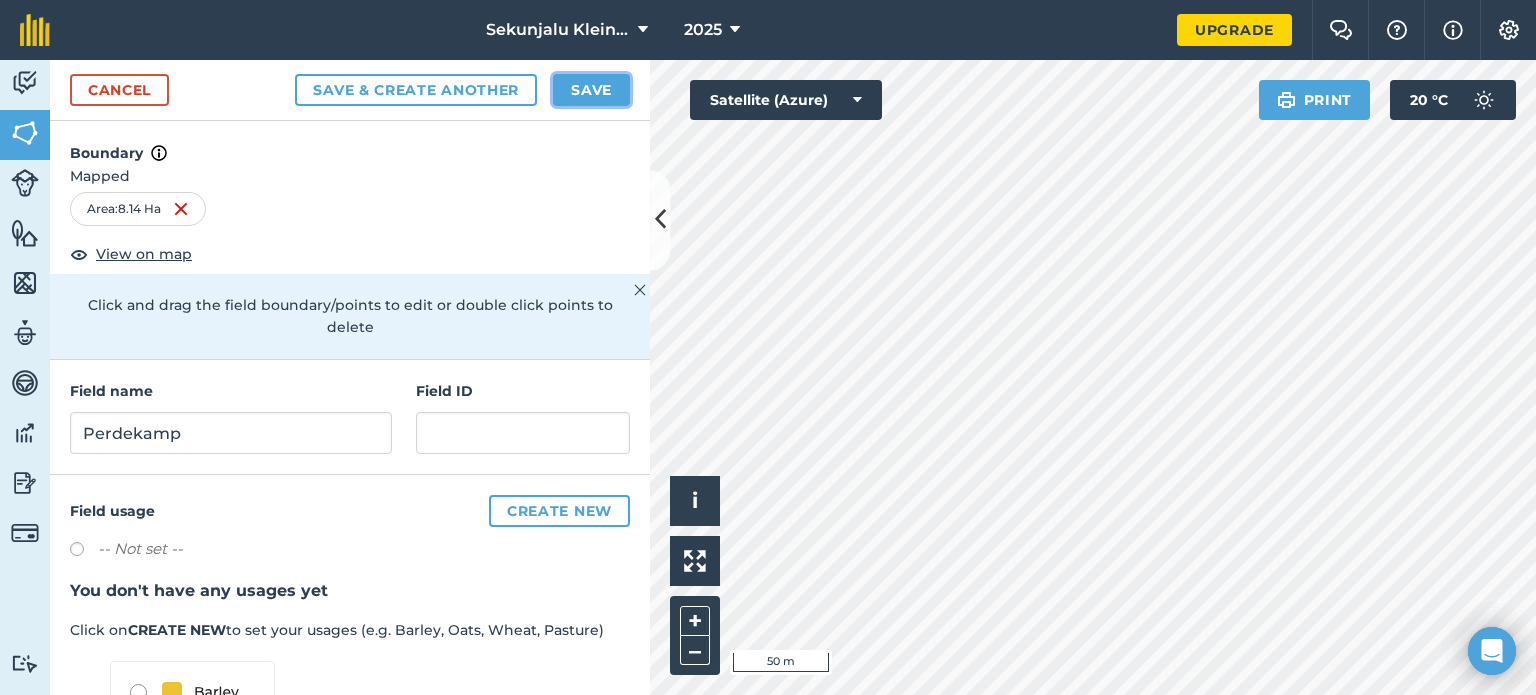 click on "Save" at bounding box center (591, 90) 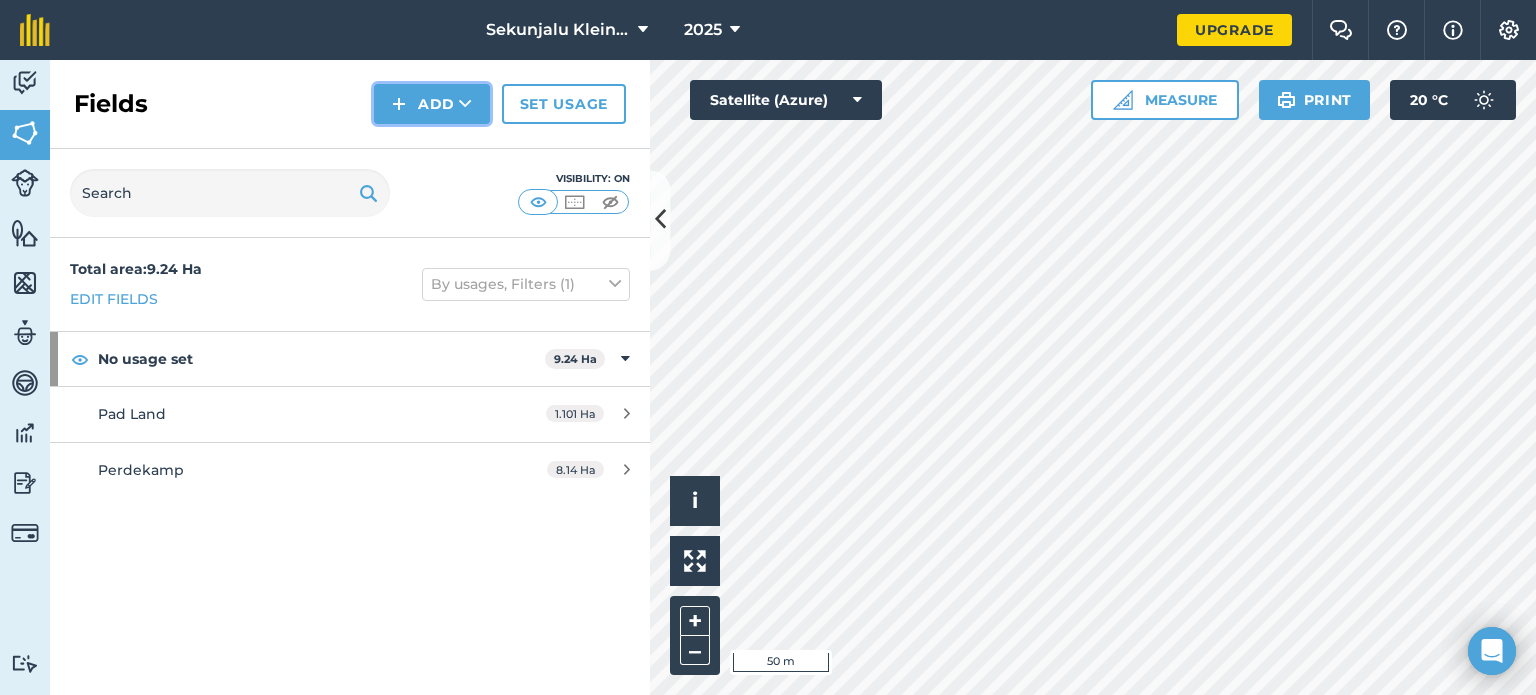 click on "Add" at bounding box center (432, 104) 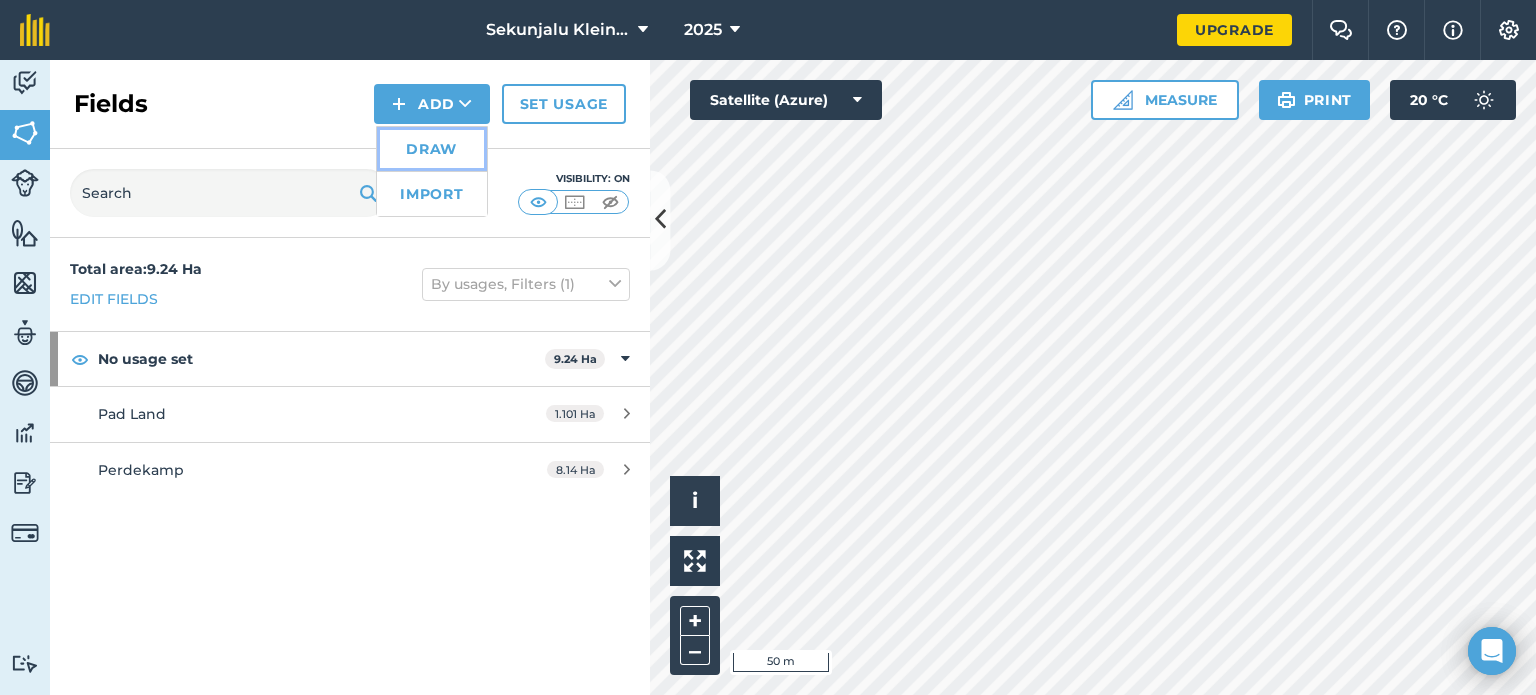 click on "Draw" at bounding box center [432, 149] 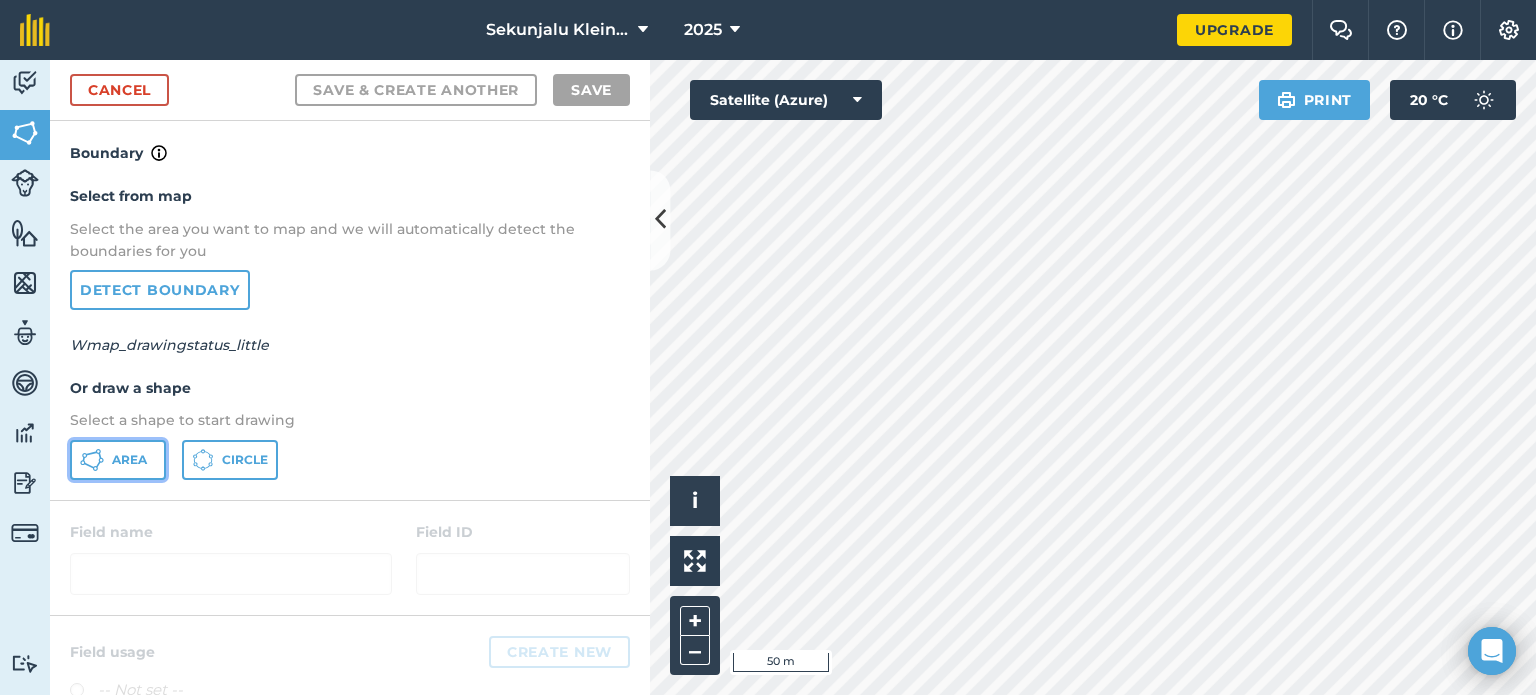 click on "Area" at bounding box center [129, 460] 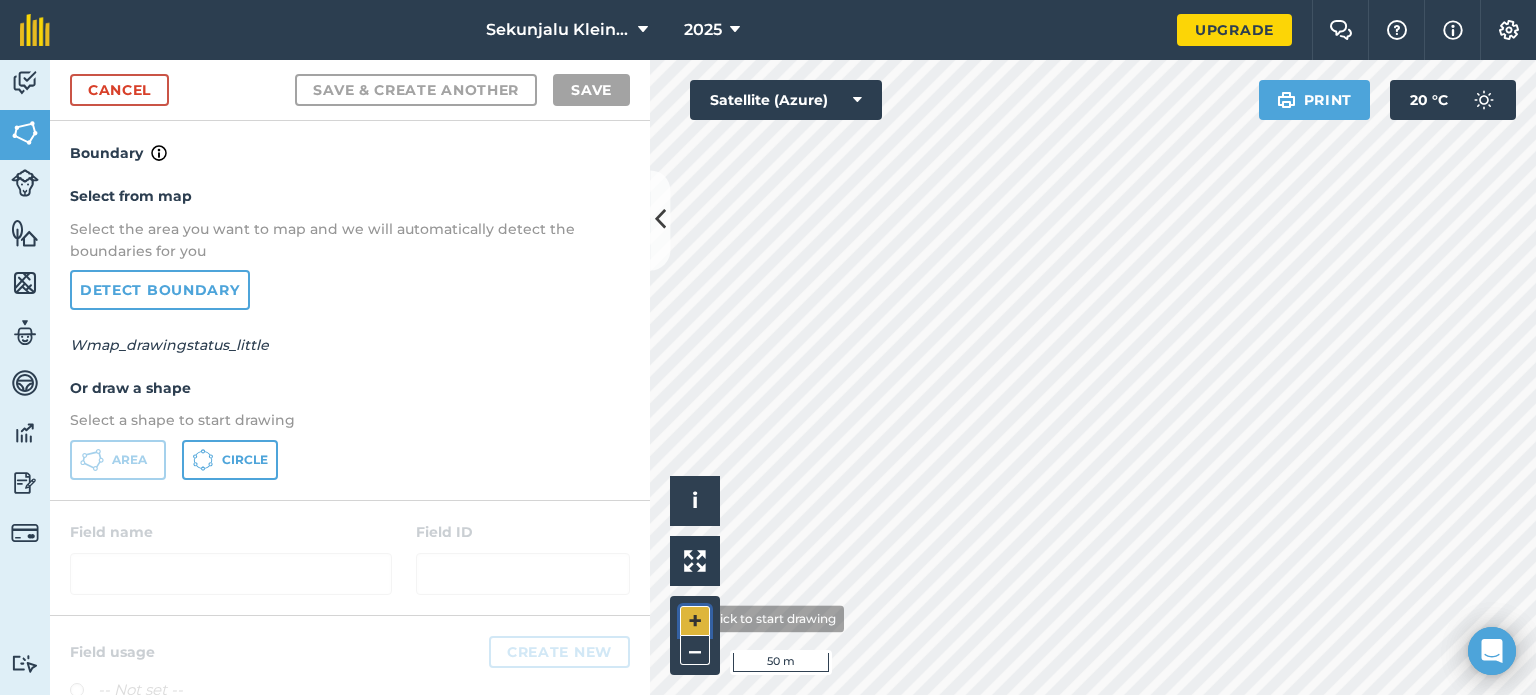 click on "+" at bounding box center [695, 621] 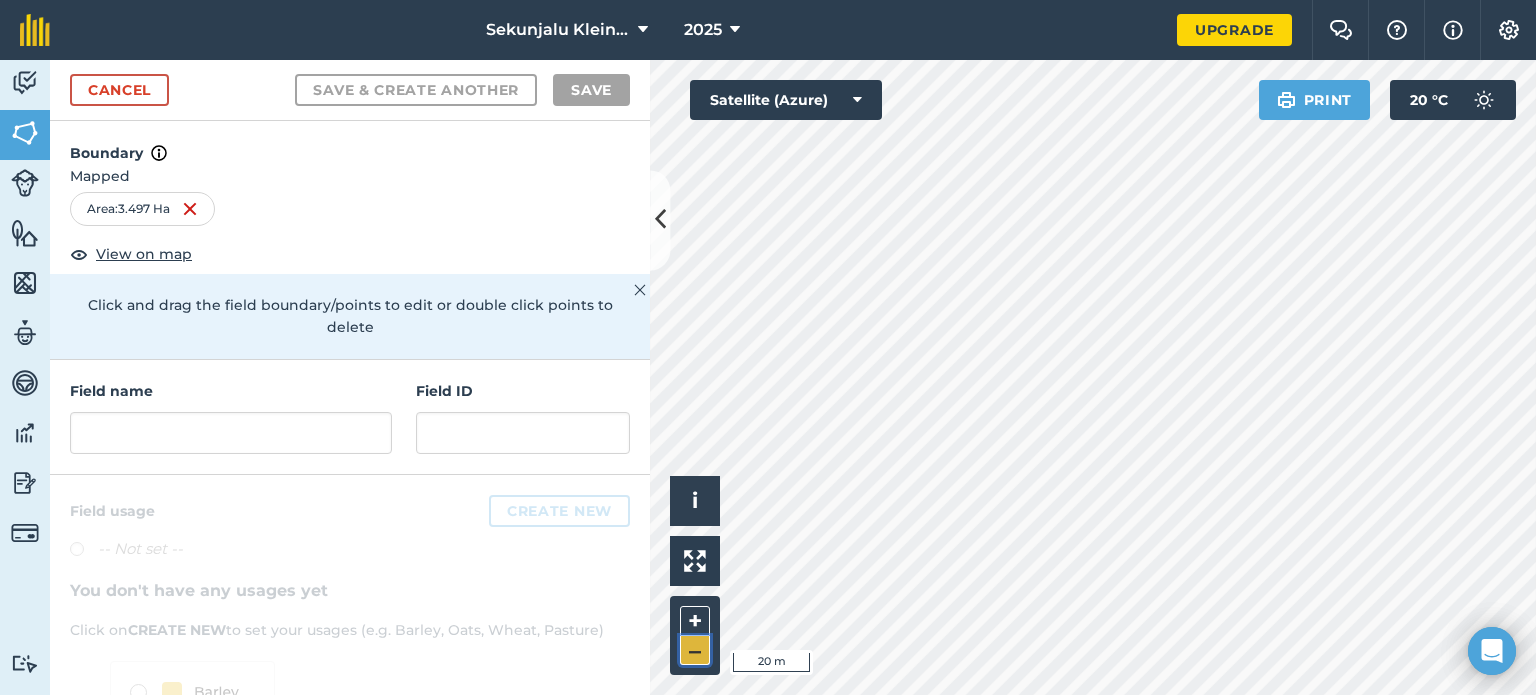 click on "–" at bounding box center [695, 650] 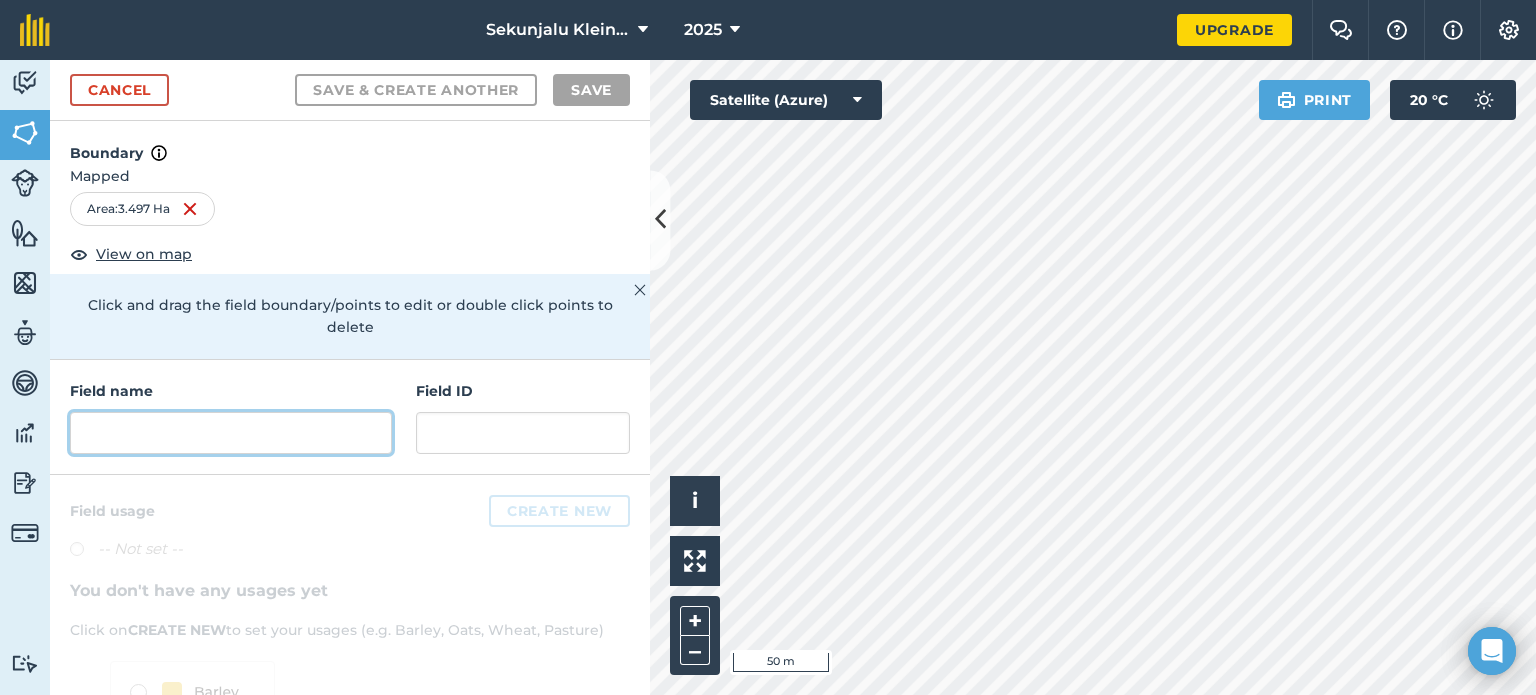 click at bounding box center [231, 433] 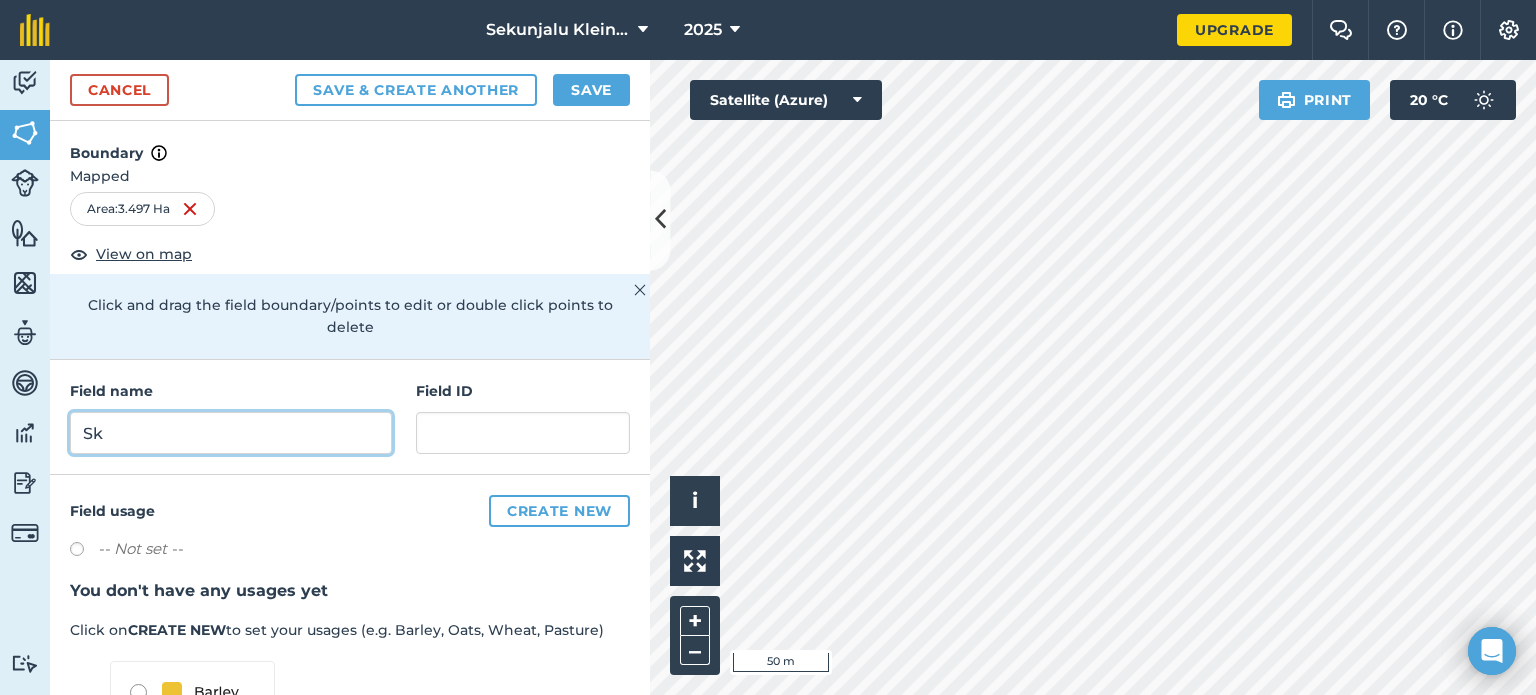 type on "S" 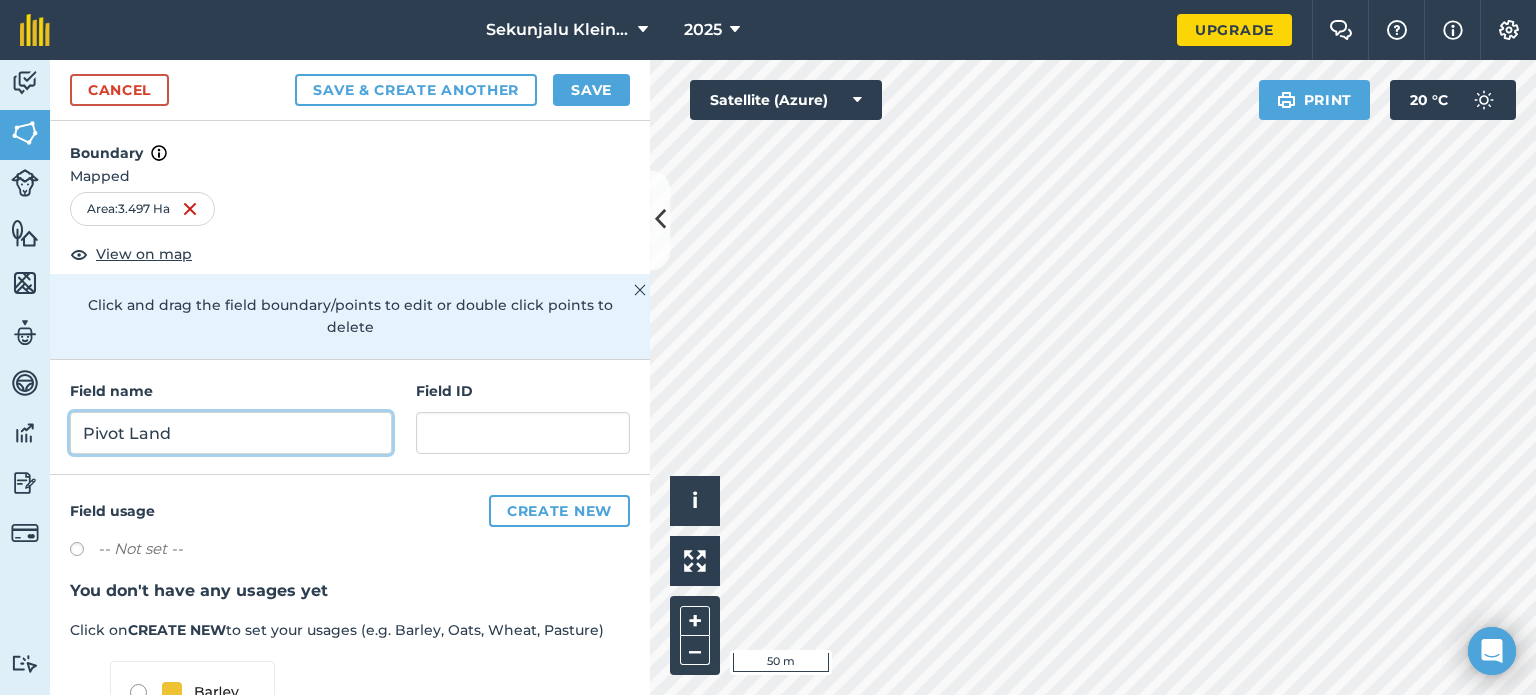 type on "Pivot Land" 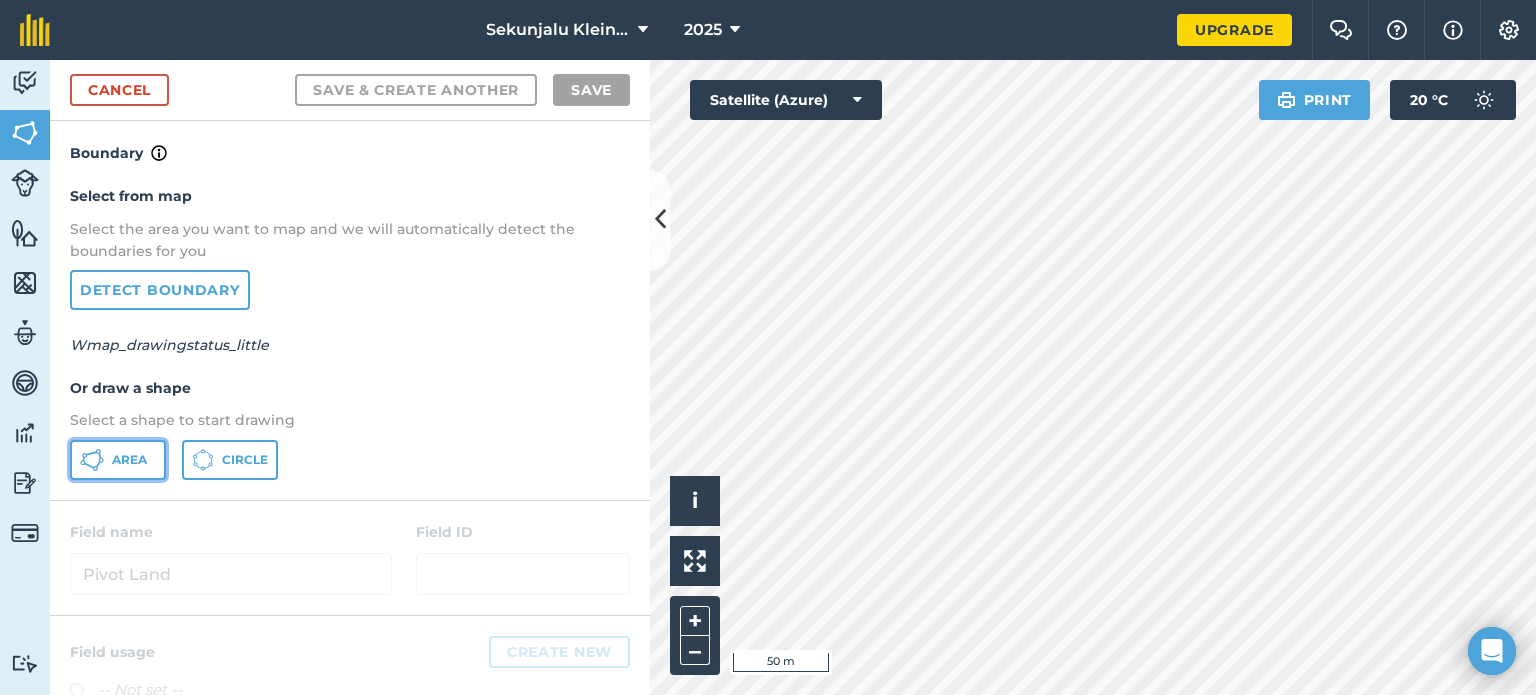 click 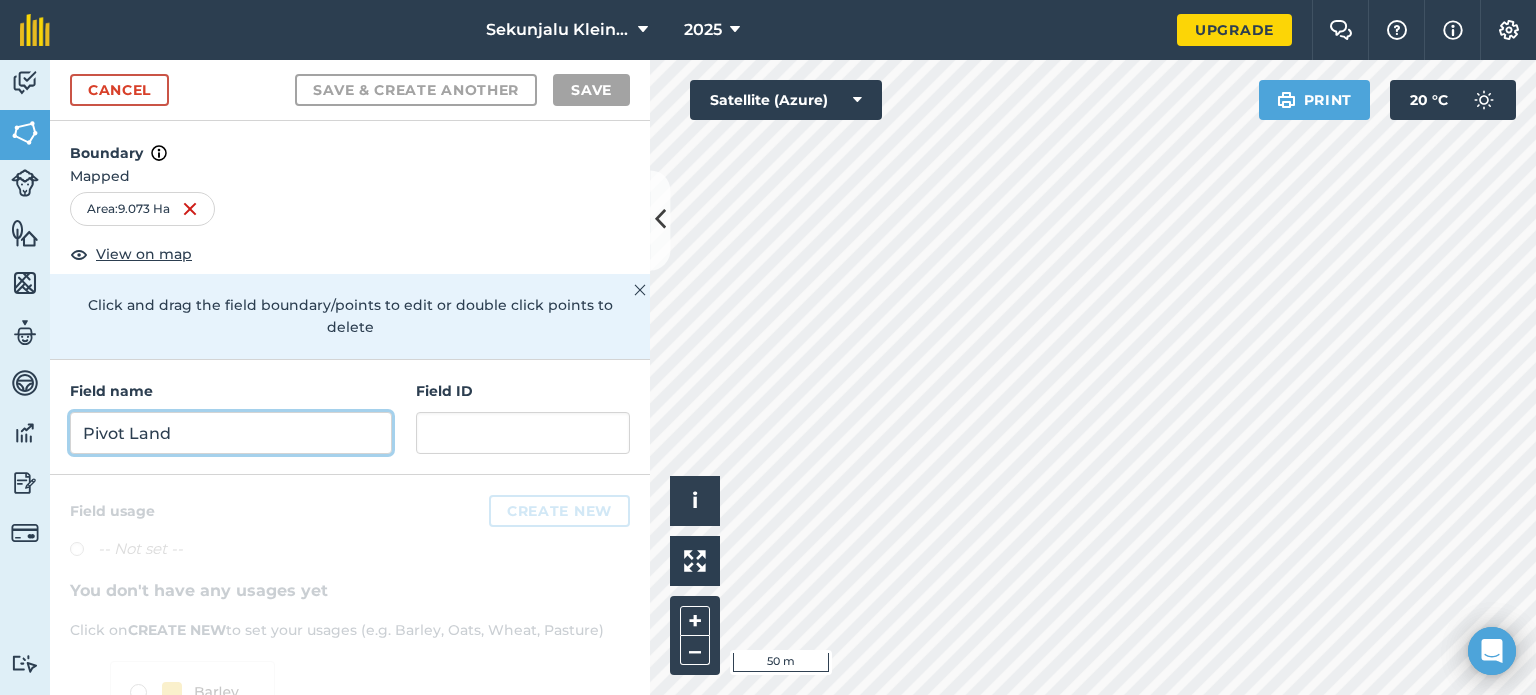 click on "Pivot Land" at bounding box center (231, 433) 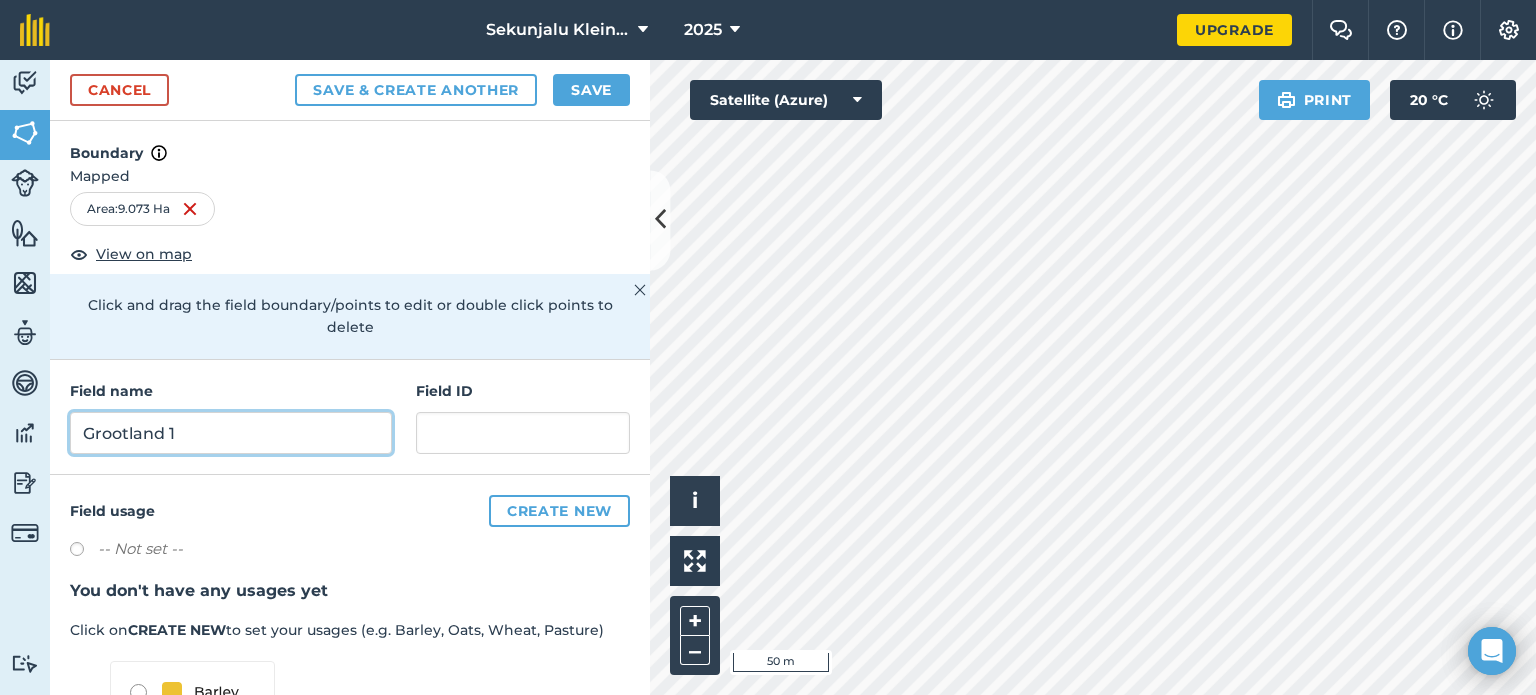 type on "Grootland 1" 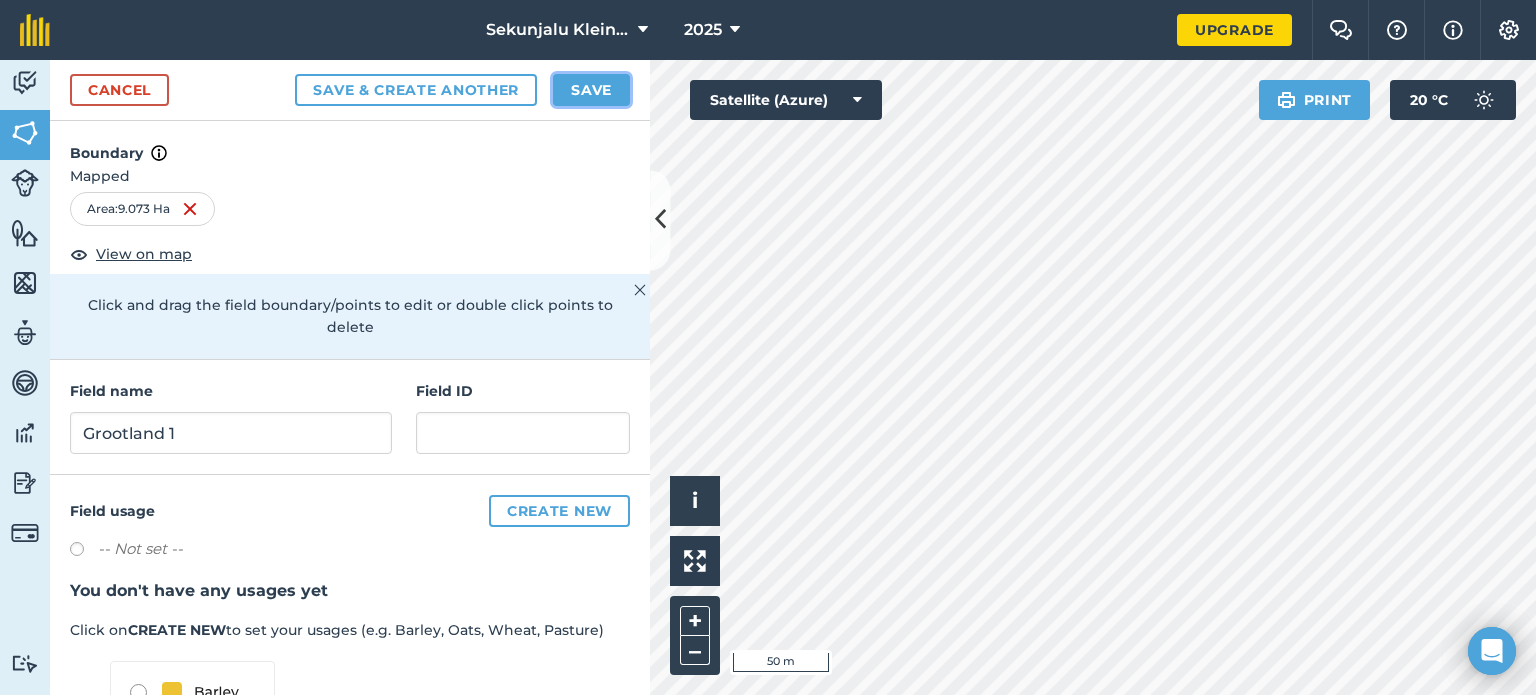 click on "Save" at bounding box center [591, 90] 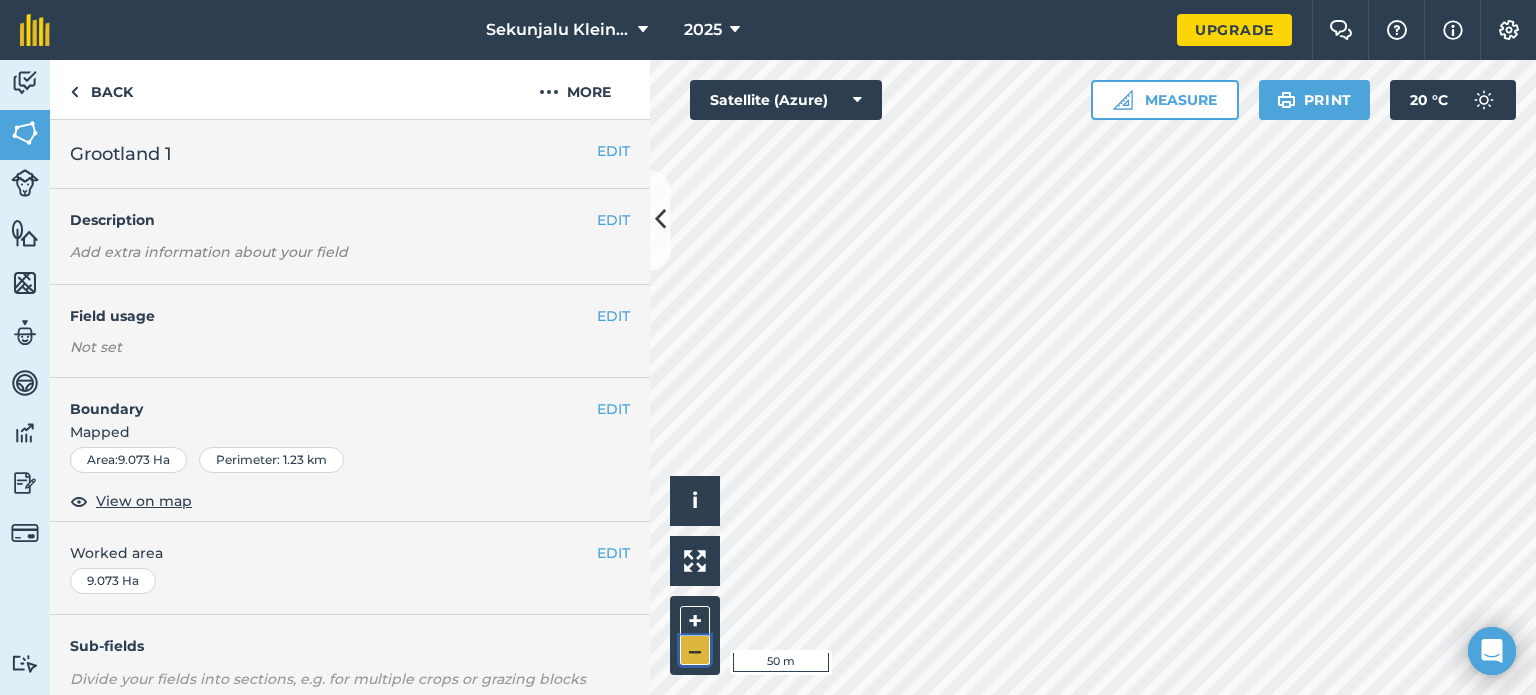 click on "–" at bounding box center (695, 650) 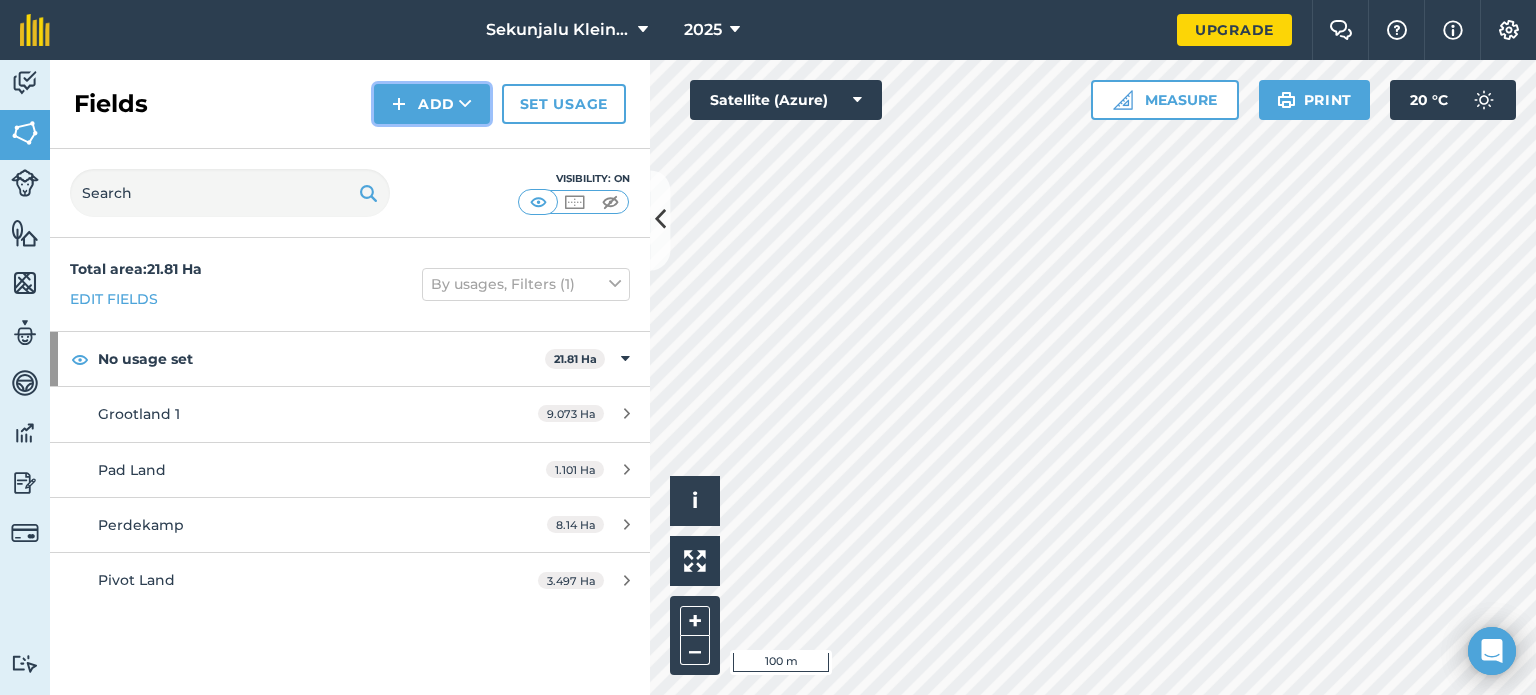 click on "Add" at bounding box center [432, 104] 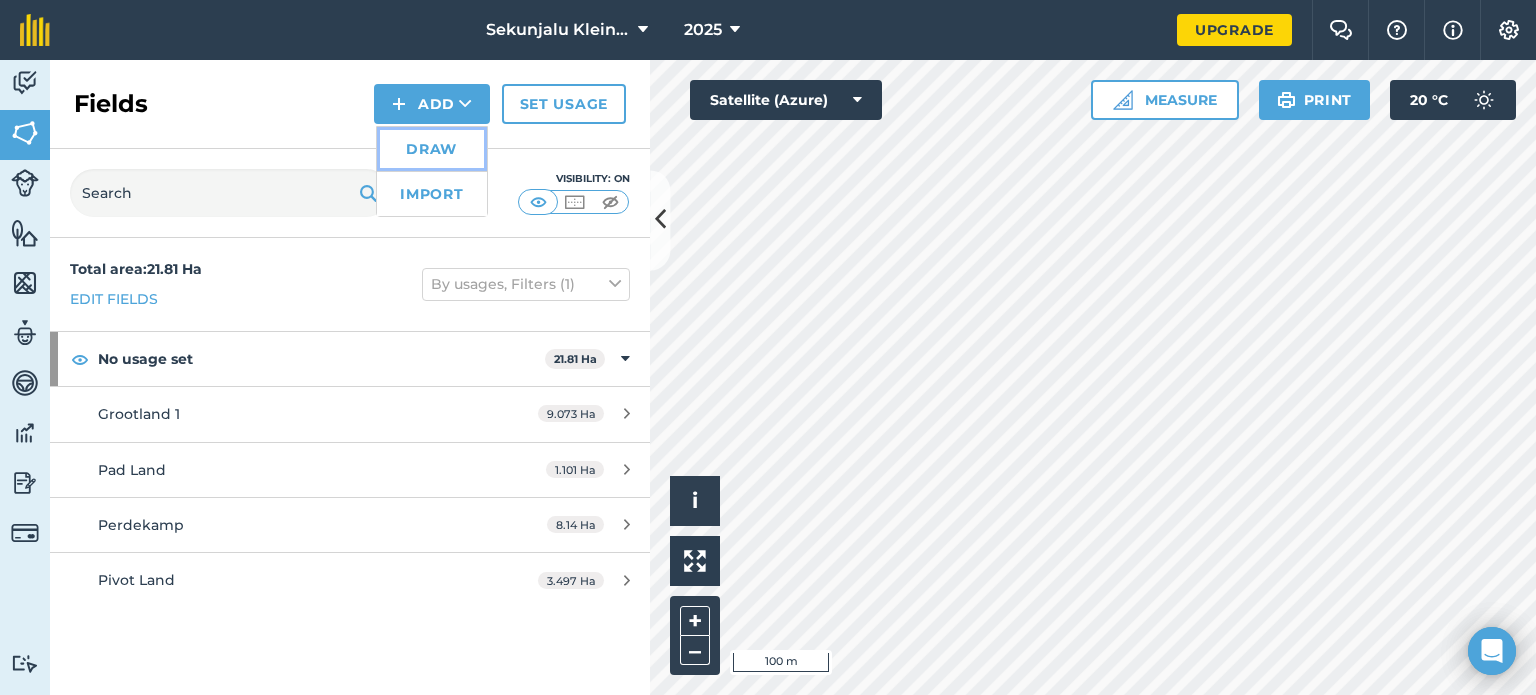 click on "Draw" at bounding box center (432, 149) 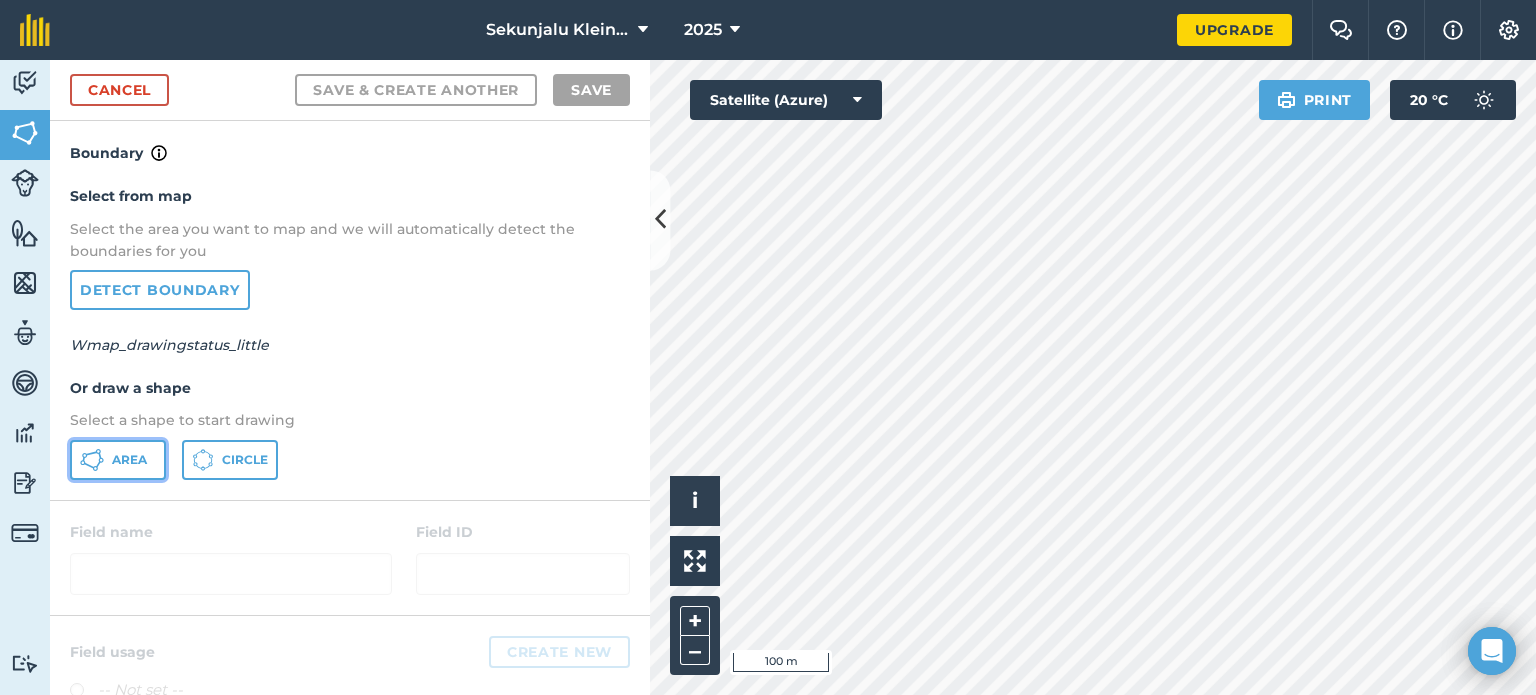 click on "Area" at bounding box center [129, 460] 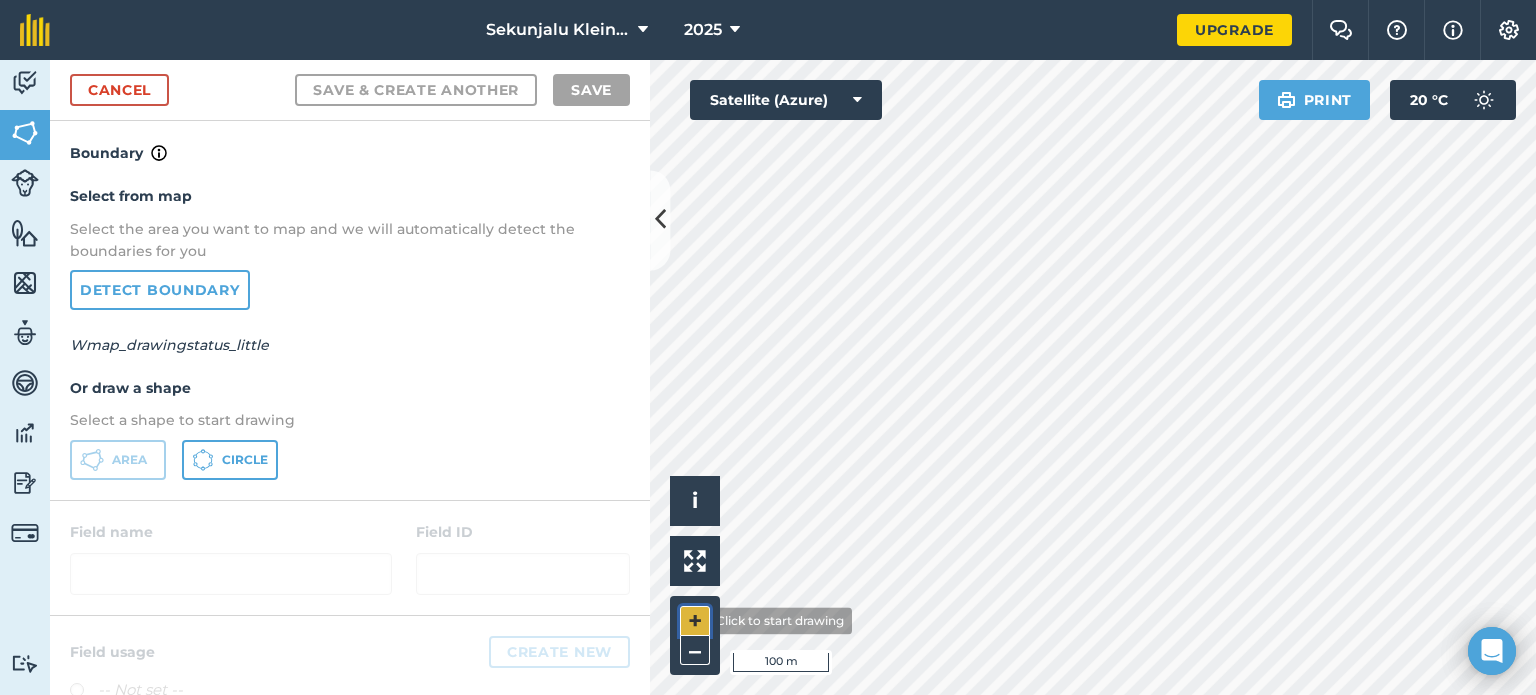 click on "+" at bounding box center (695, 621) 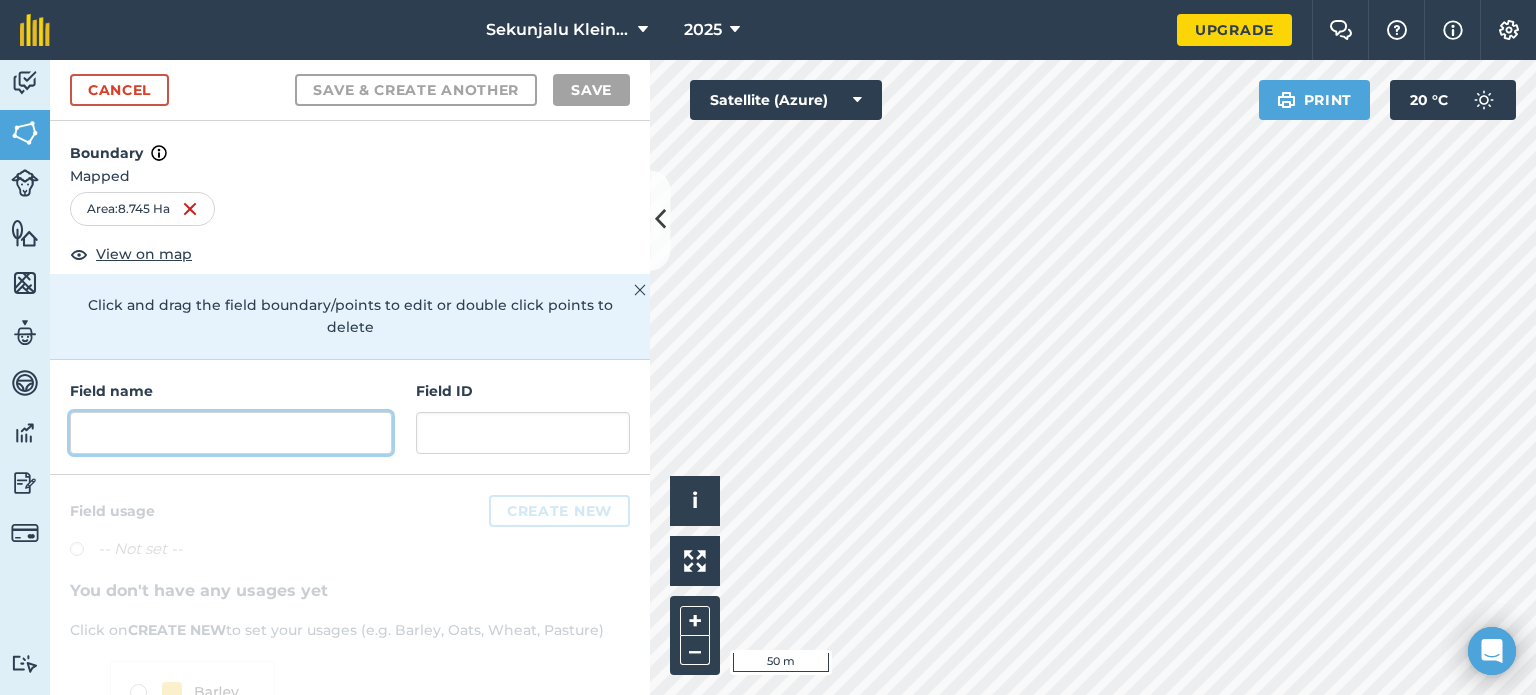 click at bounding box center (231, 433) 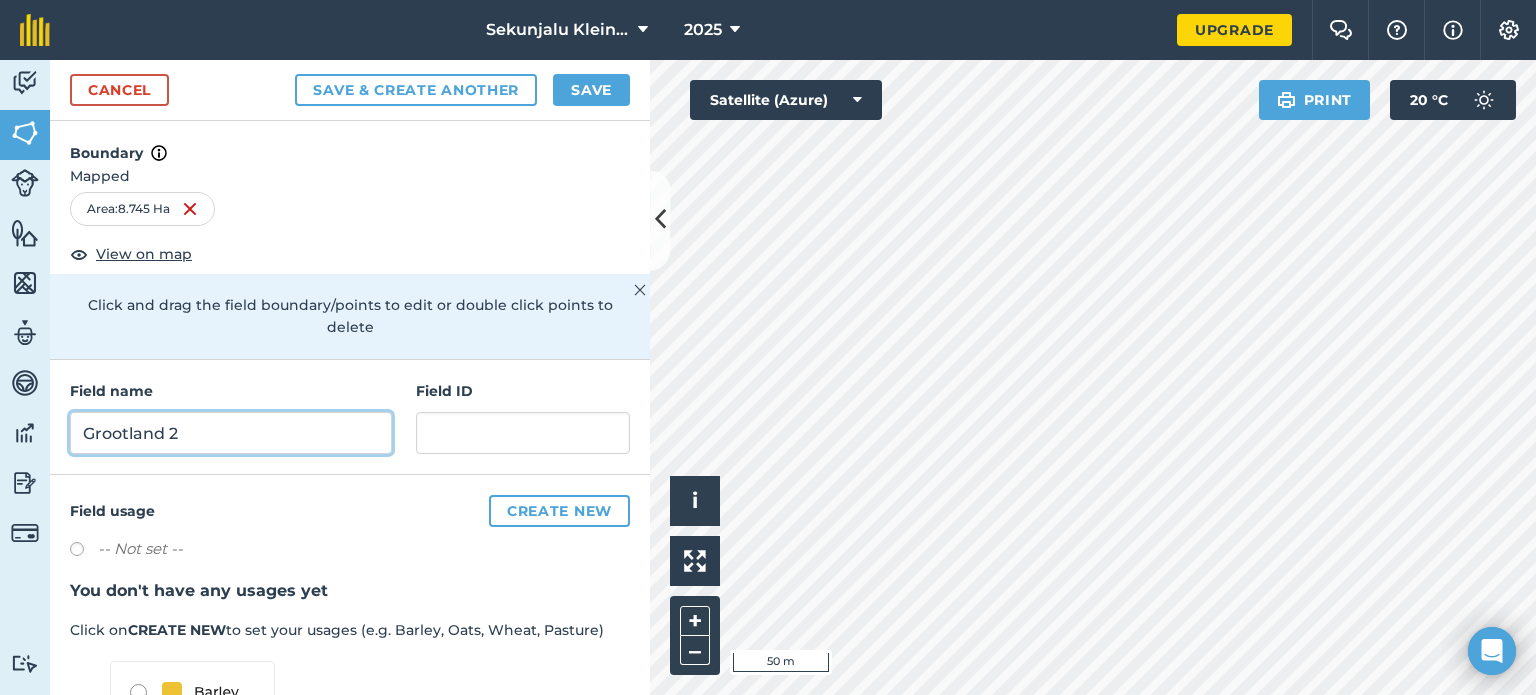 type on "Grootland 2" 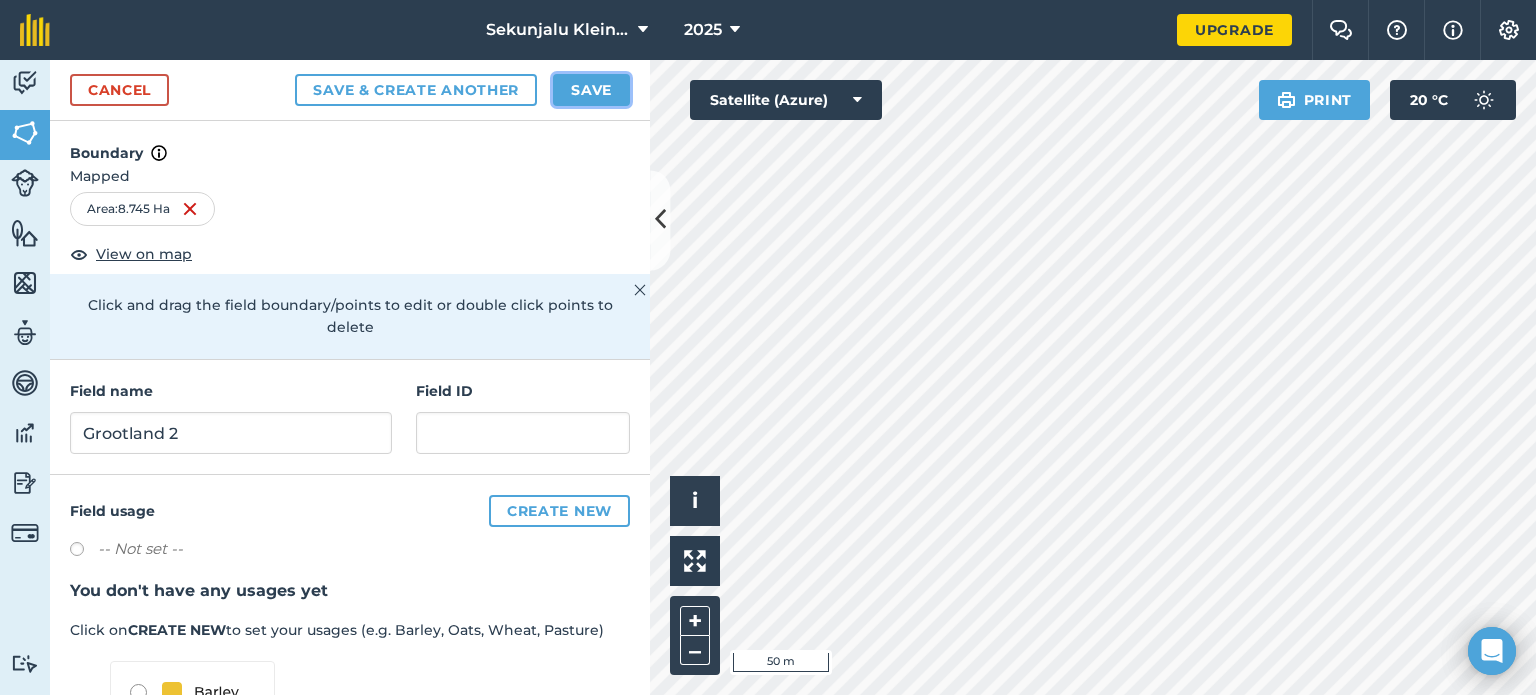 click on "Save" at bounding box center (591, 90) 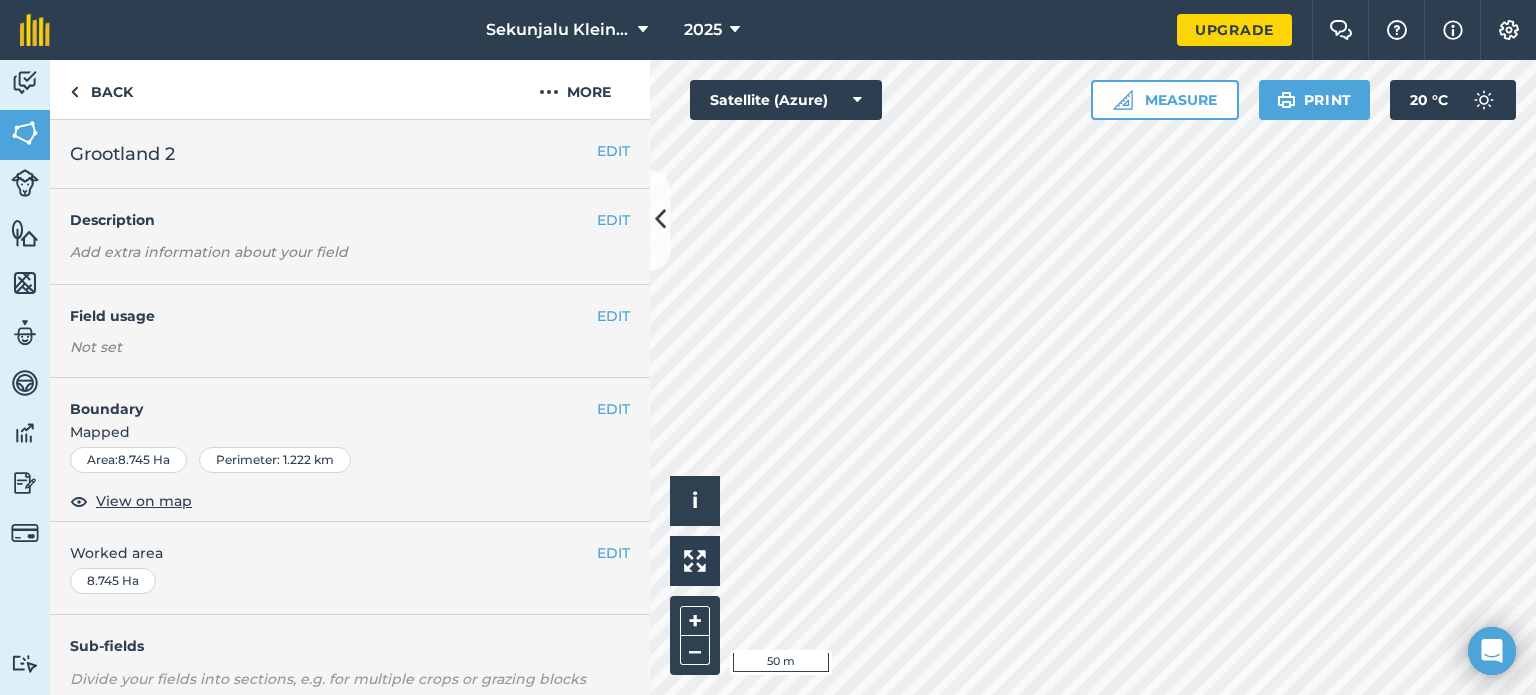 click on "Sekunjalu Kleinspringkraal  2025 Upgrade Farm Chat Help Info Settings Map printing is not available on our free plan Please upgrade to our Essentials, Plus or Pro plan to access this feature. Activity Fields Livestock Features Maps Team Vehicles Data Reporting Billing Tutorials Tutorials   Back   More EDIT Grootland 2 EDIT Description Add extra information about your field EDIT Field usage Not set EDIT Boundary   Mapped Area :  8.745   Ha Perimeter :   1.222   km   View on map EDIT Worked area 8.745   Ha Sub-fields   Divide your fields into sections, e.g. for multiple crops or grazing blocks   Add sub-fields Add field job Add note   Field Health To-Do Field History Reports There are no outstanding tasks for this field. Click to start drawing i © 2025 TomTom, Microsoft 50 m + – Satellite (Azure) Measure Print 20   ° C" at bounding box center [768, 347] 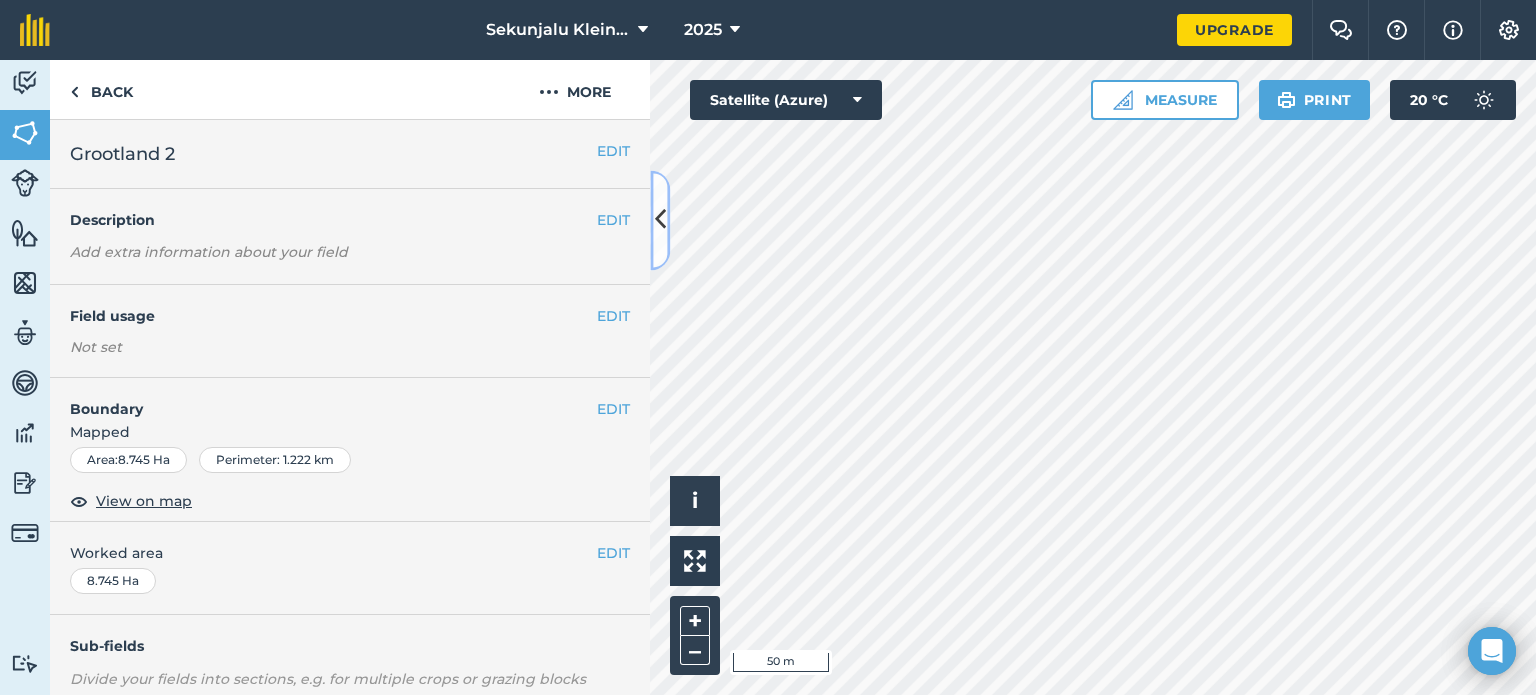 click at bounding box center (660, 220) 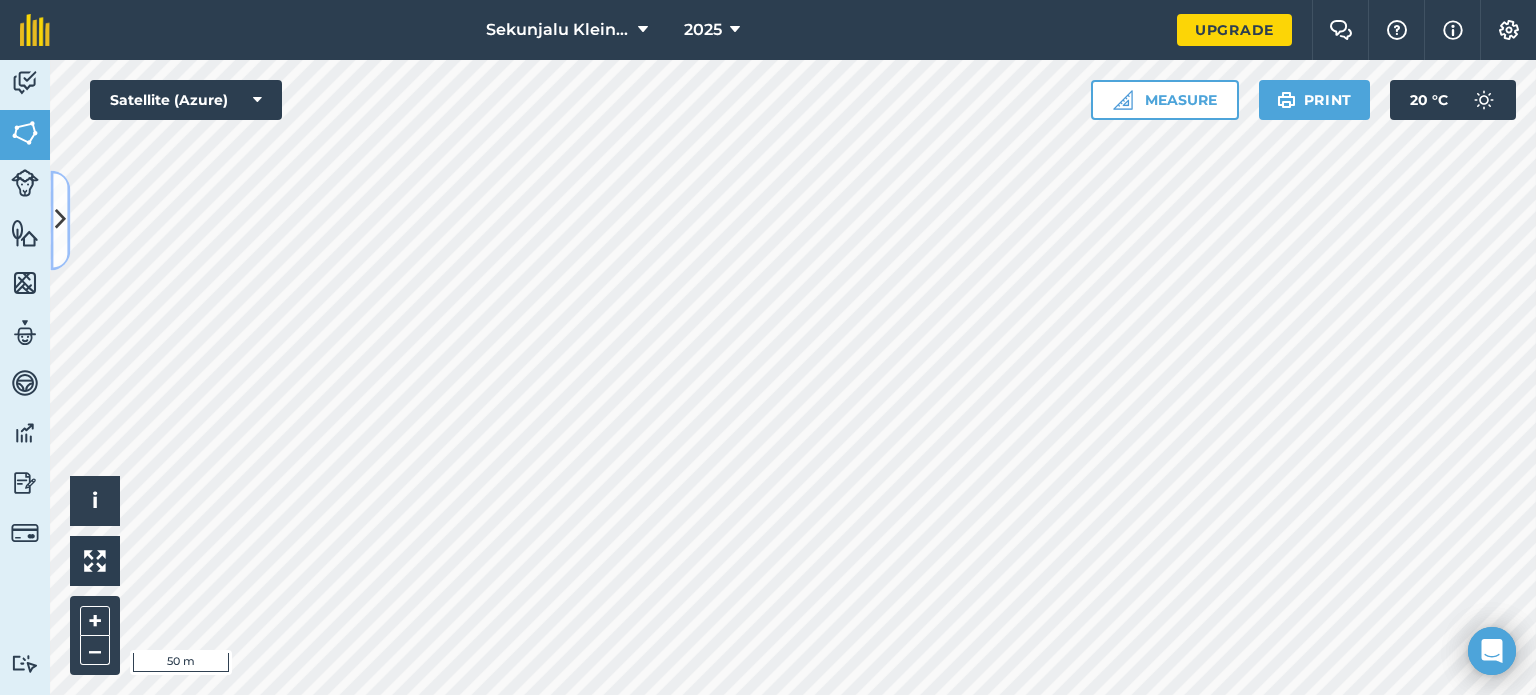 click at bounding box center (60, 220) 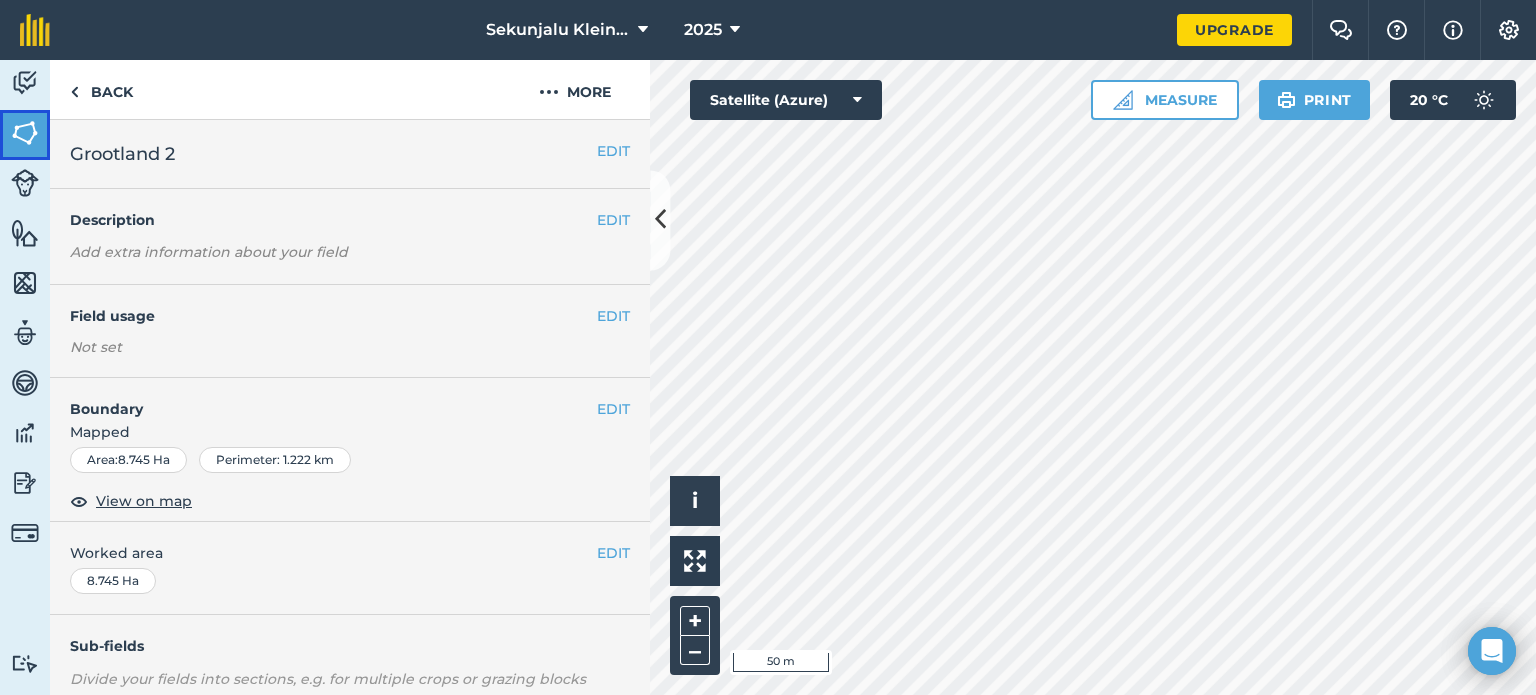 click at bounding box center [25, 133] 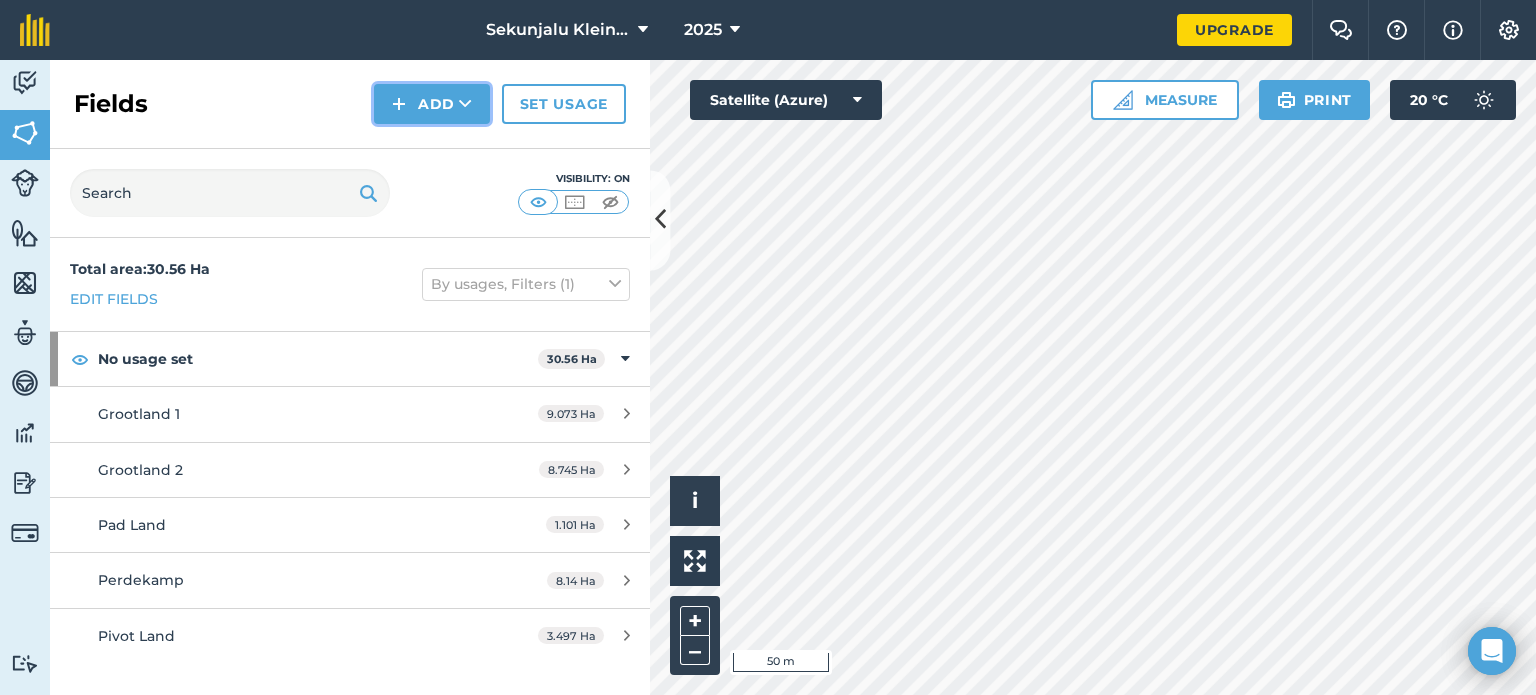 click at bounding box center [399, 104] 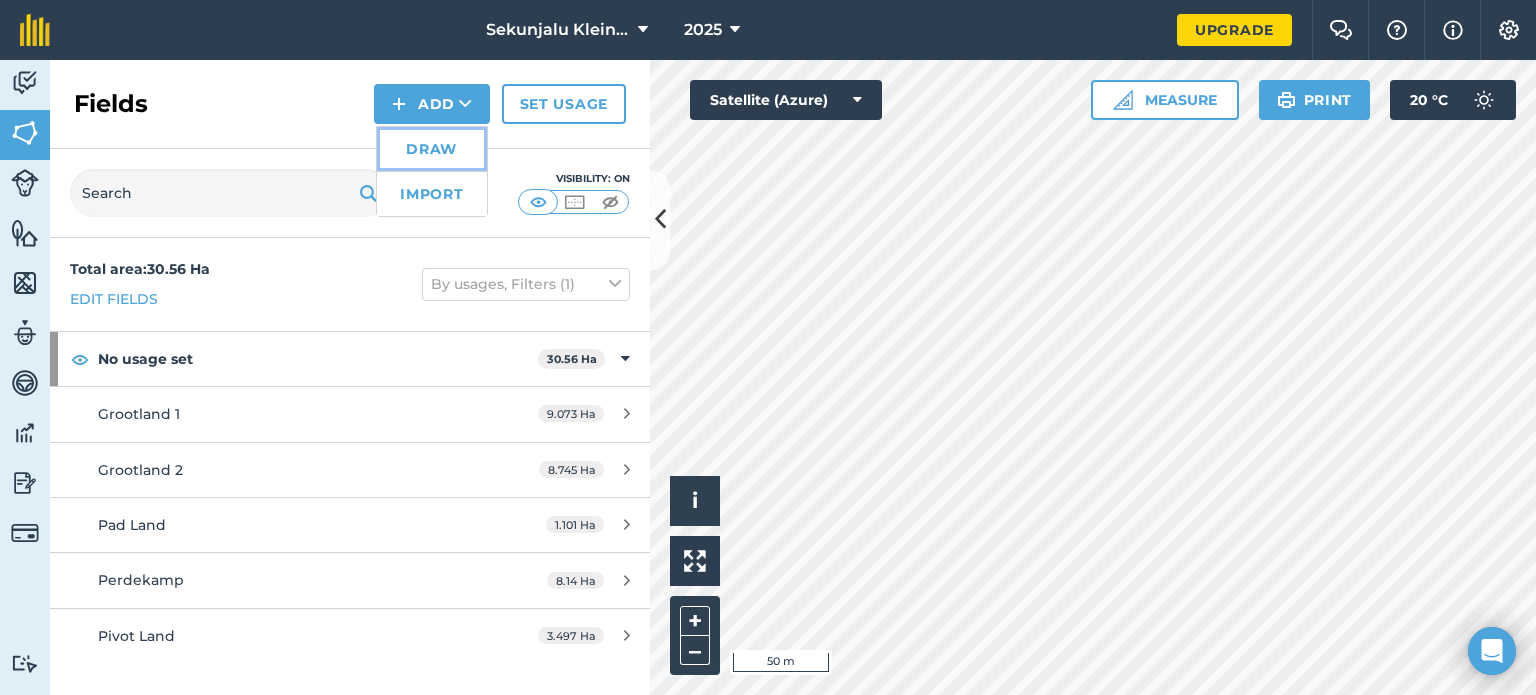click on "Draw" at bounding box center (432, 149) 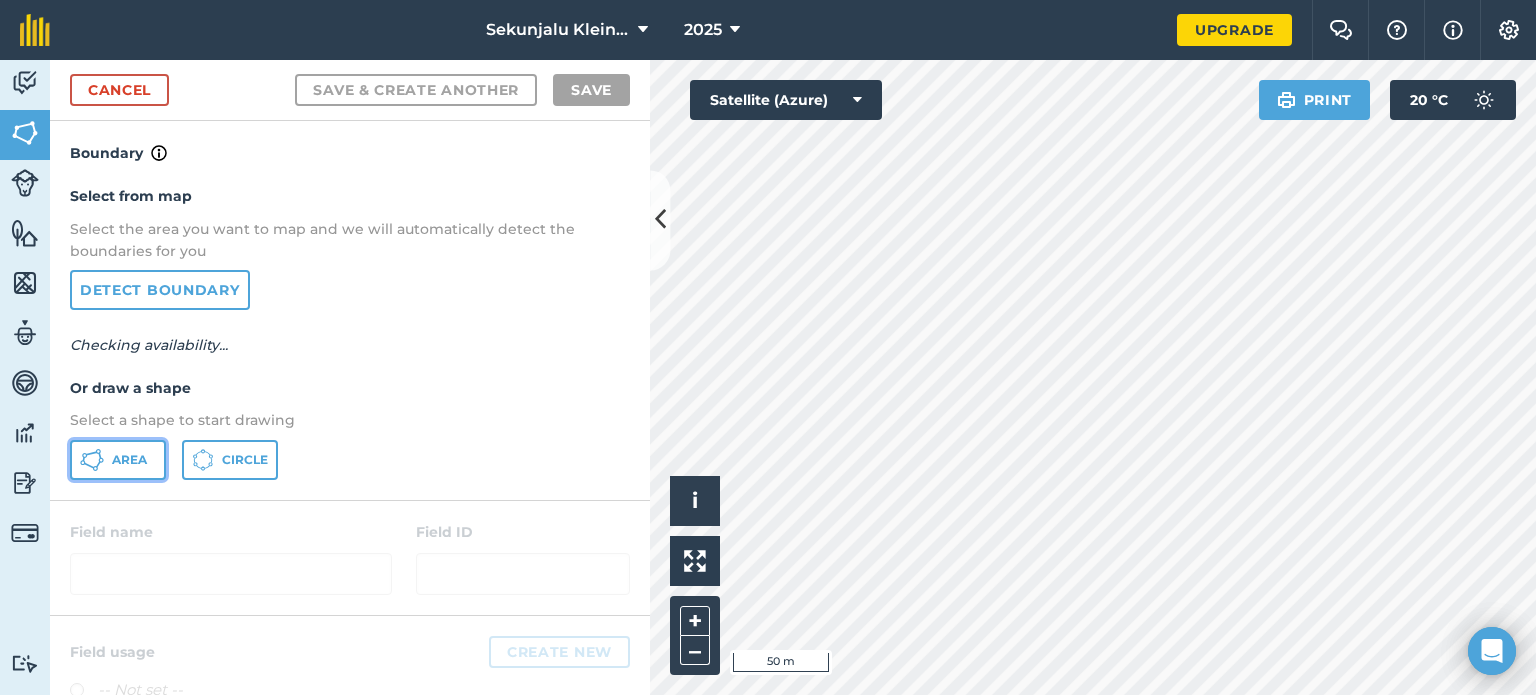 click on "Area" at bounding box center (129, 460) 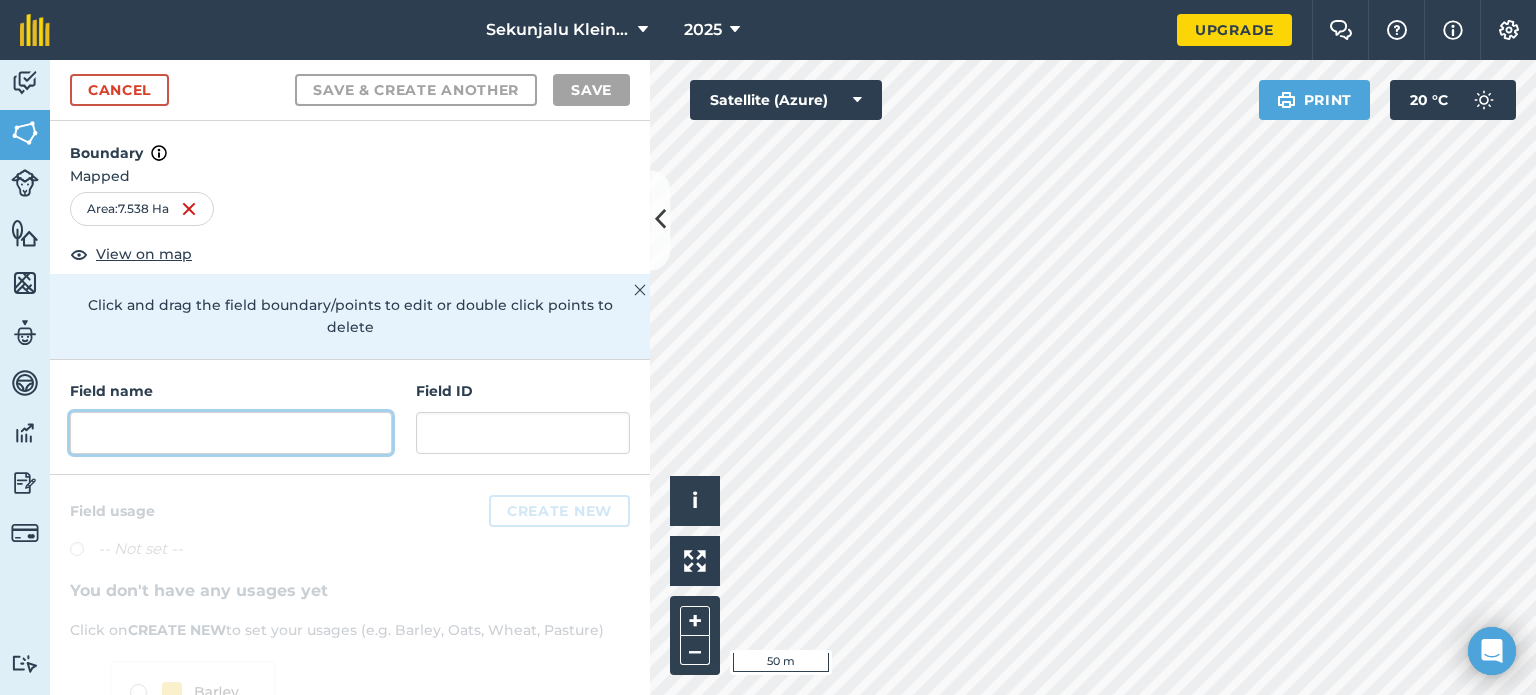 click at bounding box center [231, 433] 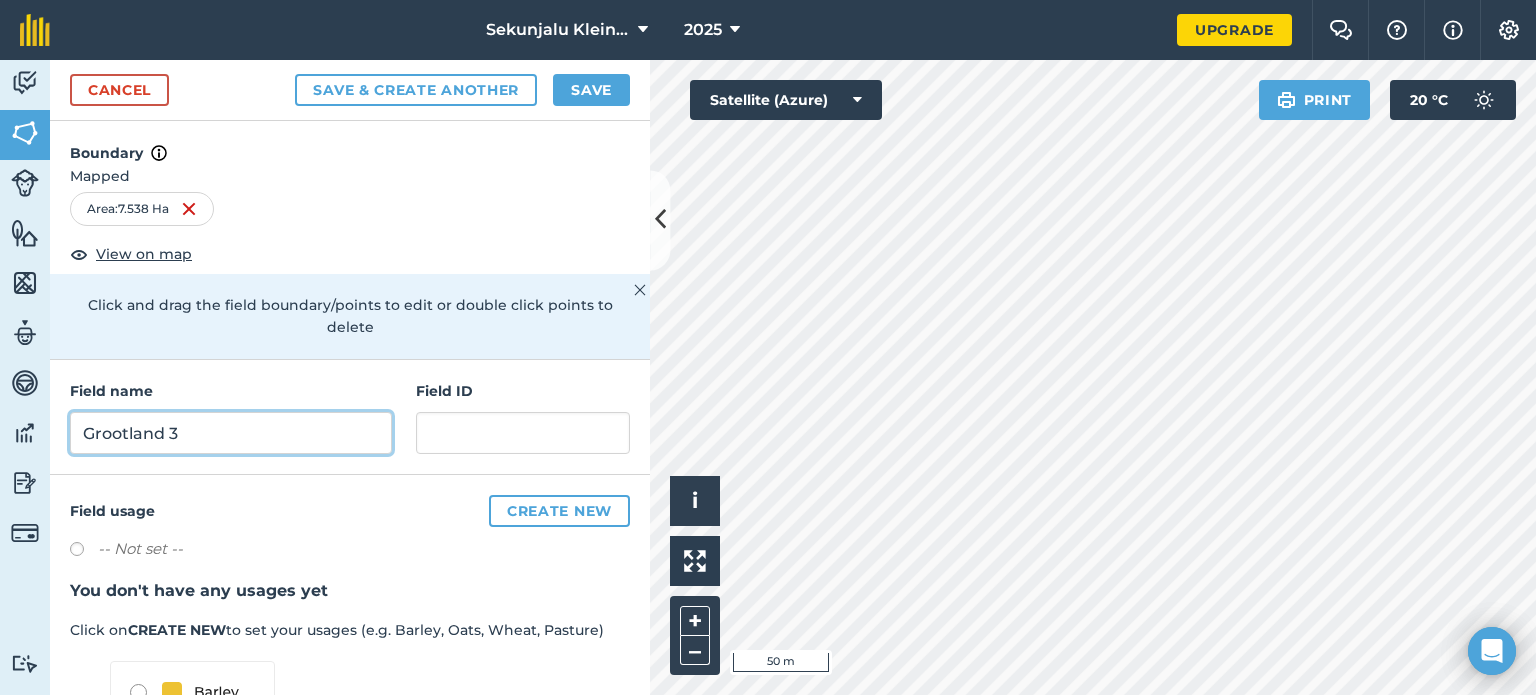 type on "Grootland 3" 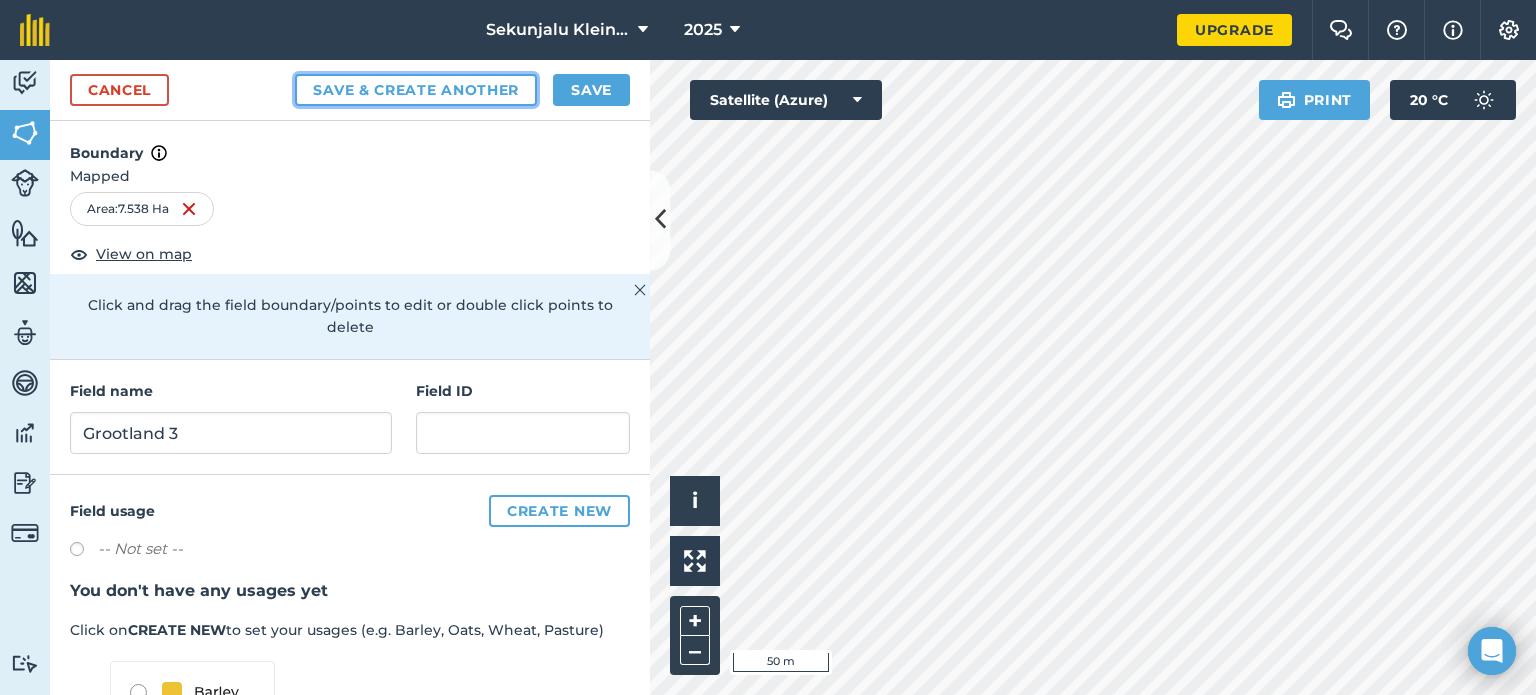 click on "Save & Create Another" at bounding box center (416, 90) 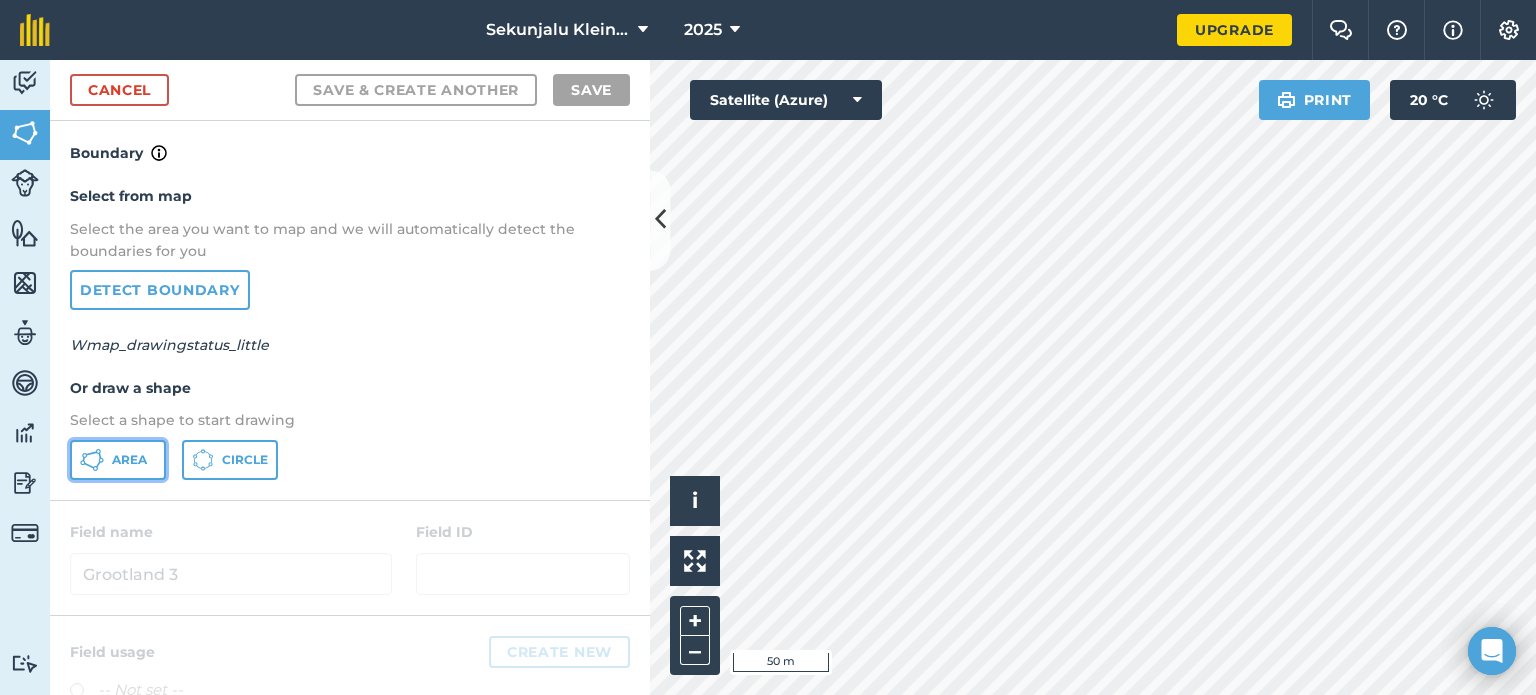 click on "Area" at bounding box center [118, 460] 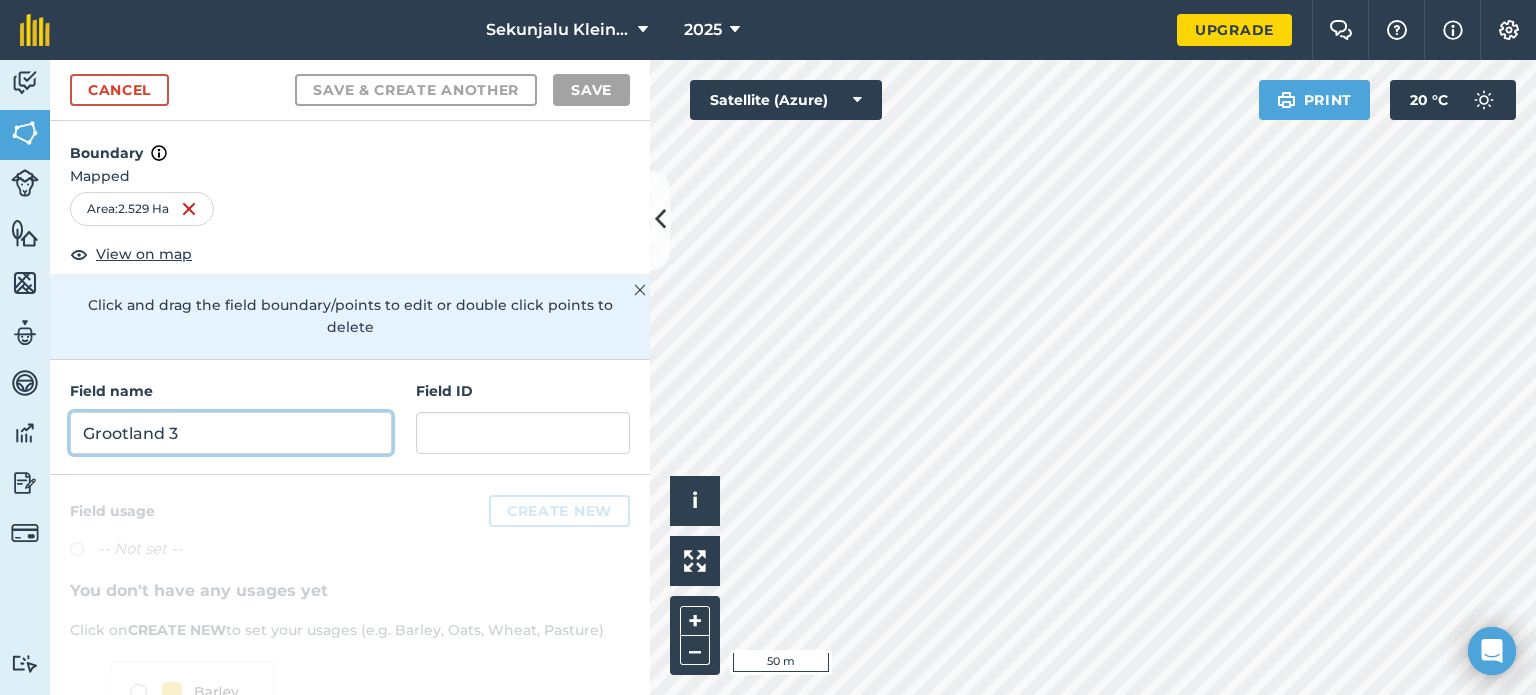 click on "Grootland 3" at bounding box center [231, 433] 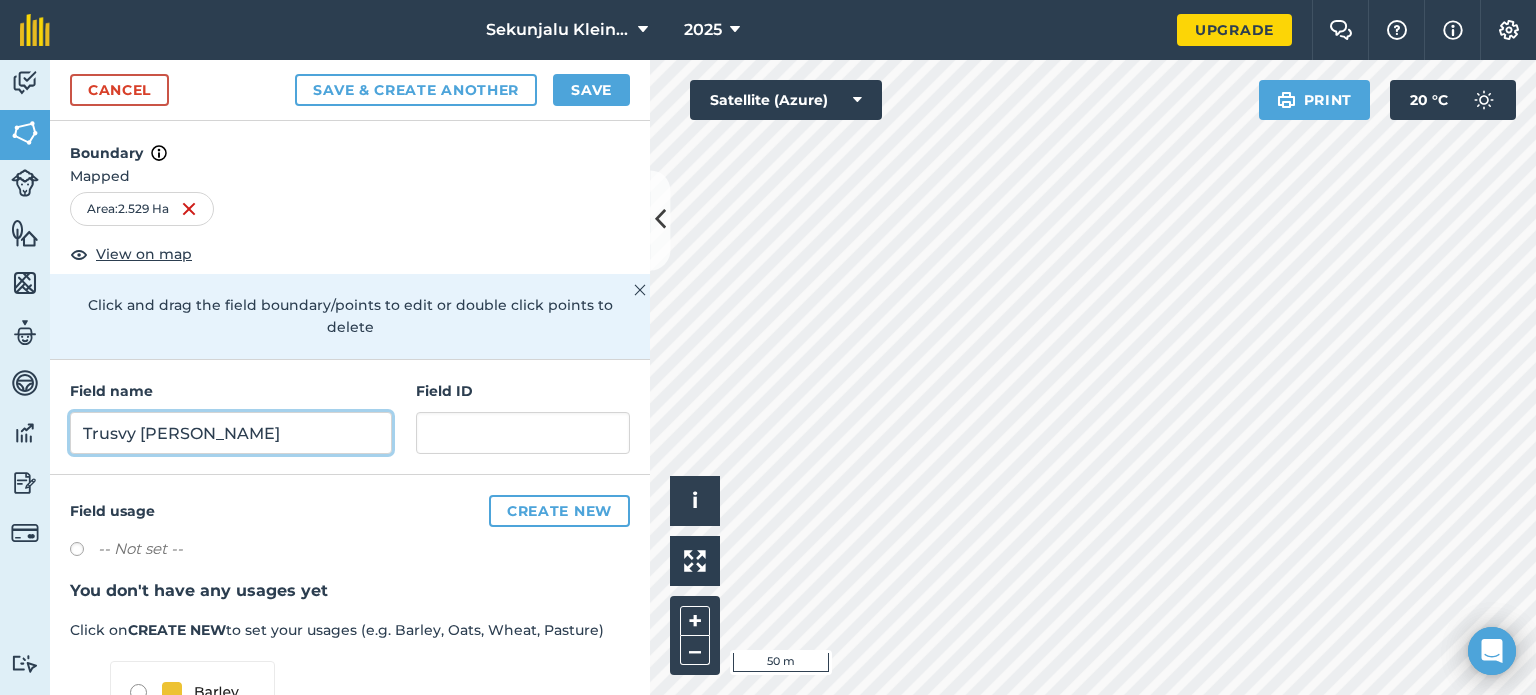 type on "Trusvy Lande" 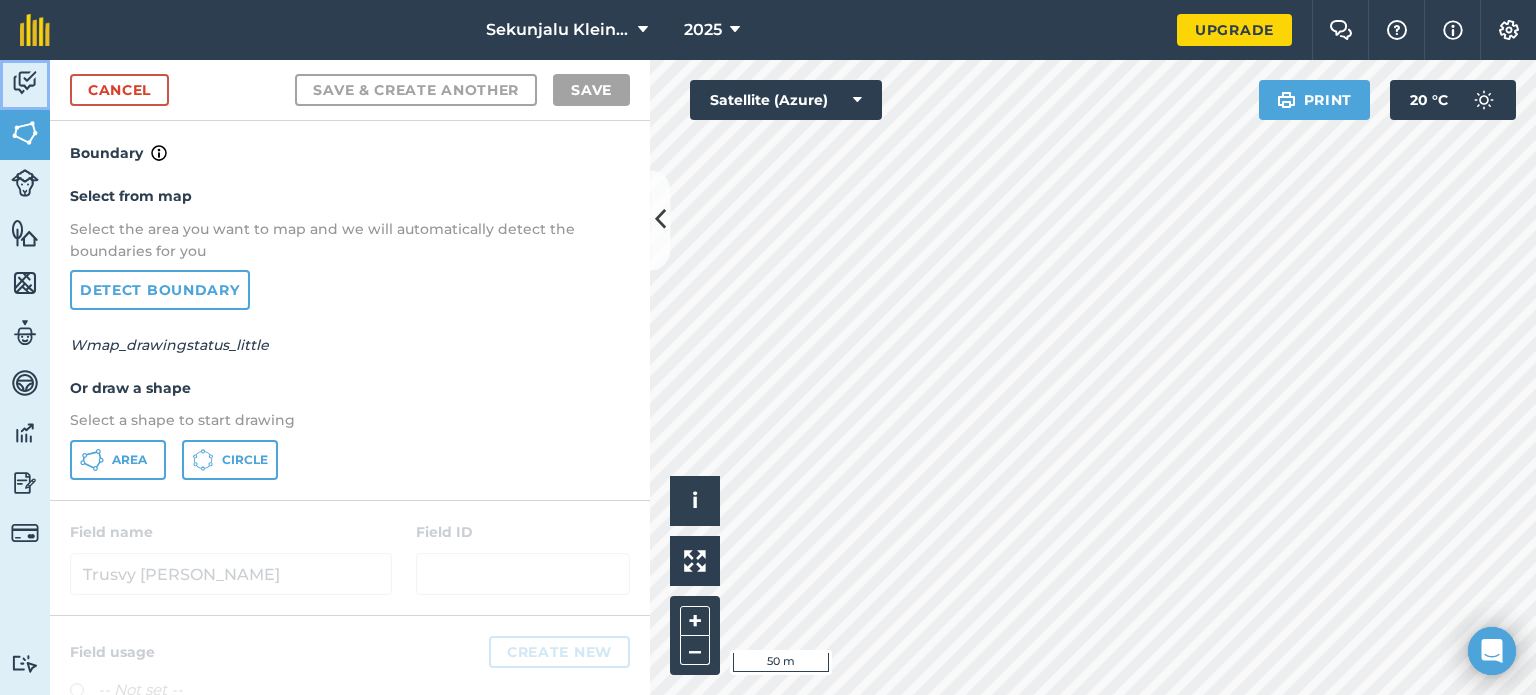 click at bounding box center (25, 83) 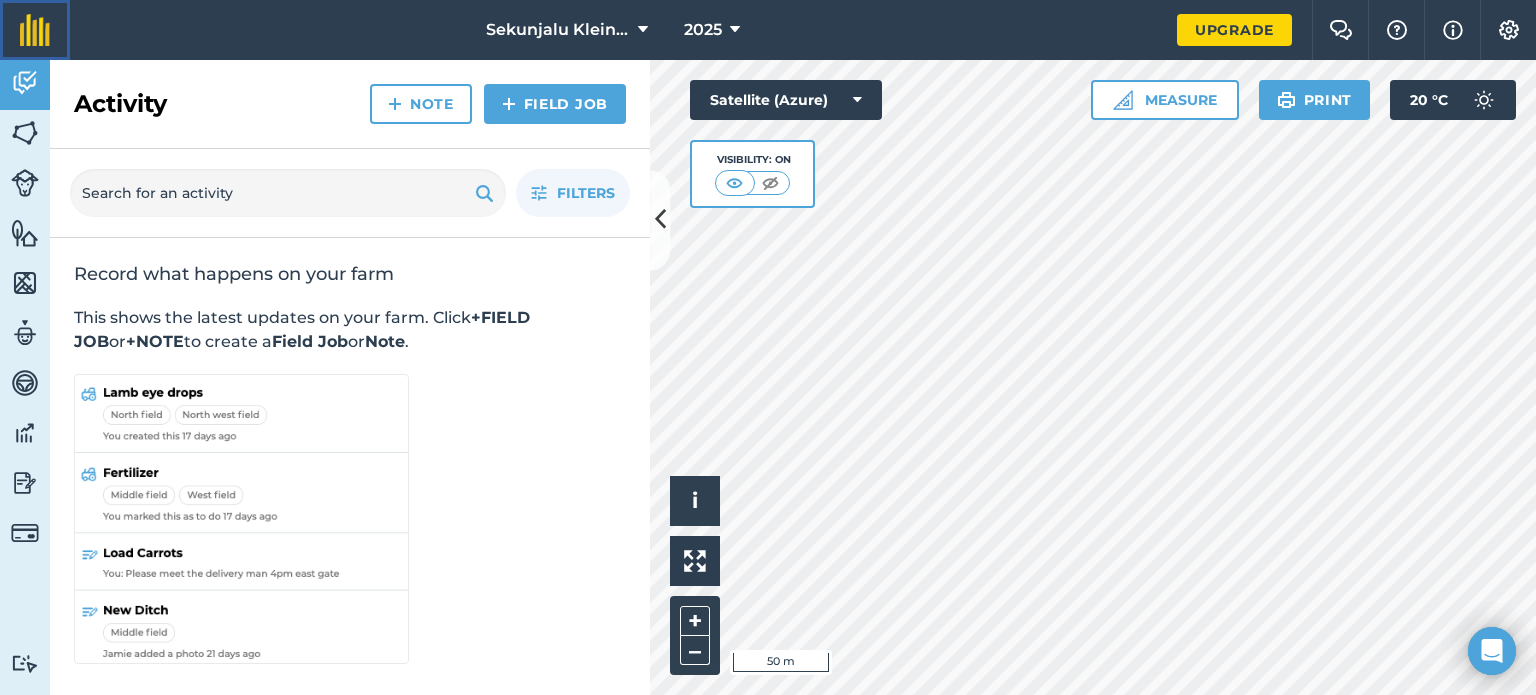 click at bounding box center (35, 30) 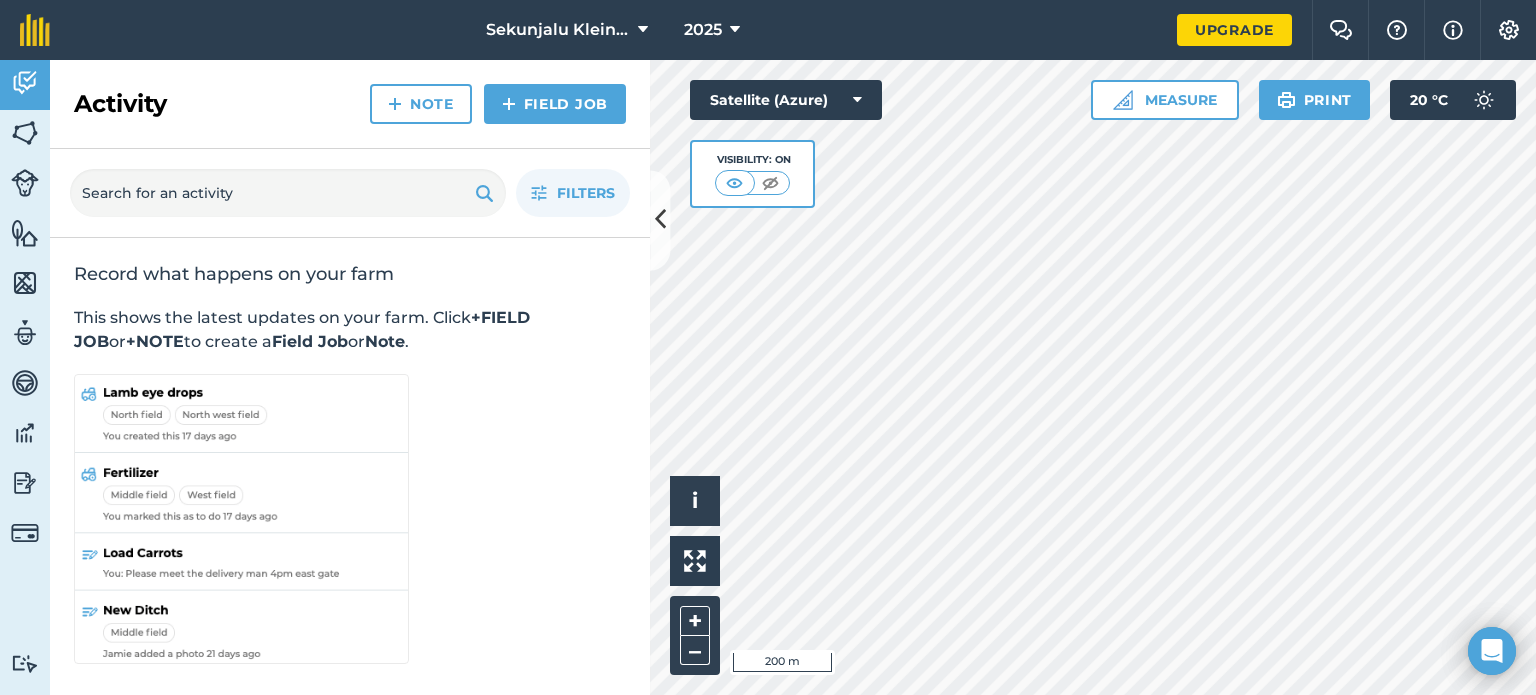 click on "Filters" at bounding box center [350, 193] 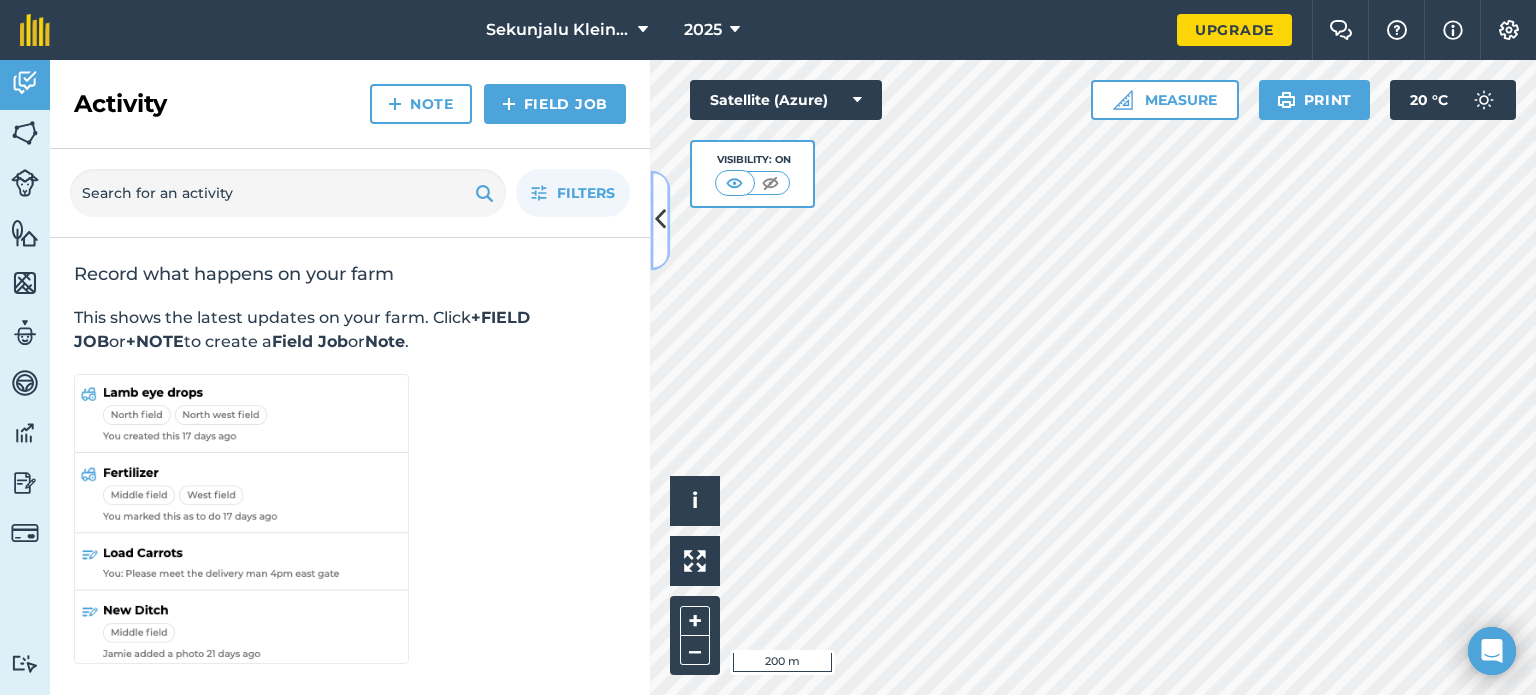 click at bounding box center [660, 220] 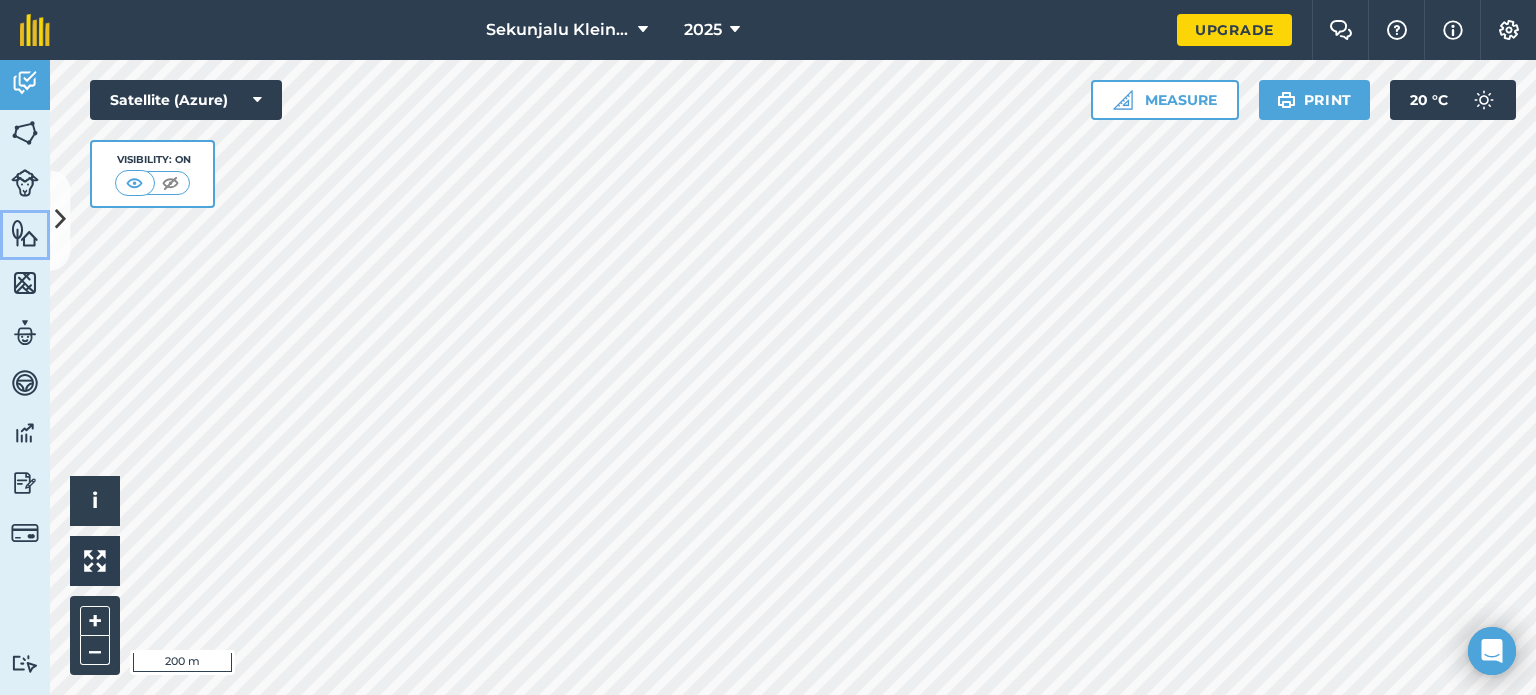 click at bounding box center (25, 233) 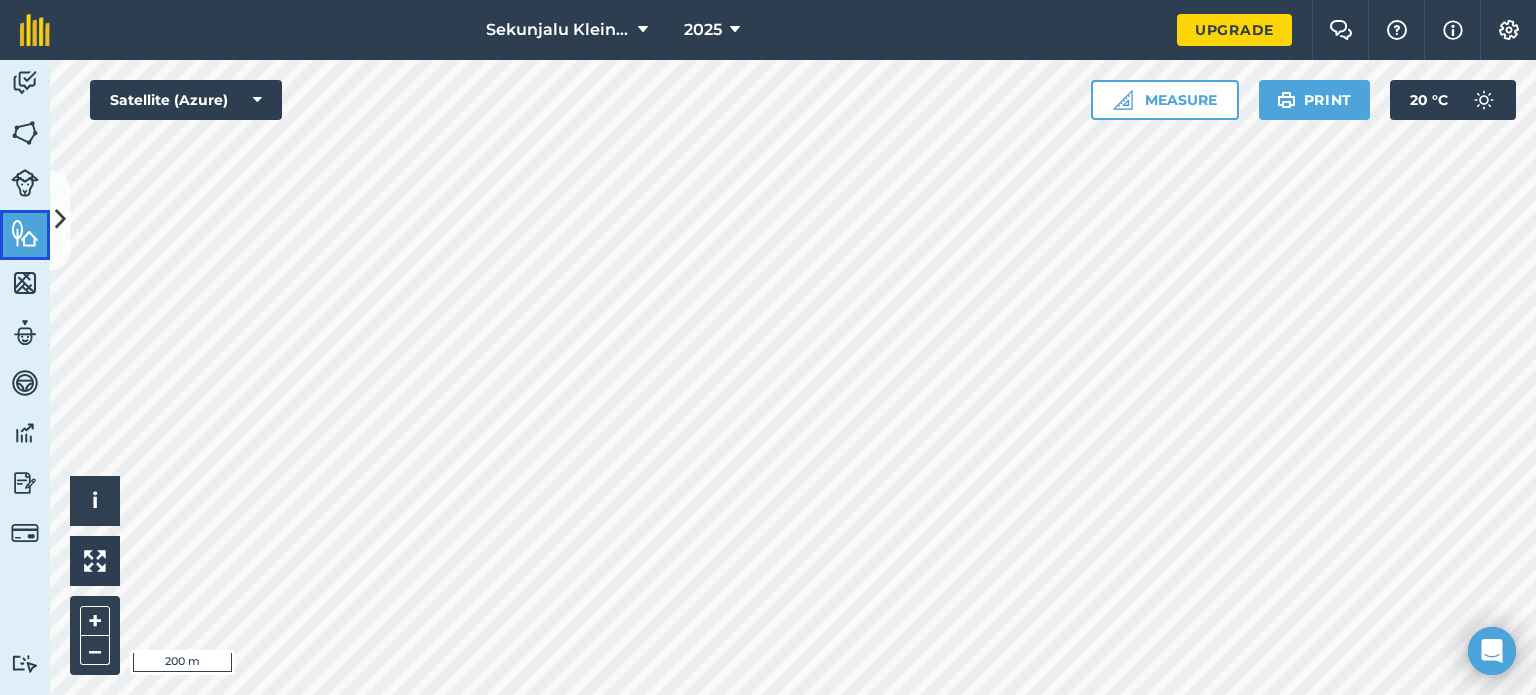 click at bounding box center (25, 233) 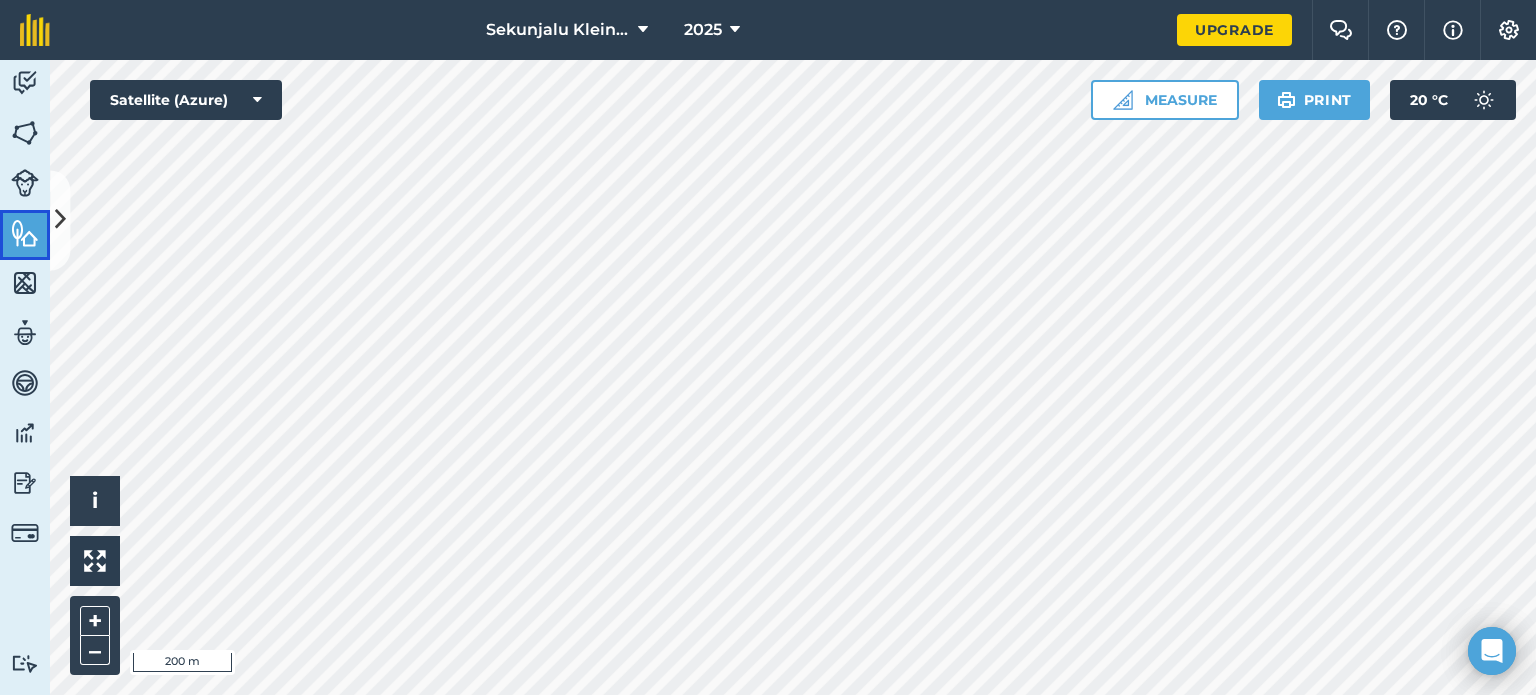 click at bounding box center (25, 233) 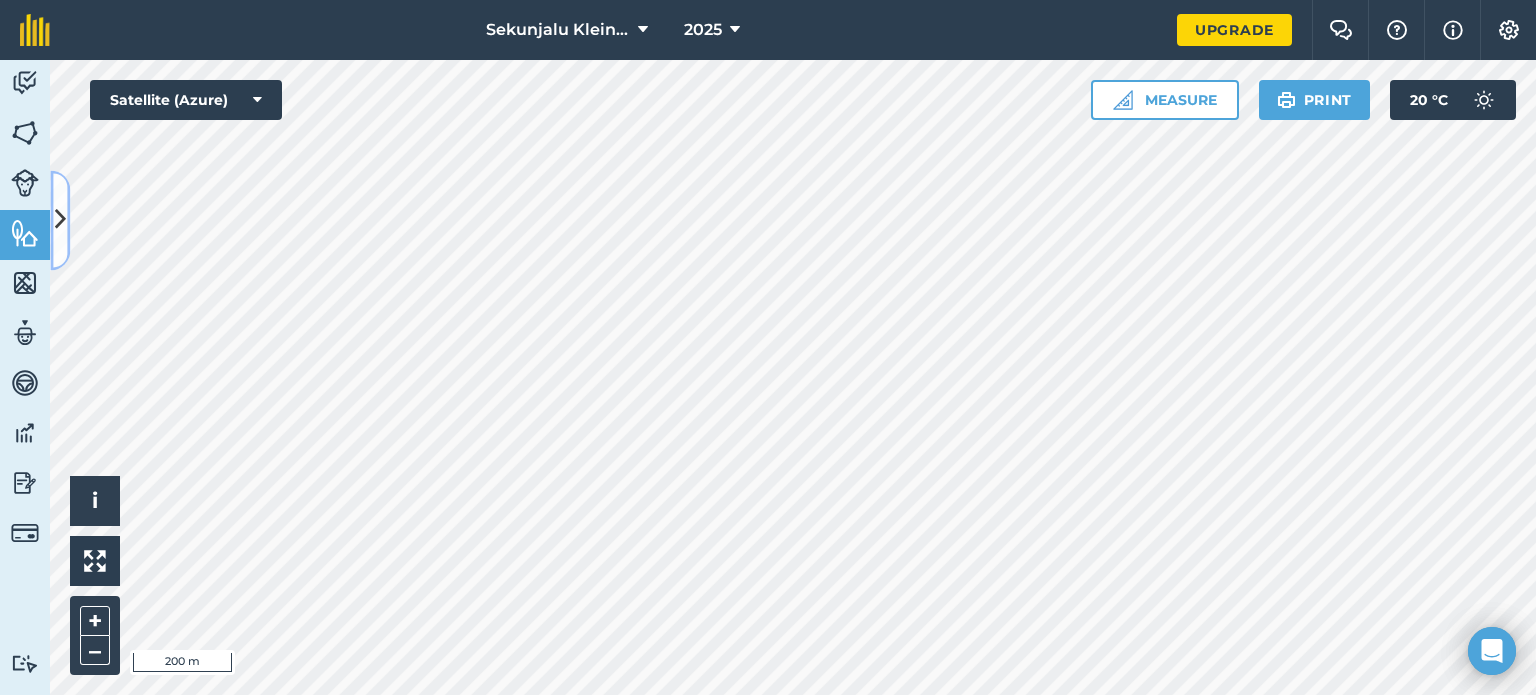 click at bounding box center (60, 220) 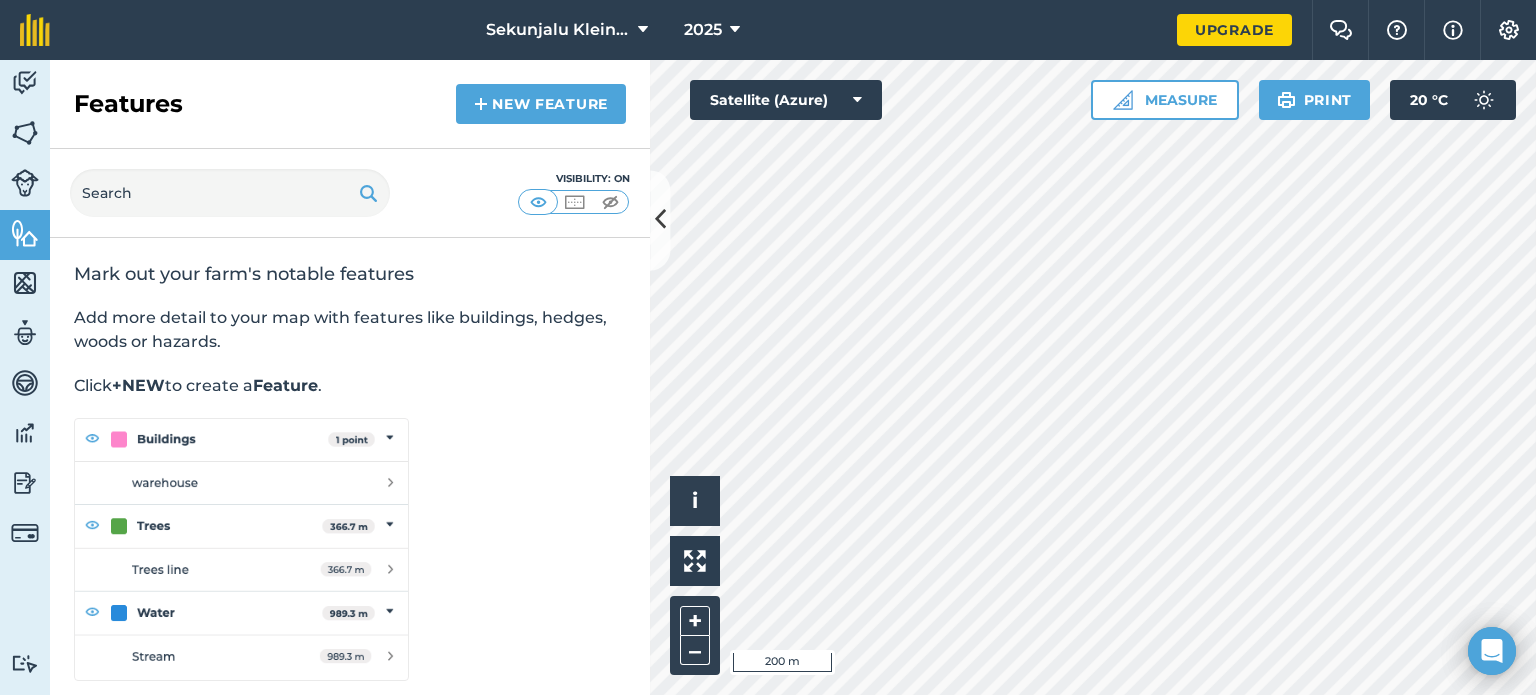 drag, startPoint x: 476, startPoint y: 475, endPoint x: 480, endPoint y: 485, distance: 10.770329 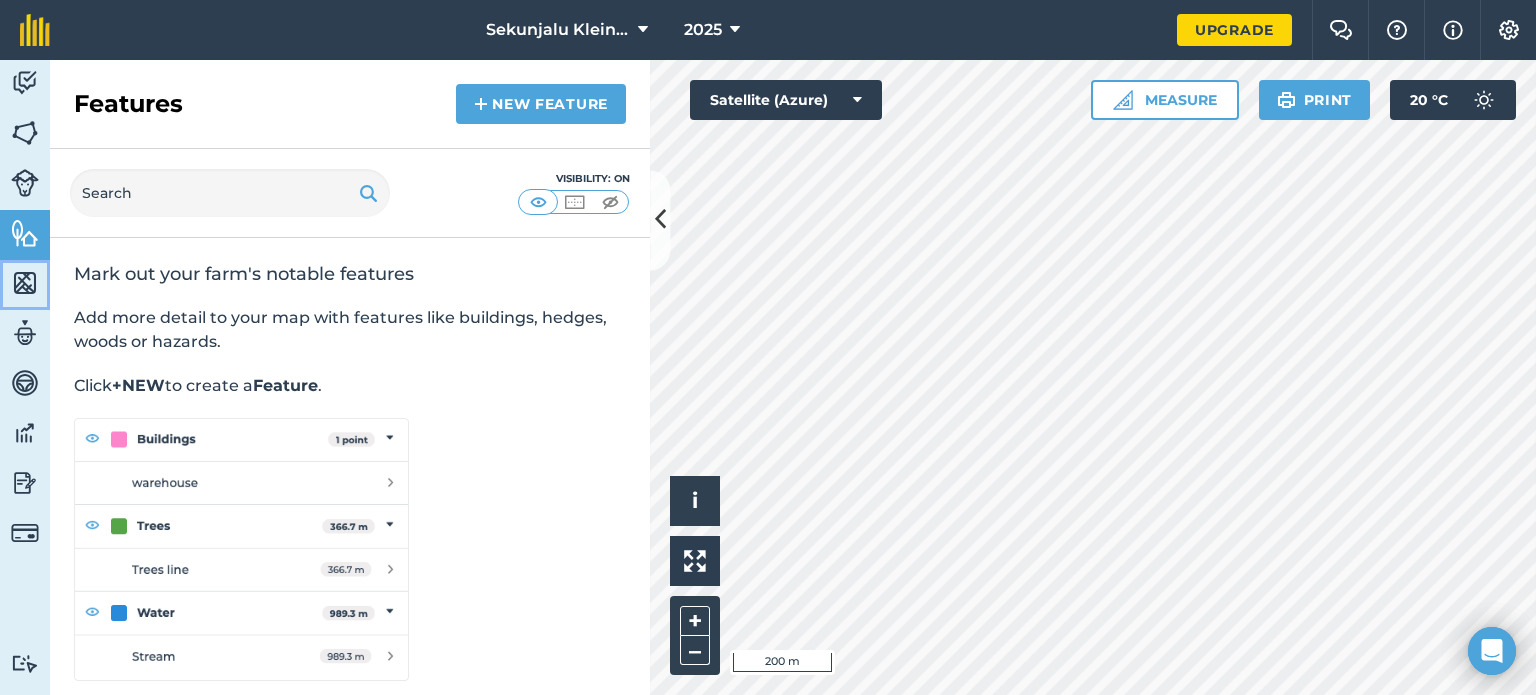click at bounding box center [25, 283] 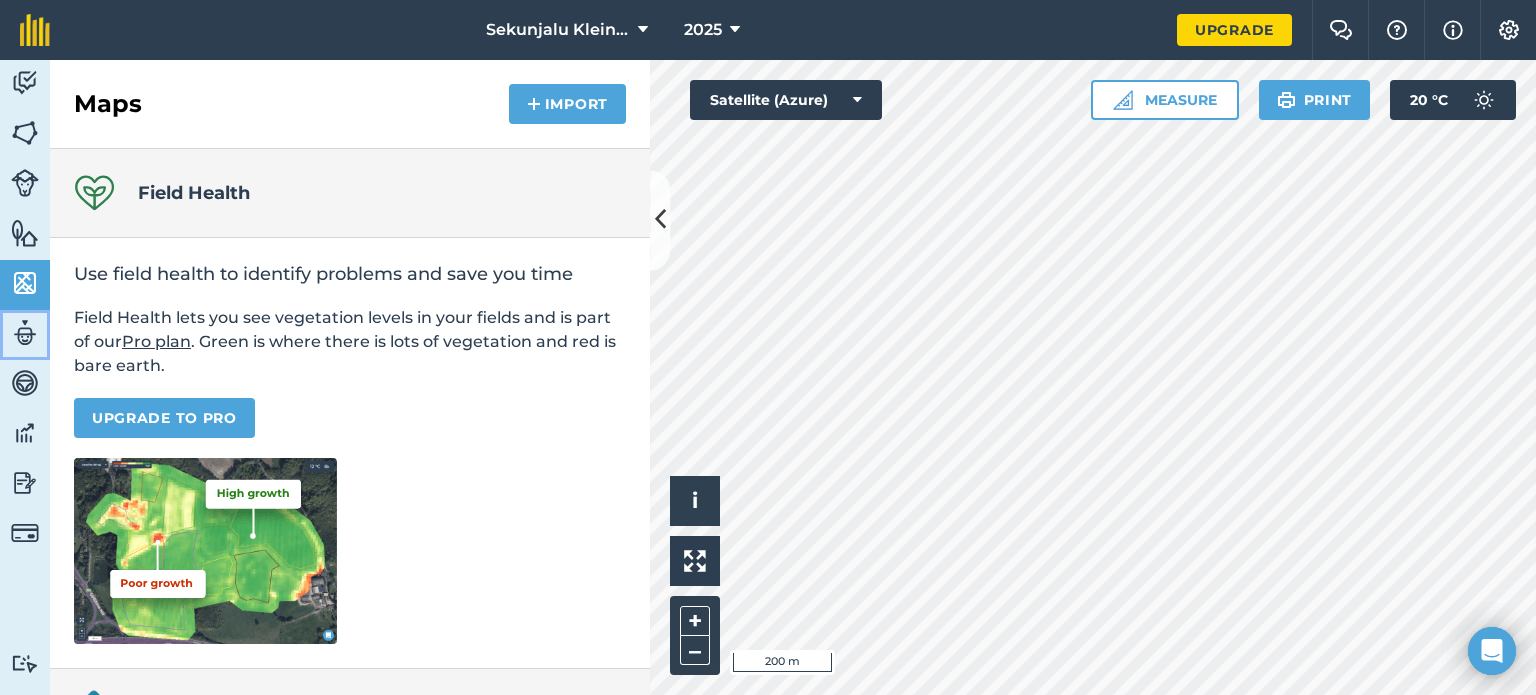 click at bounding box center [25, 333] 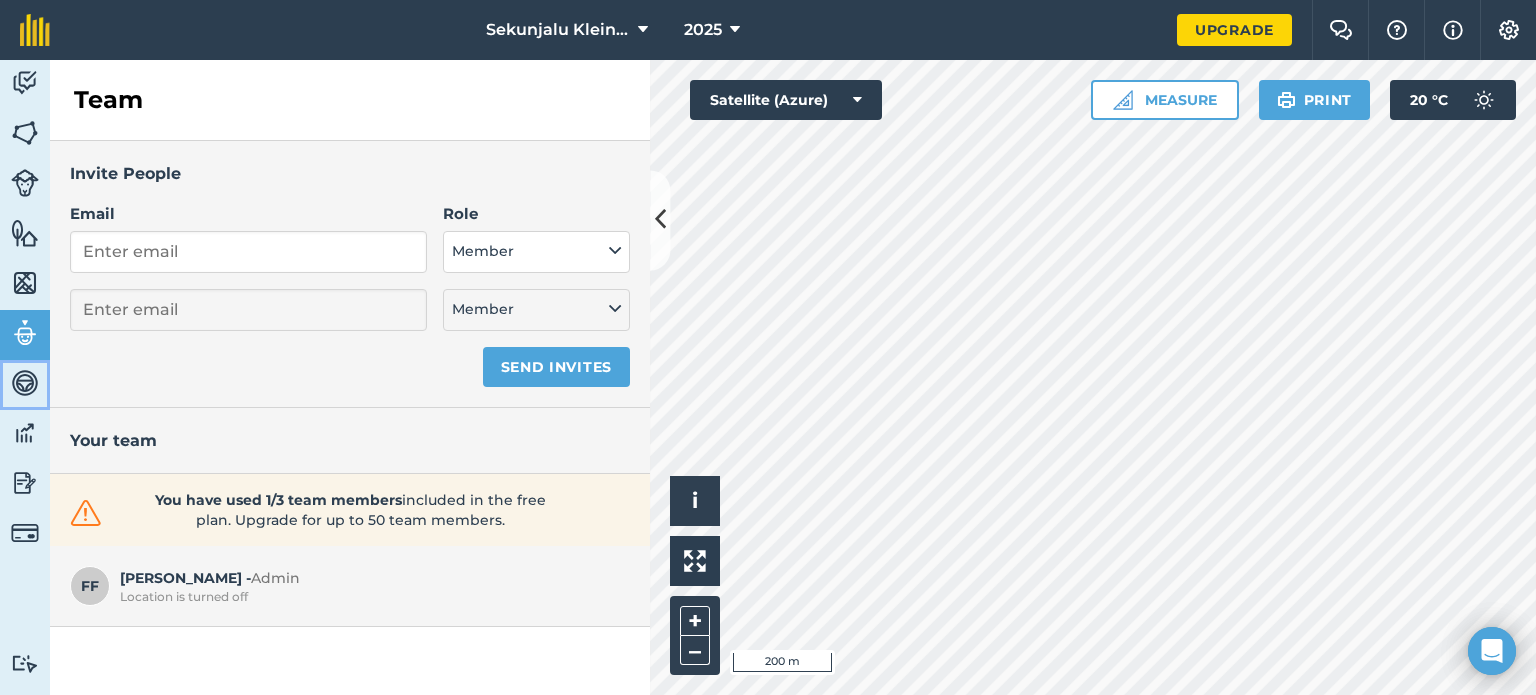 click at bounding box center (25, 383) 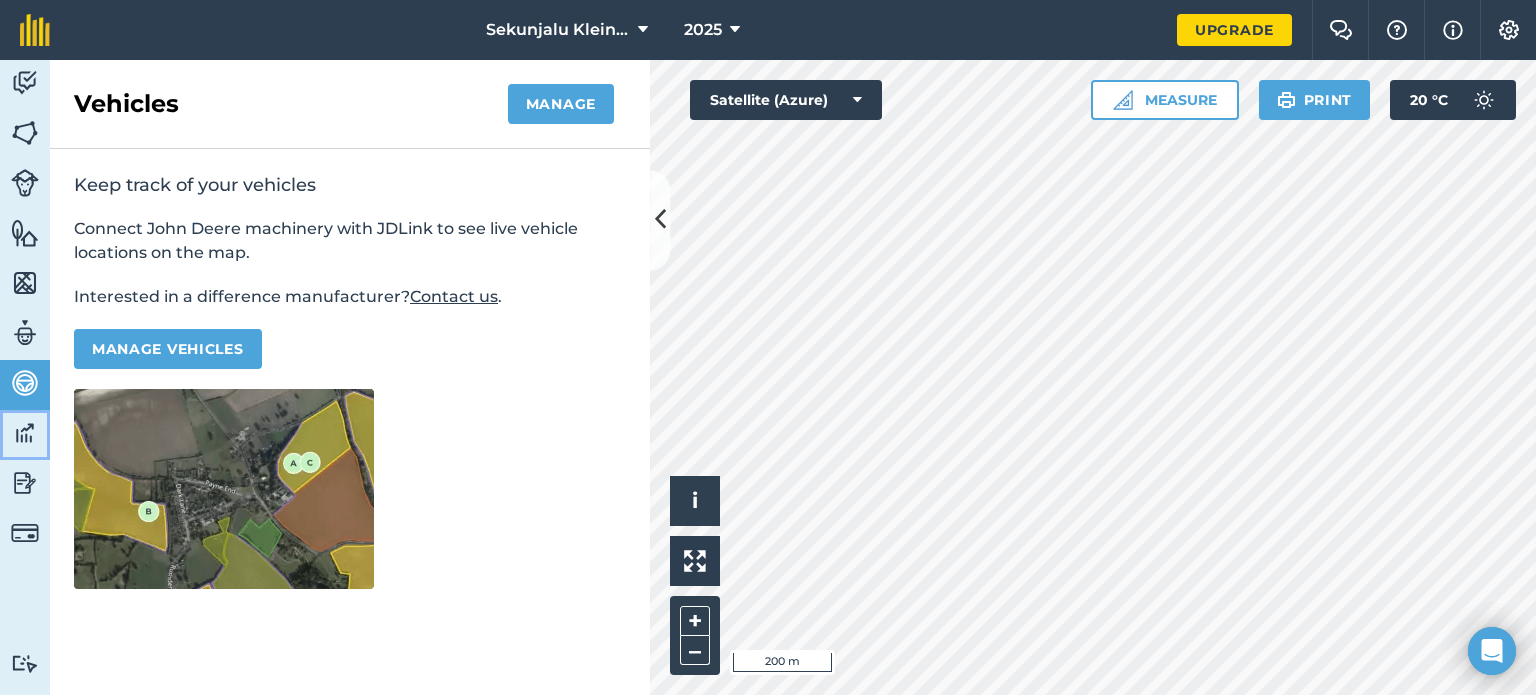 click at bounding box center (25, 433) 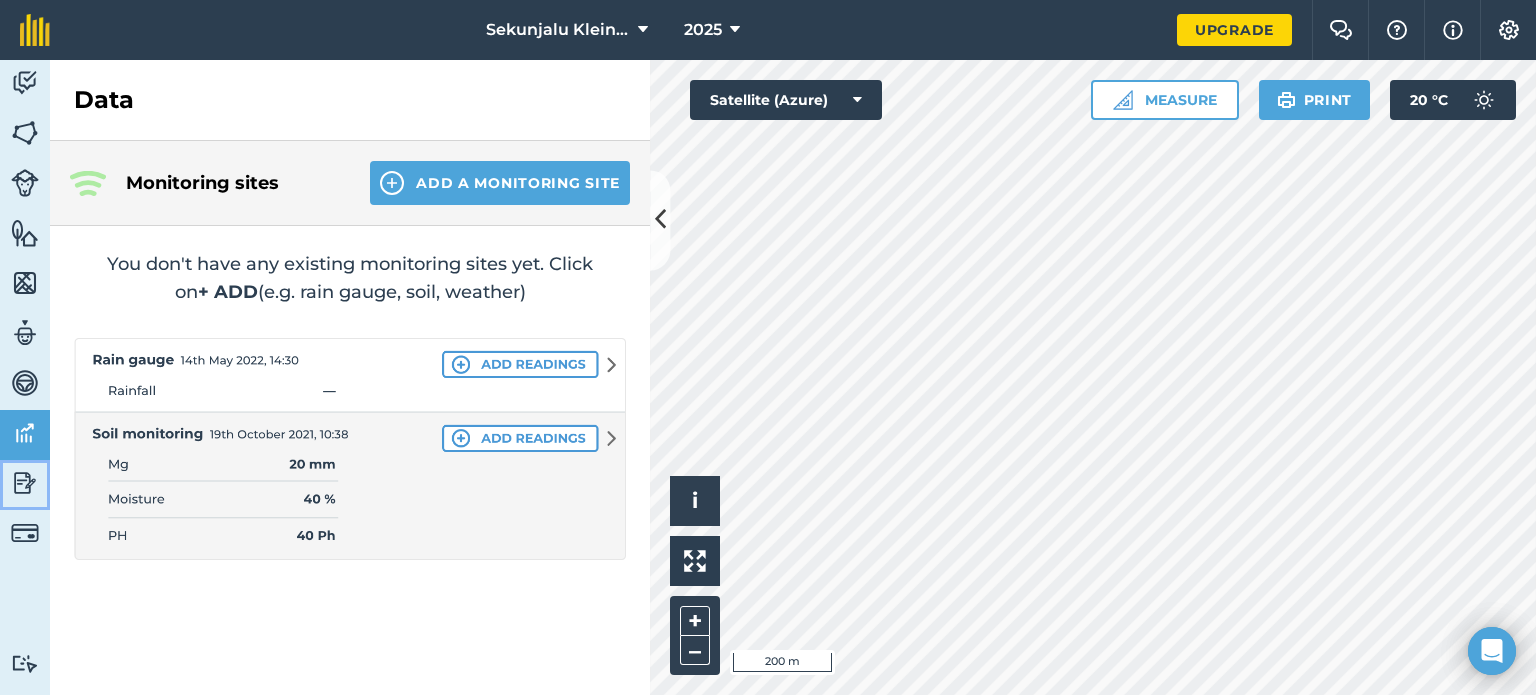 click at bounding box center (25, 483) 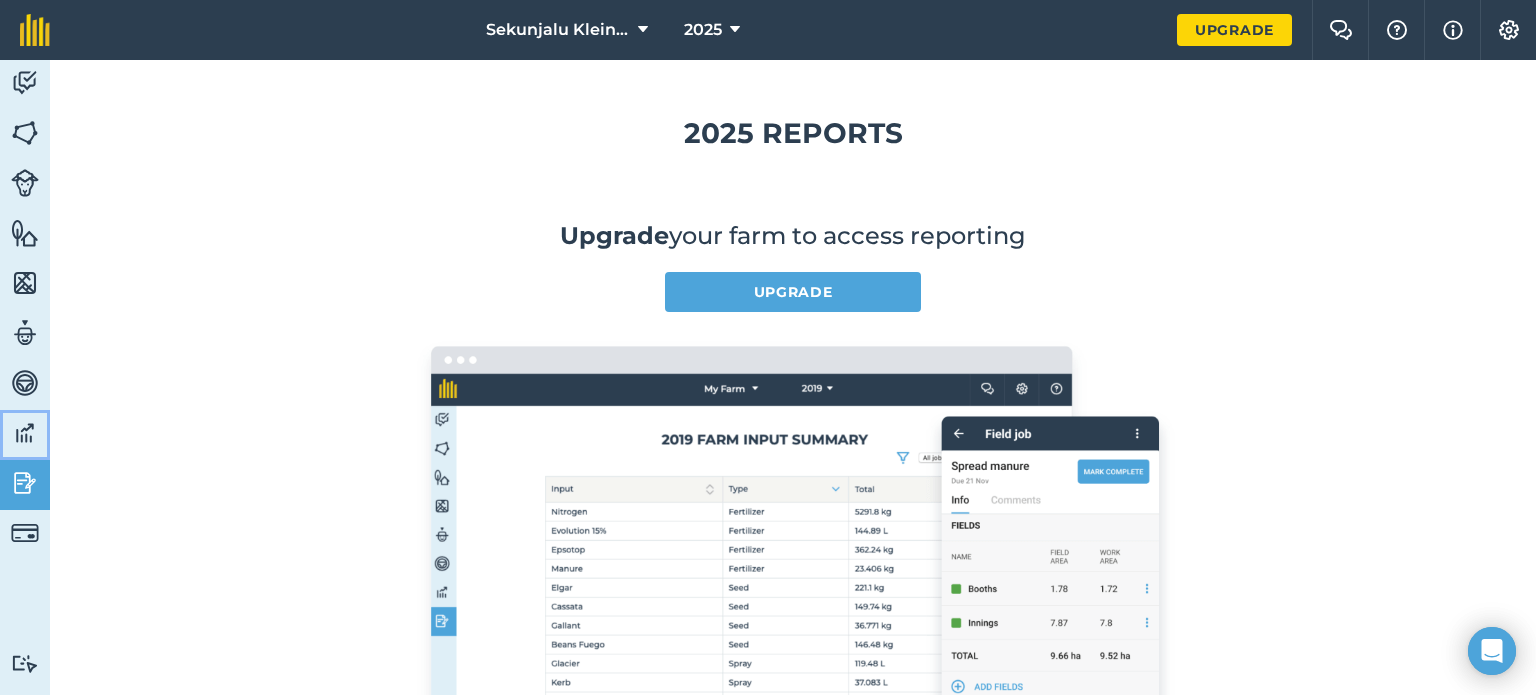 click at bounding box center [25, 433] 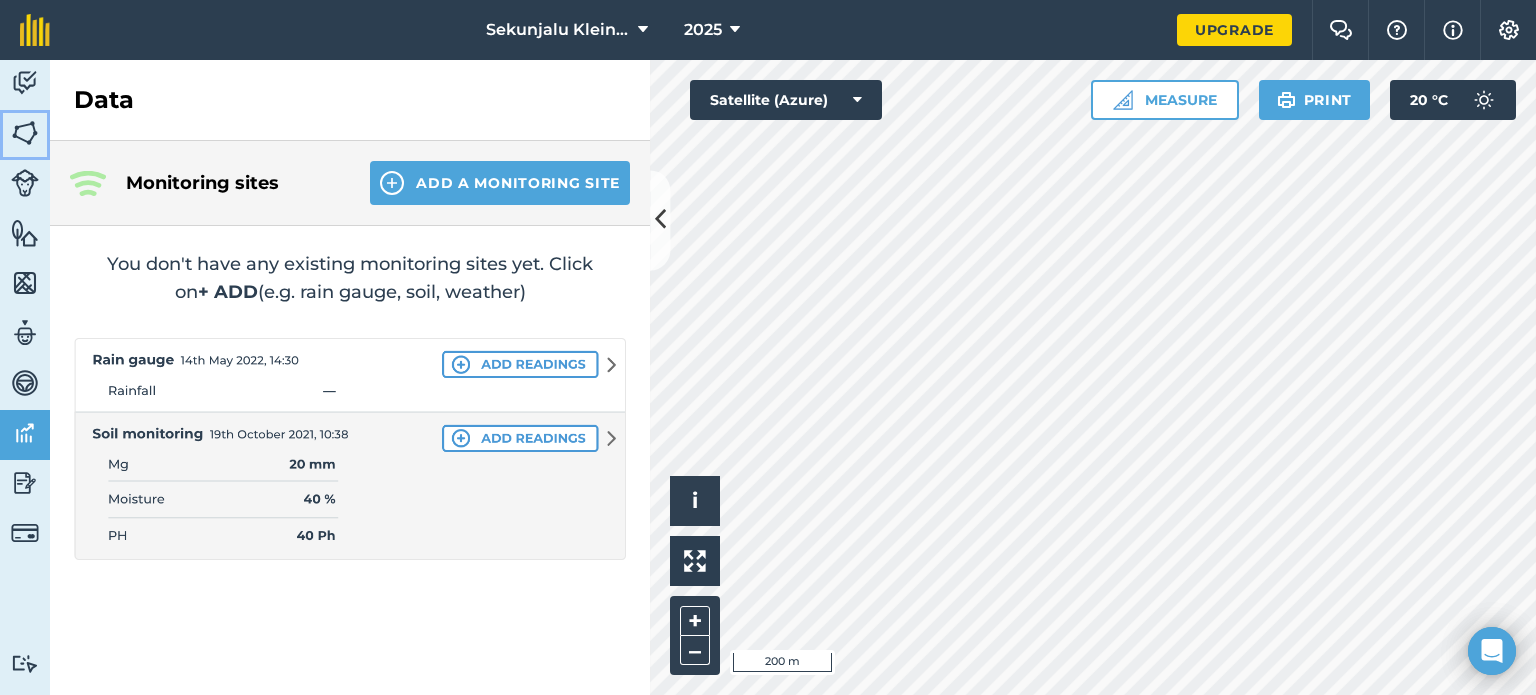 click at bounding box center [25, 133] 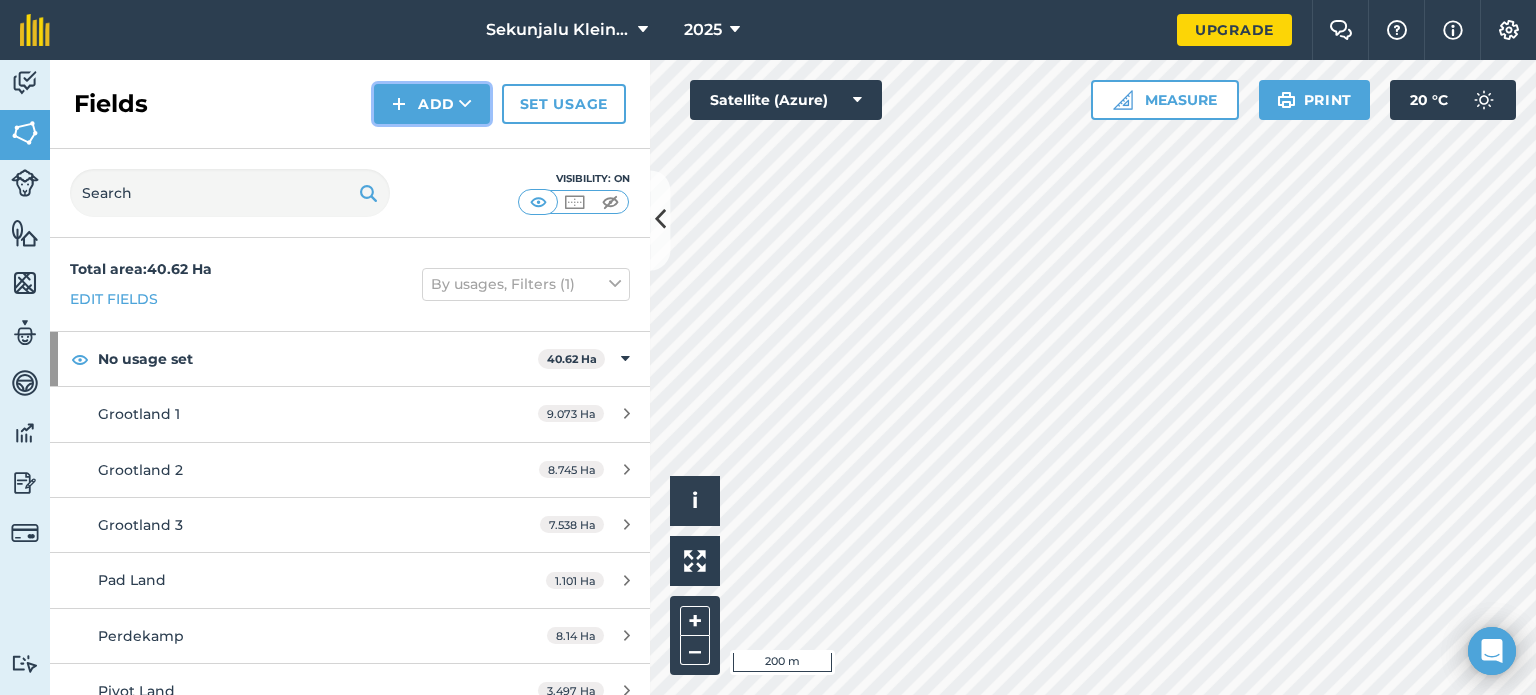 click on "Add" at bounding box center (432, 104) 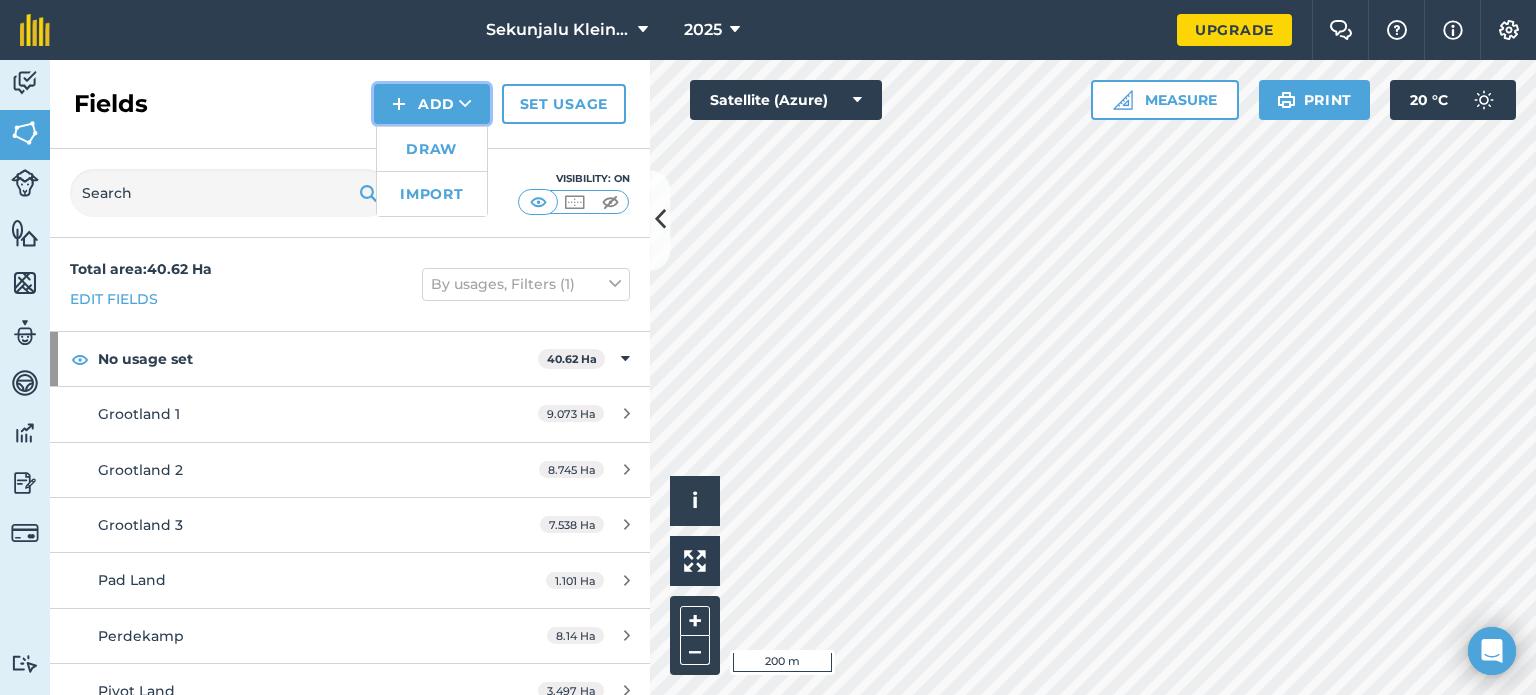 drag, startPoint x: 414, startPoint y: 95, endPoint x: 418, endPoint y: 150, distance: 55.145264 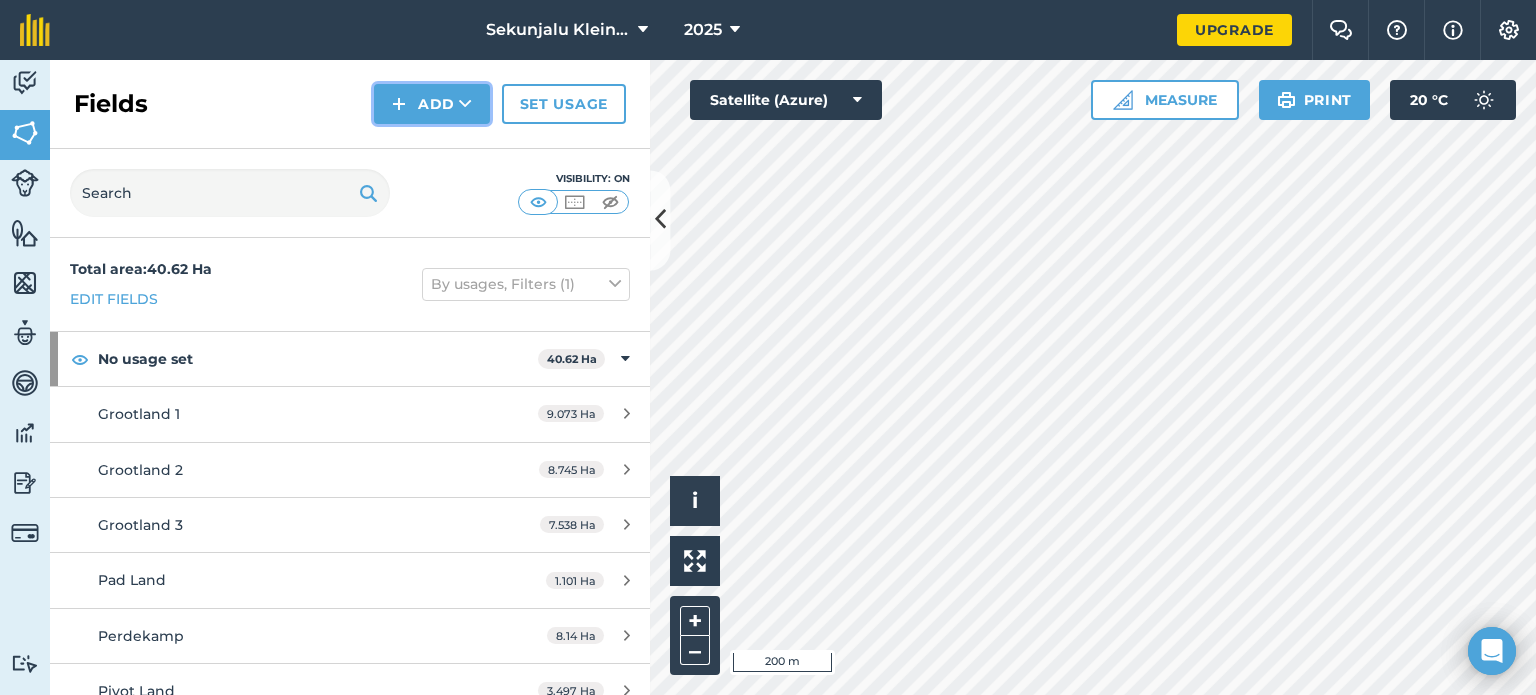 click on "Add" at bounding box center (432, 104) 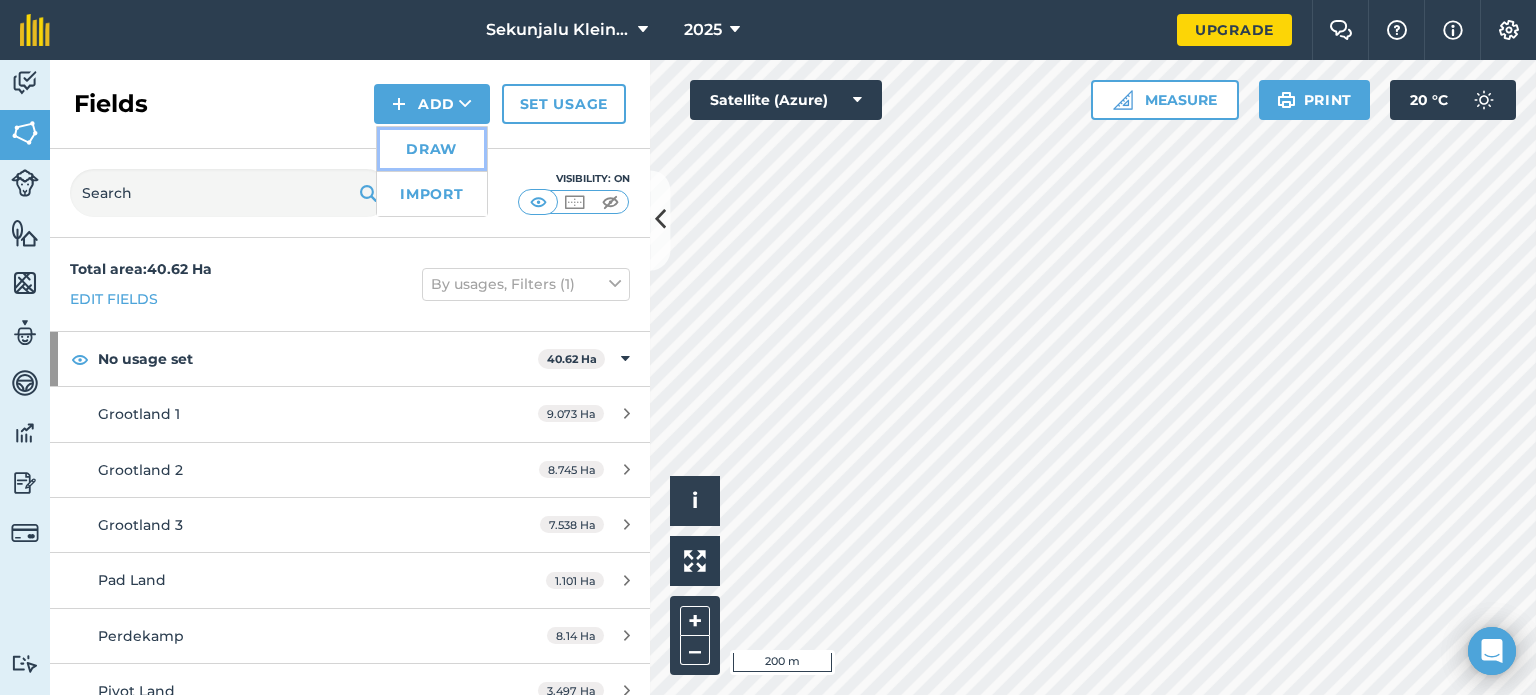 click on "Draw" at bounding box center [432, 149] 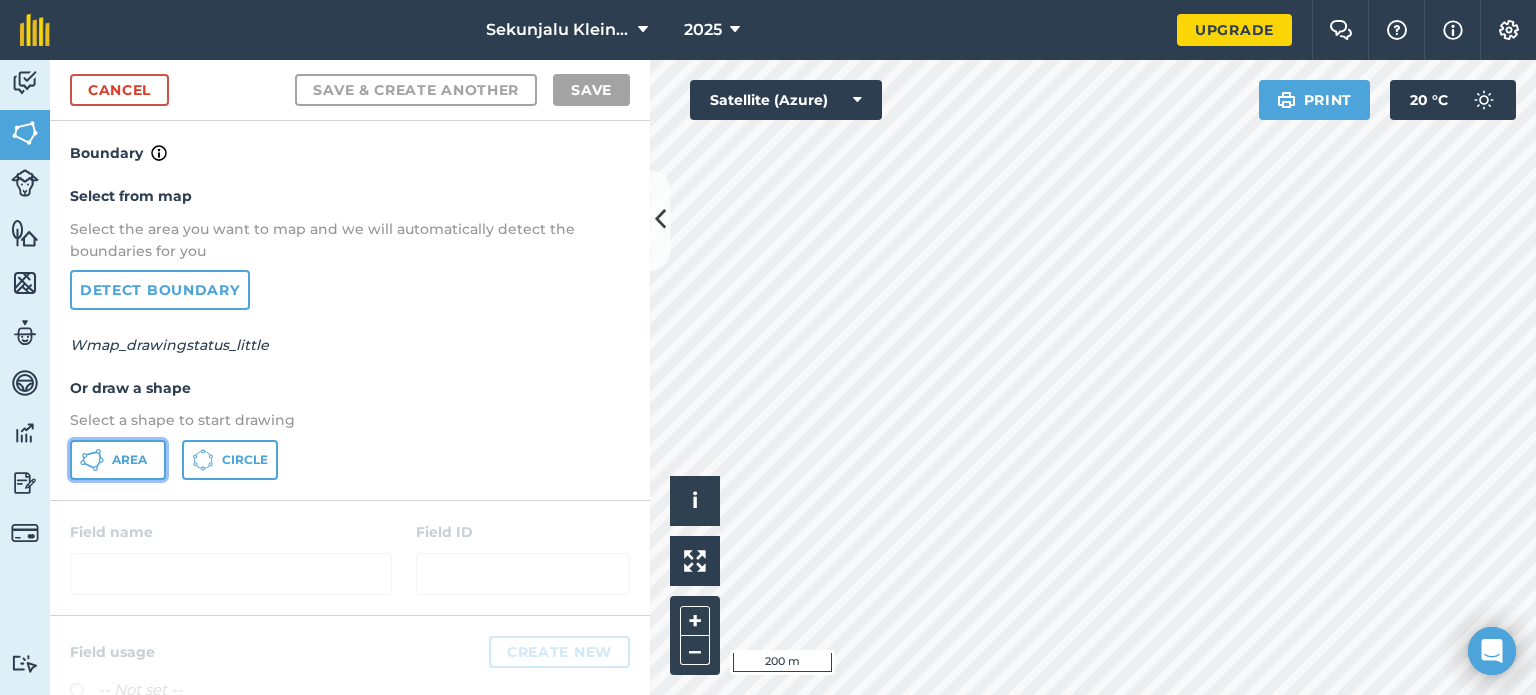 click on "Area" at bounding box center (129, 460) 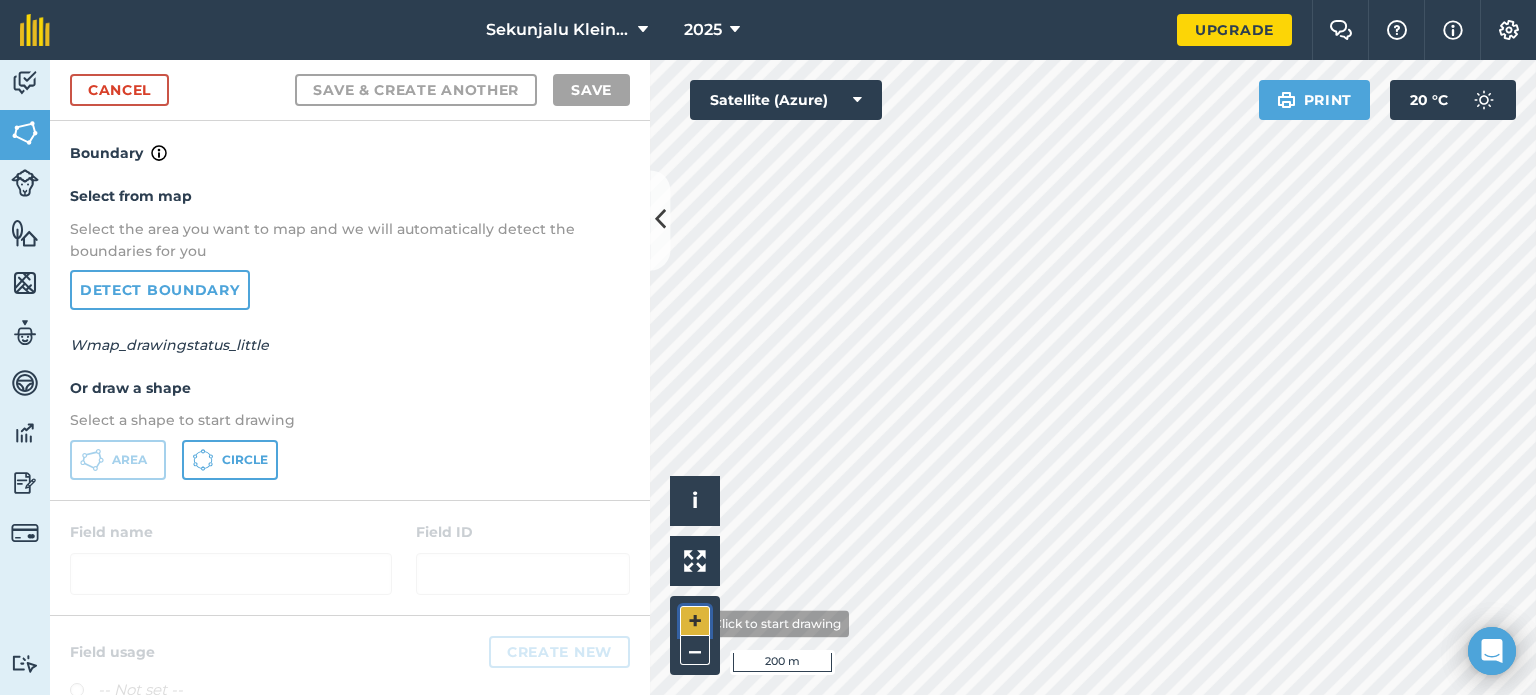 click on "+" at bounding box center [695, 621] 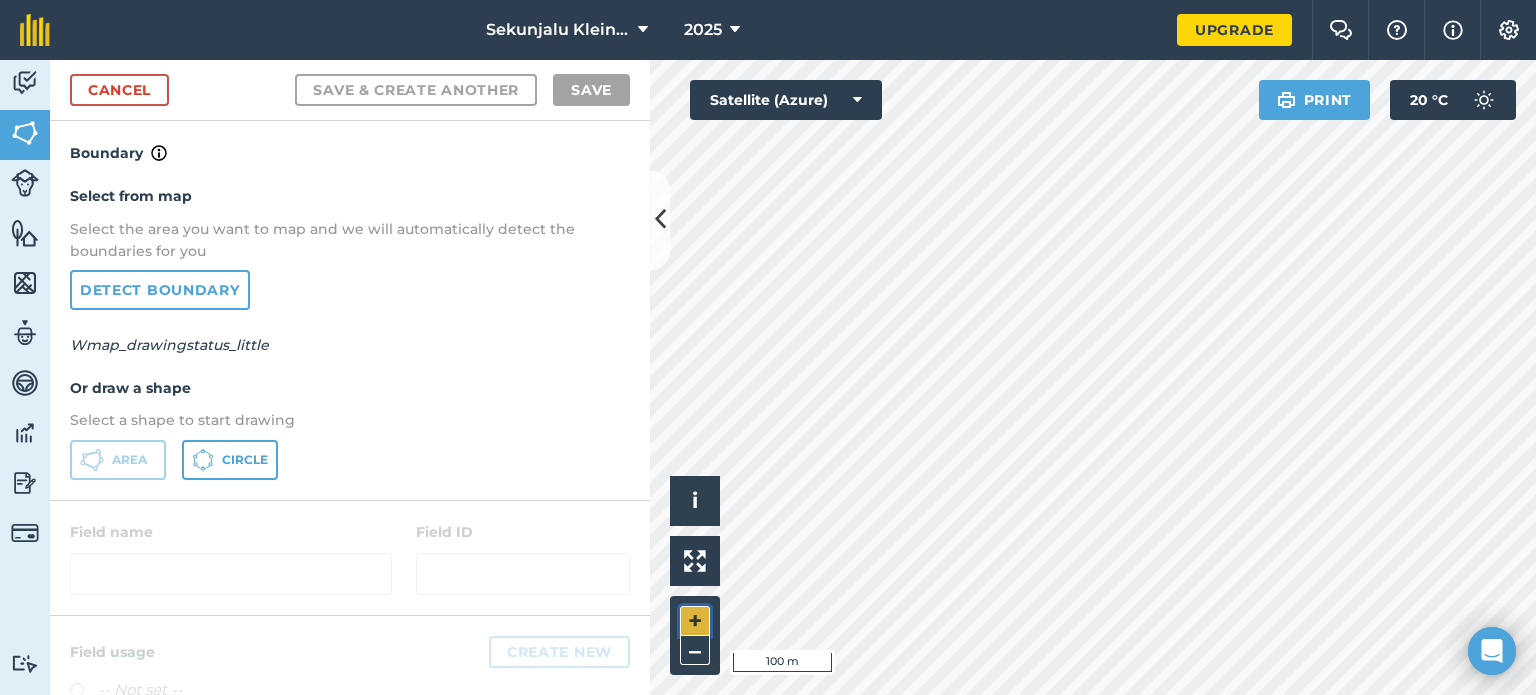 click on "+" at bounding box center [695, 621] 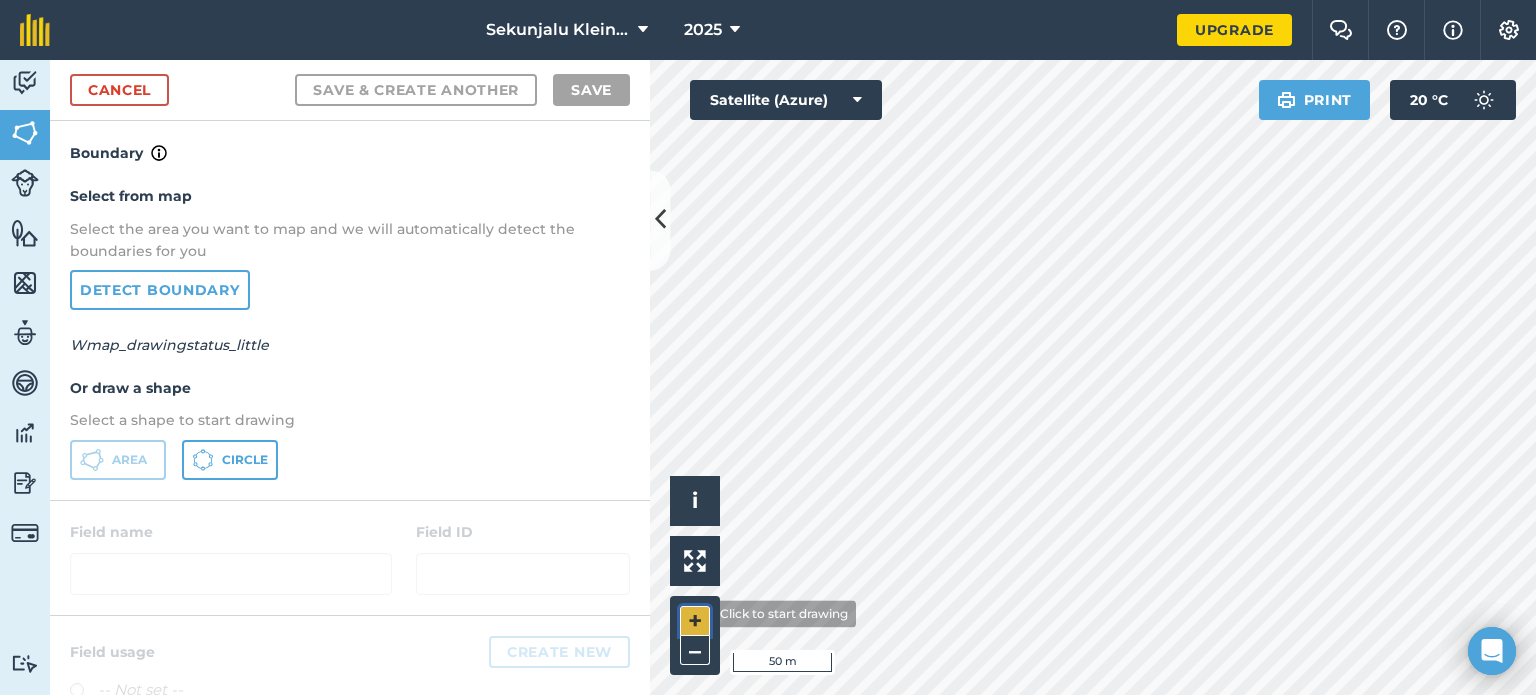 click on "+" at bounding box center [695, 621] 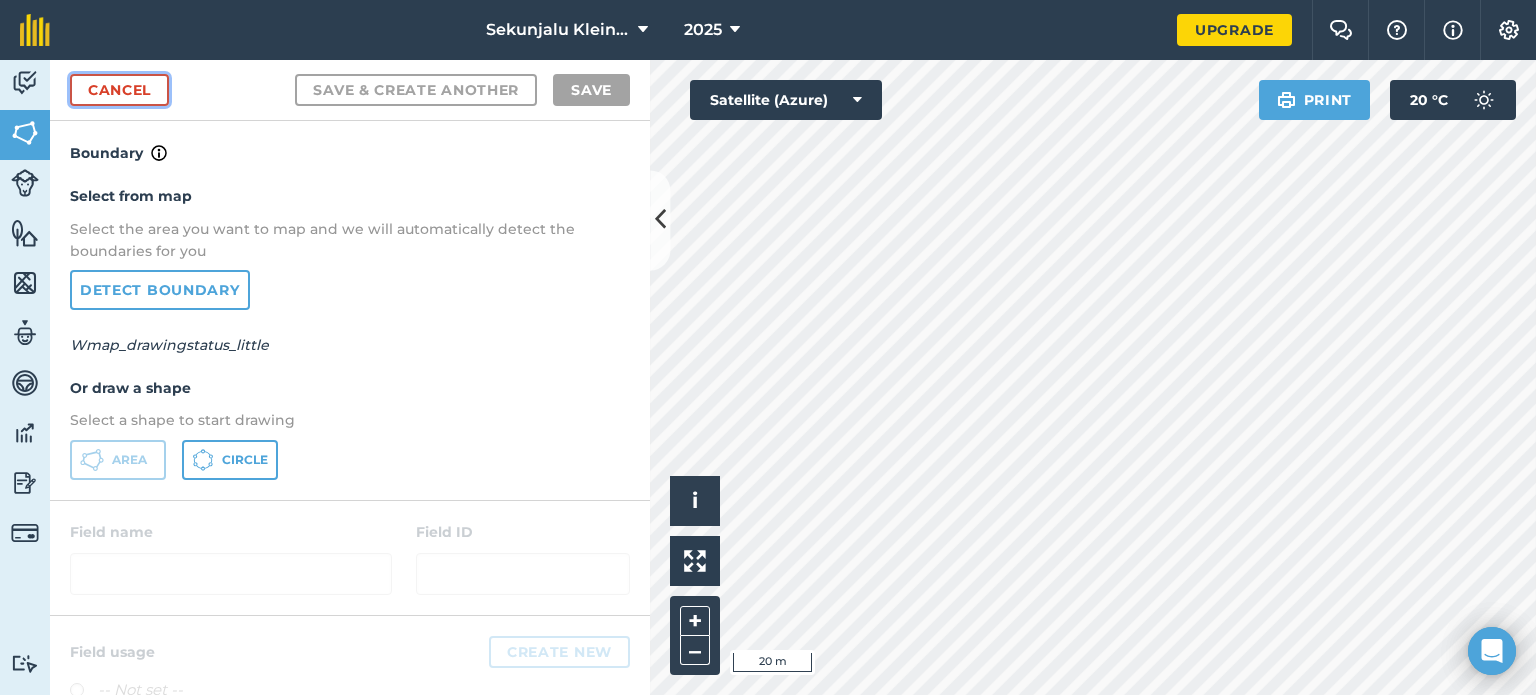 click on "Cancel" at bounding box center (119, 90) 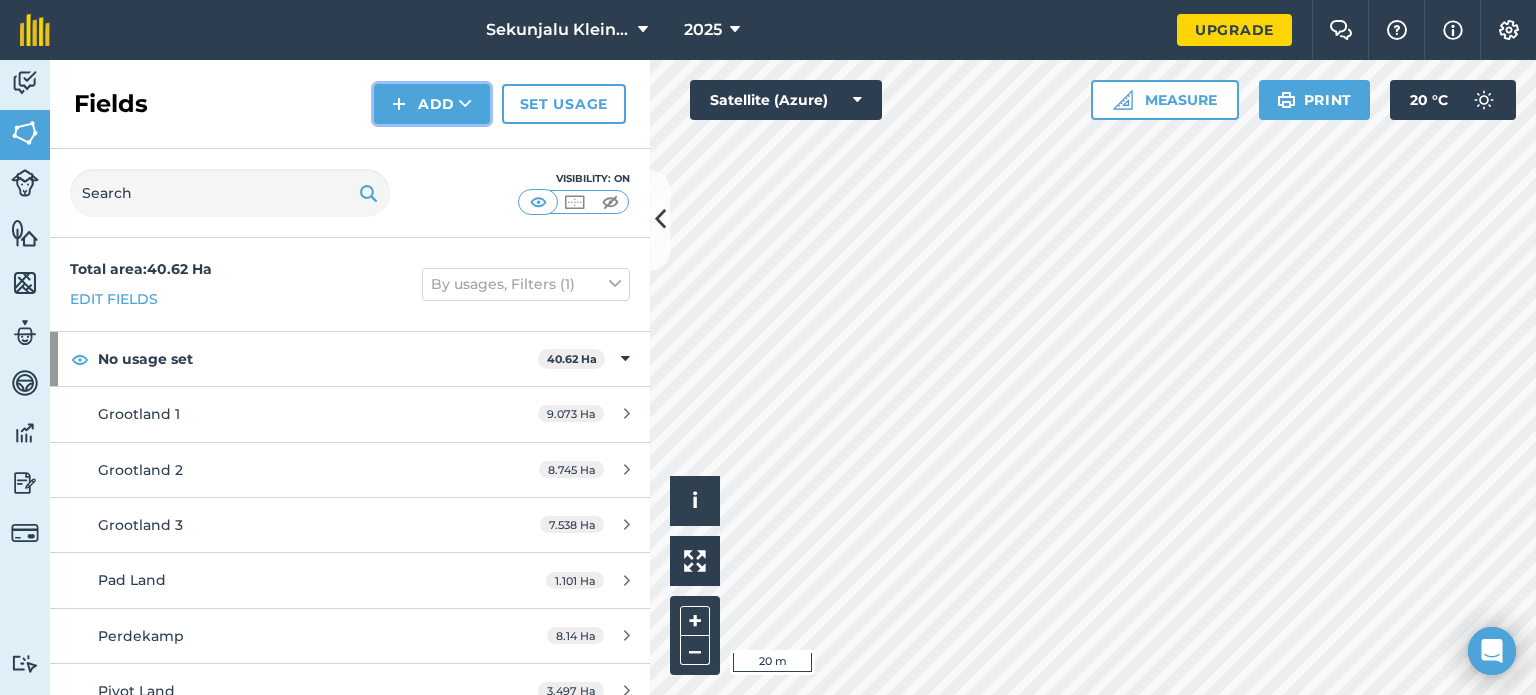 click on "Add" at bounding box center [432, 104] 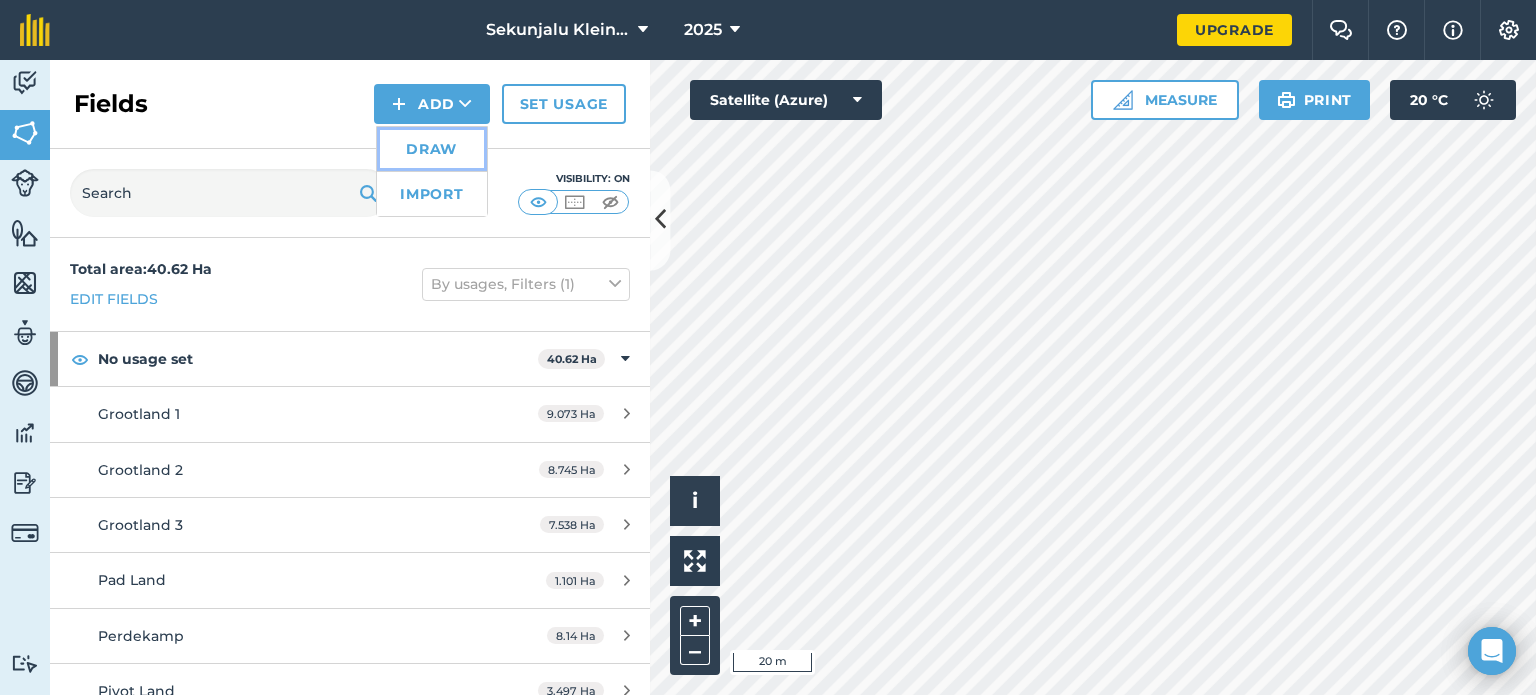 click on "Draw" at bounding box center (432, 149) 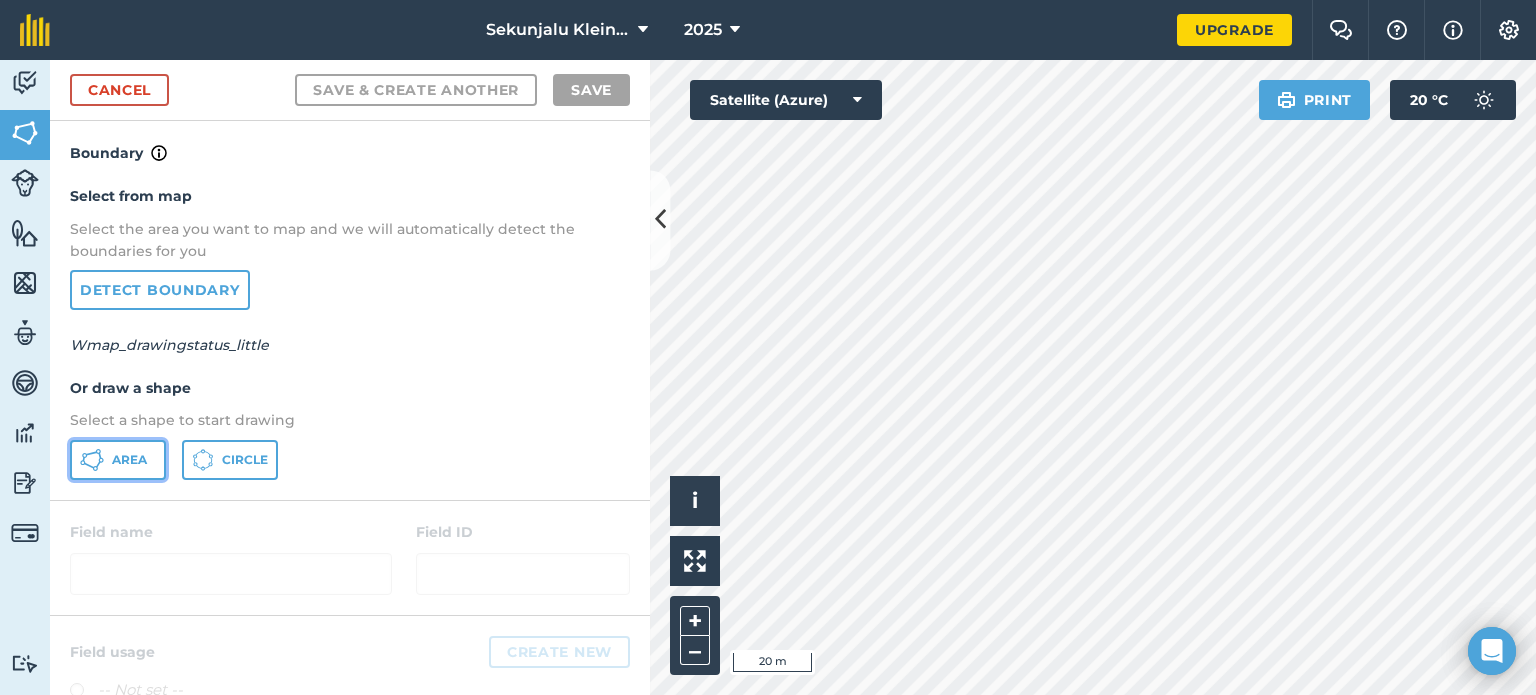 click on "Area" at bounding box center (129, 460) 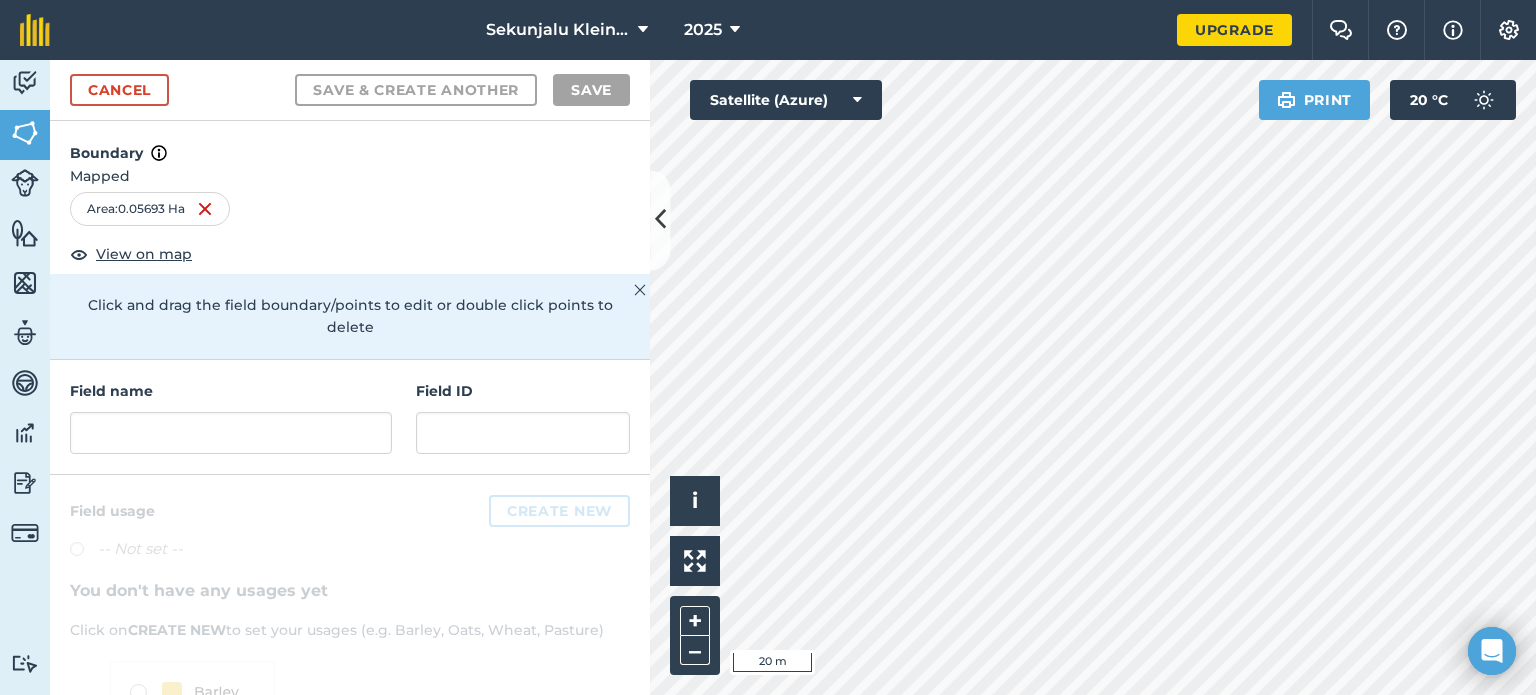 click on "Sekunjalu Kleinspringkraal  2025 Upgrade Farm Chat Help Info Settings Map printing is not available on our free plan Please upgrade to our Essentials, Plus or Pro plan to access this feature. Activity Fields Livestock Features Maps Team Vehicles Data Reporting Billing Tutorials Tutorials Cancel Save & Create Another Save Boundary   Mapped Area :  0.05693   Ha   View on map Click and drag the field boundary/points to edit or double click points to delete Field name Field ID Field usage   Create new -- Not set -- You don't have any usages yet Click on  CREATE NEW  to set your usages (e.g. Barley, Oats, Wheat, Pasture) Click to start drawing i © 2025 TomTom, Microsoft 20 m + – Satellite (Azure) Print 20   ° C" at bounding box center (768, 347) 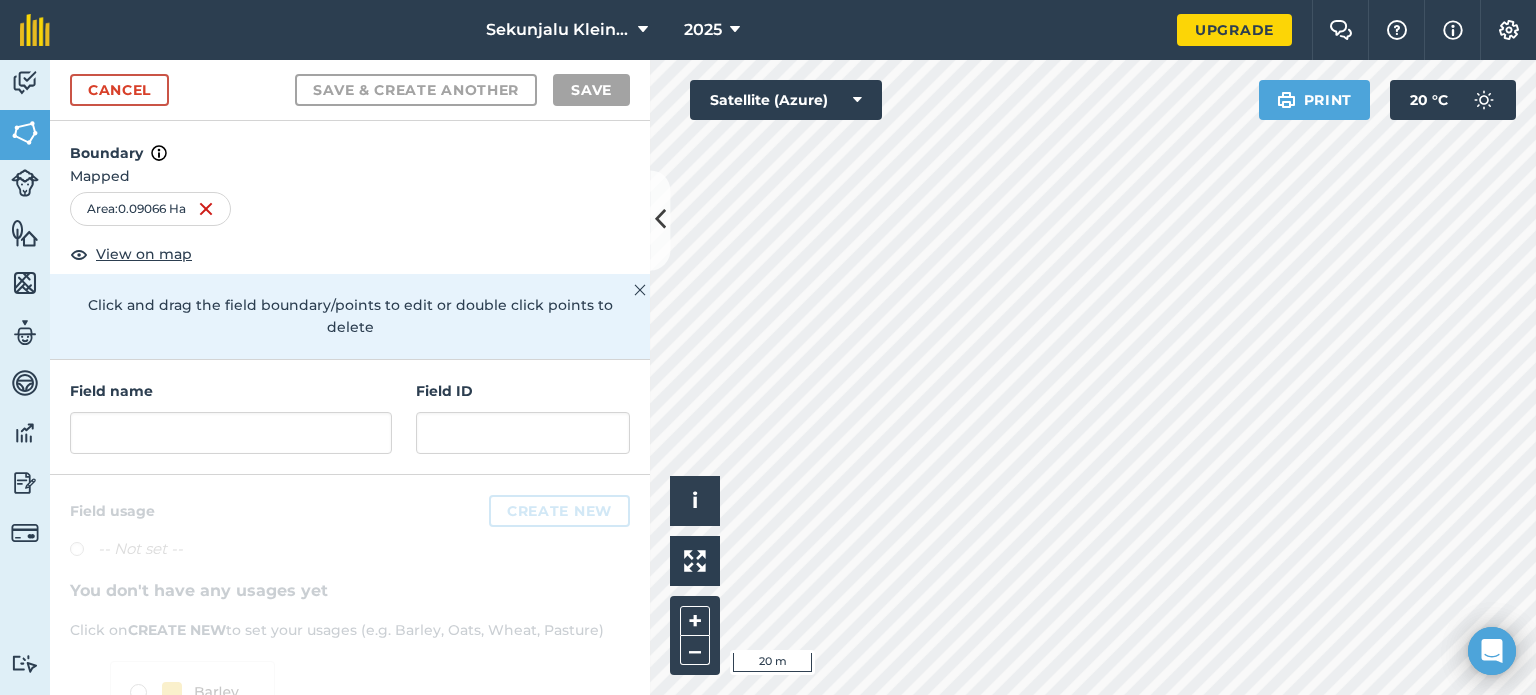 click on "Sekunjalu Kleinspringkraal  2025" at bounding box center [623, 30] 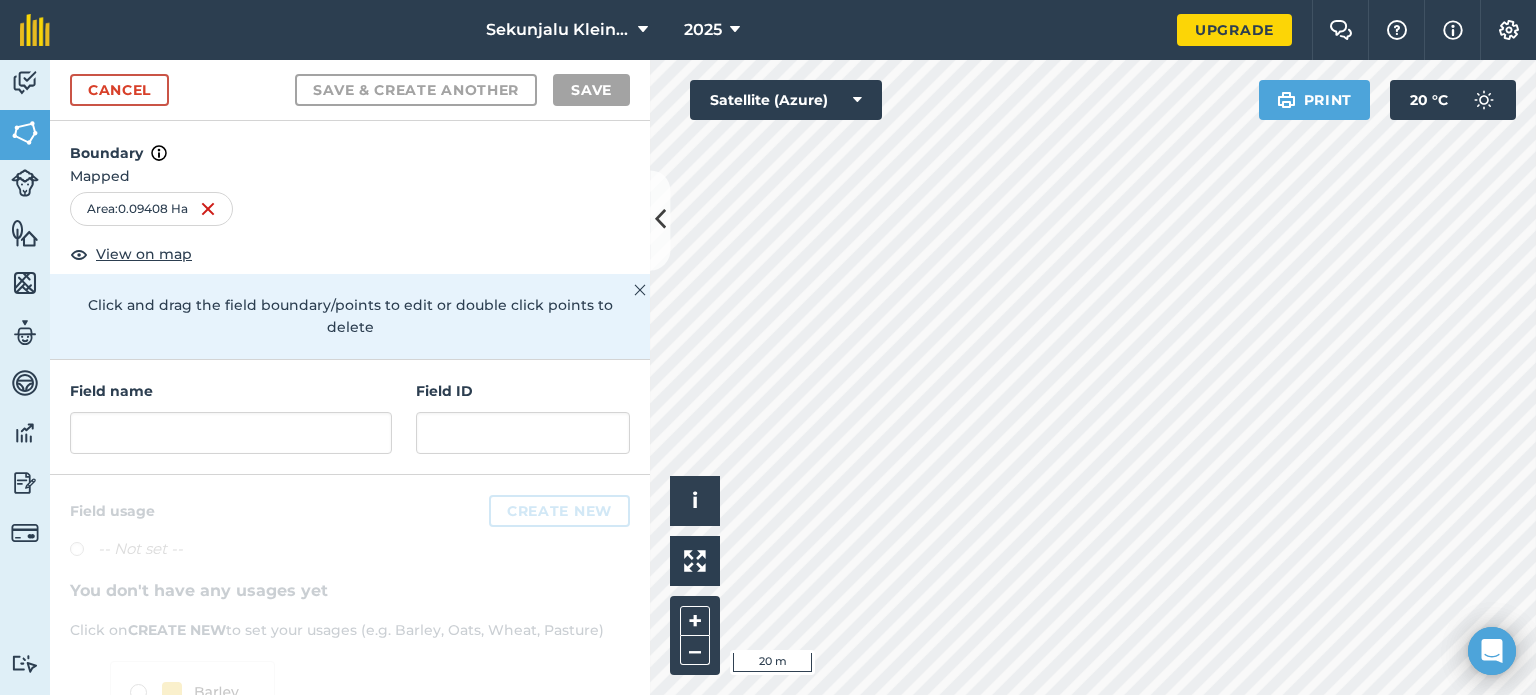 click on "Sekunjalu Kleinspringkraal  2025 Upgrade Farm Chat Help Info Settings Map printing is not available on our free plan Please upgrade to our Essentials, Plus or Pro plan to access this feature. Activity Fields Livestock Features Maps Team Vehicles Data Reporting Billing Tutorials Tutorials Cancel Save & Create Another Save Boundary   Mapped Area :  0.09408   Ha   View on map Click and drag the field boundary/points to edit or double click points to delete Field name Field ID Field usage   Create new -- Not set -- You don't have any usages yet Click on  CREATE NEW  to set your usages (e.g. Barley, Oats, Wheat, Pasture) Click to start drawing i © 2025 TomTom, Microsoft 20 m + – Satellite (Azure) Print 20   ° C" at bounding box center (768, 347) 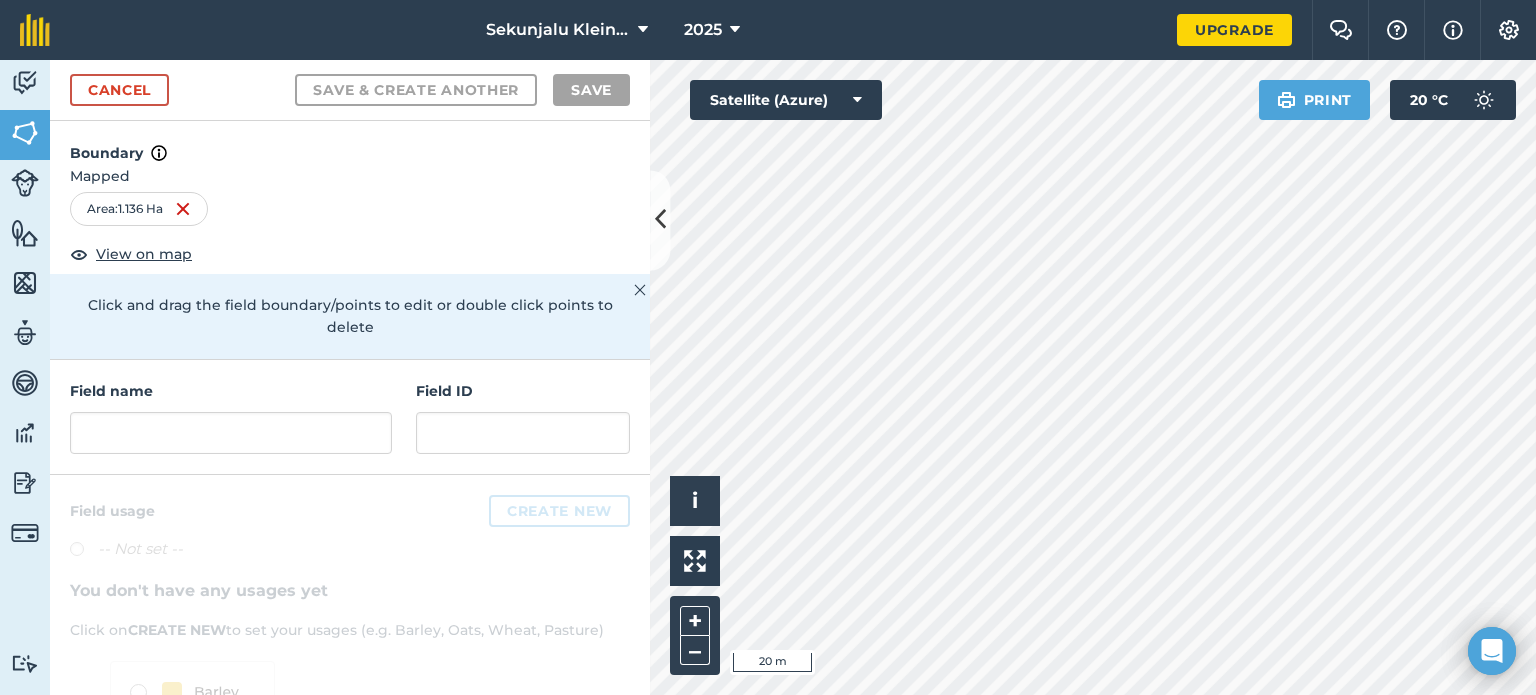 click on "Sekunjalu Kleinspringkraal  2025 Upgrade Farm Chat Help Info Settings Map printing is not available on our free plan Please upgrade to our Essentials, Plus or Pro plan to access this feature. Activity Fields Livestock Features Maps Team Vehicles Data Reporting Billing Tutorials Tutorials Cancel Save & Create Another Save Boundary   Mapped Area :  1.136   Ha   View on map Click and drag the field boundary/points to edit or double click points to delete Field name Field ID Field usage   Create new -- Not set -- You don't have any usages yet Click on  CREATE NEW  to set your usages (e.g. Barley, Oats, Wheat, Pasture) Click to start drawing i © 2025 TomTom, Microsoft 20 m + – Satellite (Azure) Print 20   ° C" at bounding box center (768, 347) 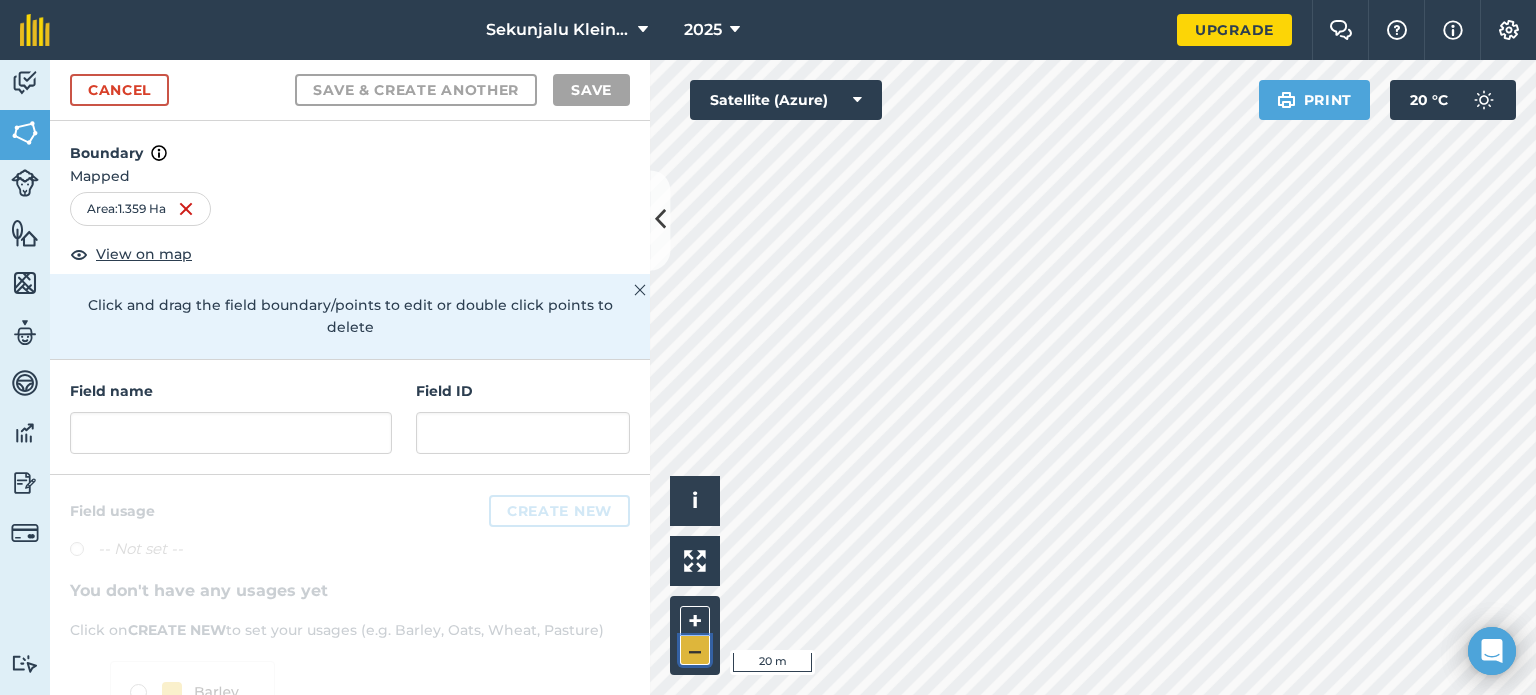 click on "–" at bounding box center (695, 650) 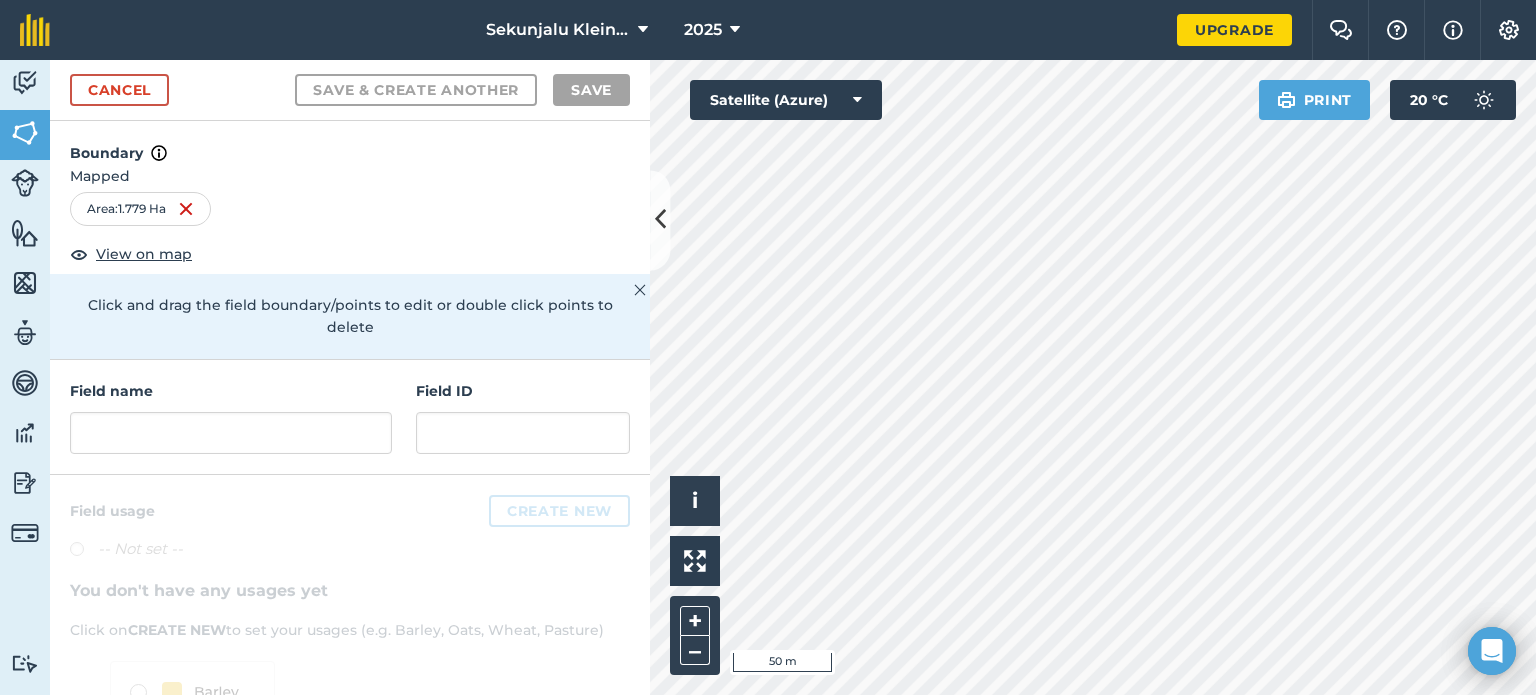 click on "Click to start drawing i © 2025 TomTom, Microsoft 50 m + – Satellite (Azure) Print 20   ° C" at bounding box center [1093, 377] 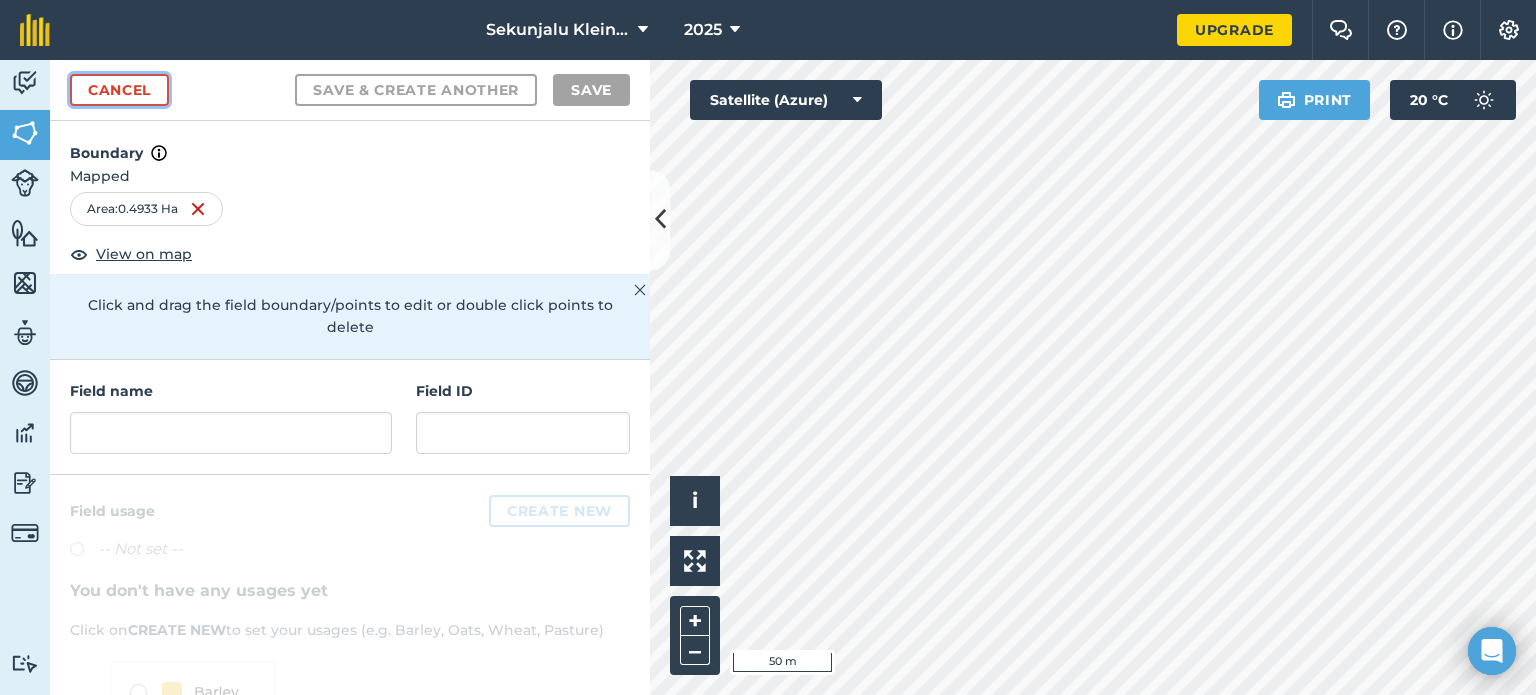 click on "Cancel" at bounding box center [119, 90] 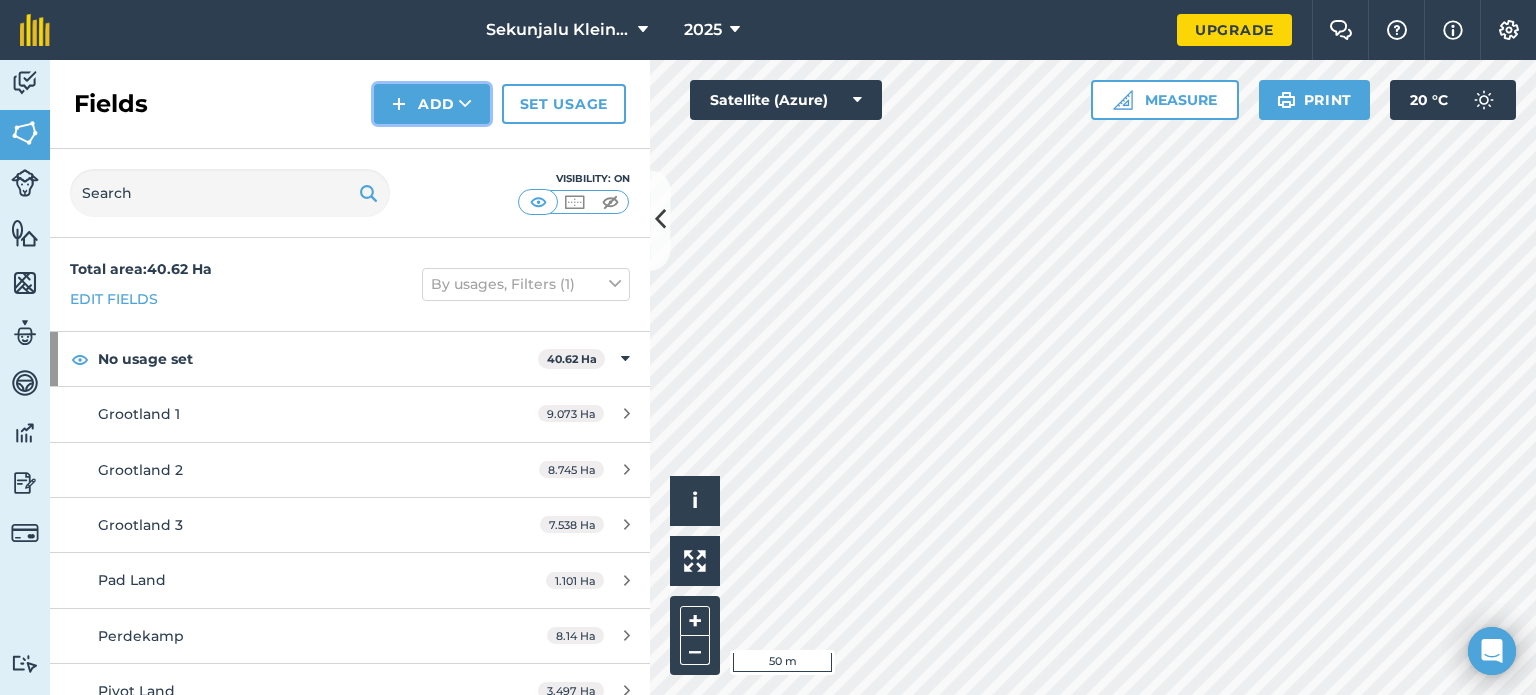 click on "Add" at bounding box center (432, 104) 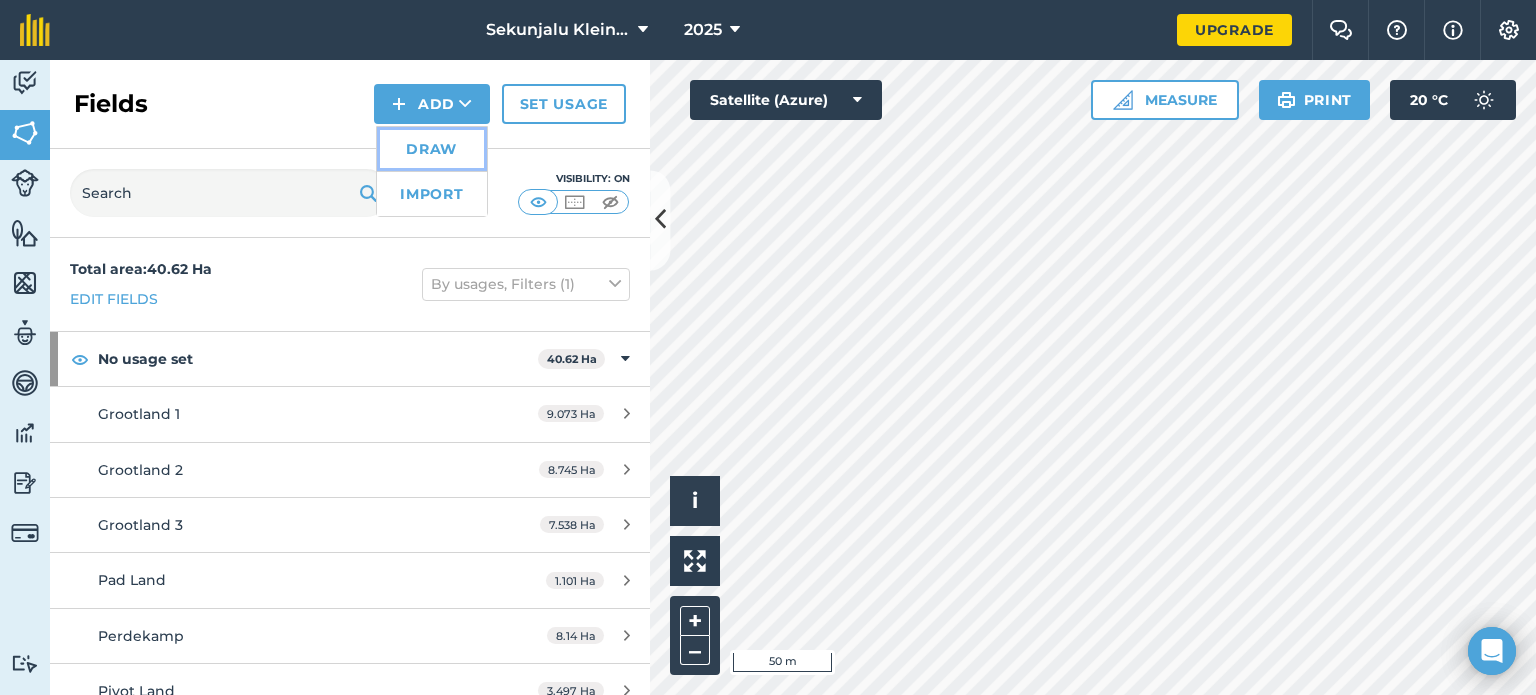click on "Draw" at bounding box center (432, 149) 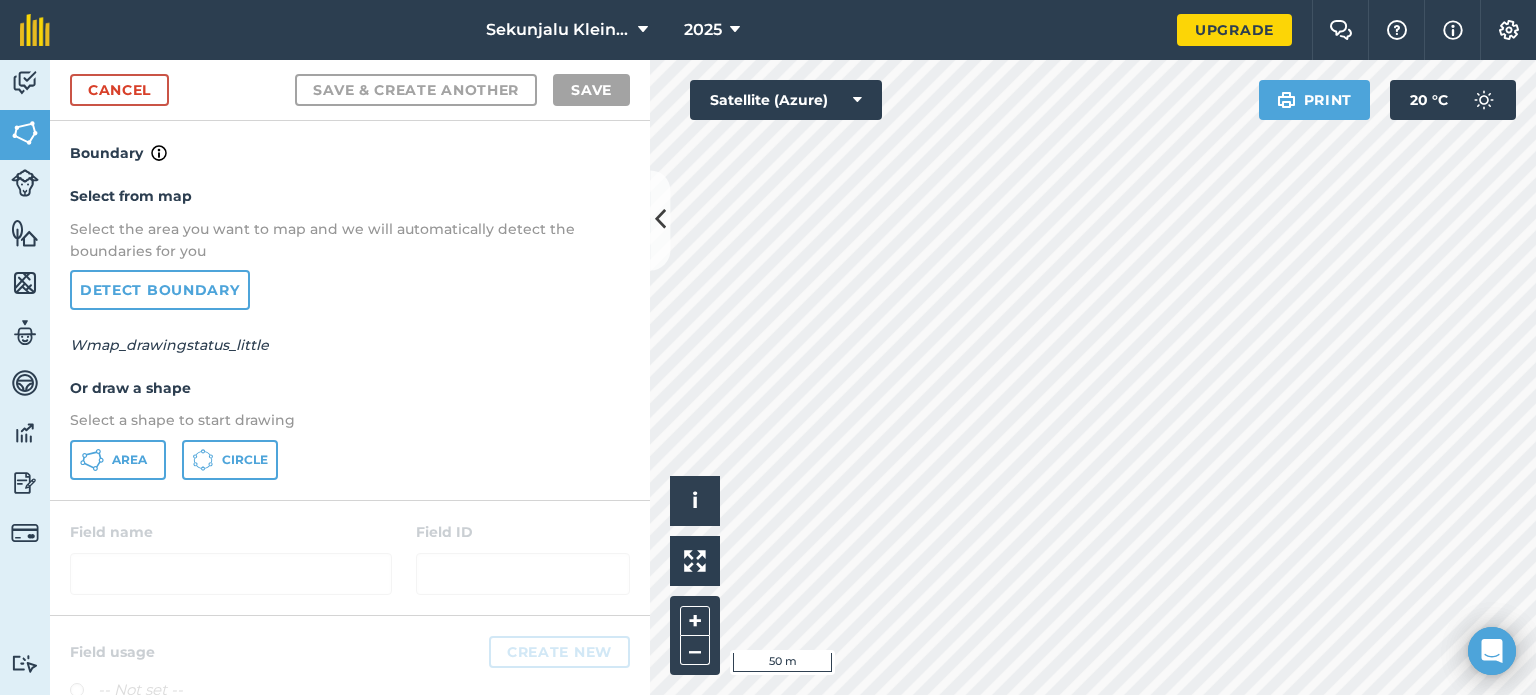 click on "Sekunjalu Kleinspringkraal  2025 Upgrade Farm Chat Help Info Settings Map printing is not available on our free plan Please upgrade to our Essentials, Plus or Pro plan to access this feature. Activity Fields Livestock Features Maps Team Vehicles Data Reporting Billing Tutorials Tutorials Cancel Save & Create Another Save Boundary   Select from map Select the area you want to map and we will automatically detect the boundaries for you Detect boundary Wmap_drawingstatus_little Or draw a shape Select a shape to start drawing Area Circle Field name Field ID Field usage   Create new -- Not set -- You don't have any usages yet Click on  CREATE NEW  to set your usages (e.g. Barley, Oats, Wheat, Pasture) Click to start drawing i © 2025 TomTom, Microsoft 50 m + – Satellite (Azure) Print 20   ° C" at bounding box center (768, 347) 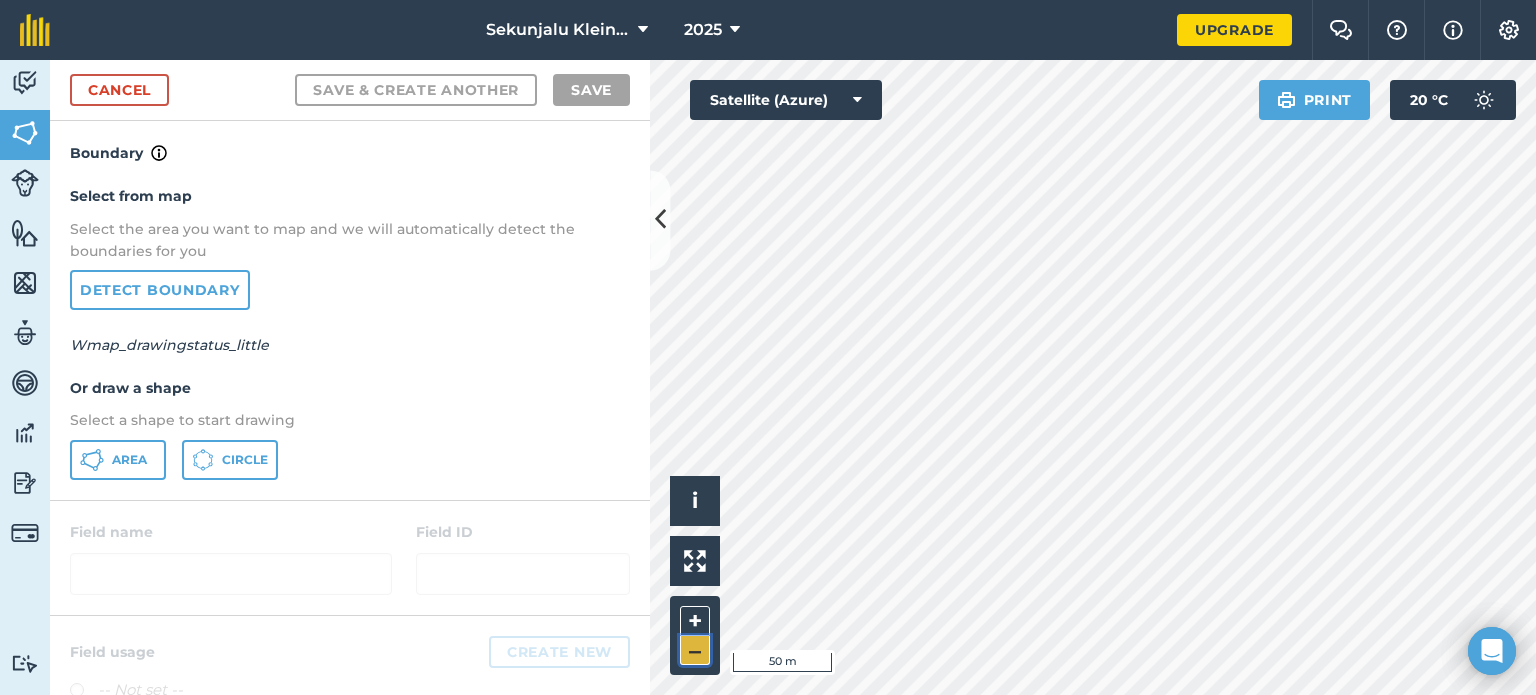 click on "–" at bounding box center (695, 650) 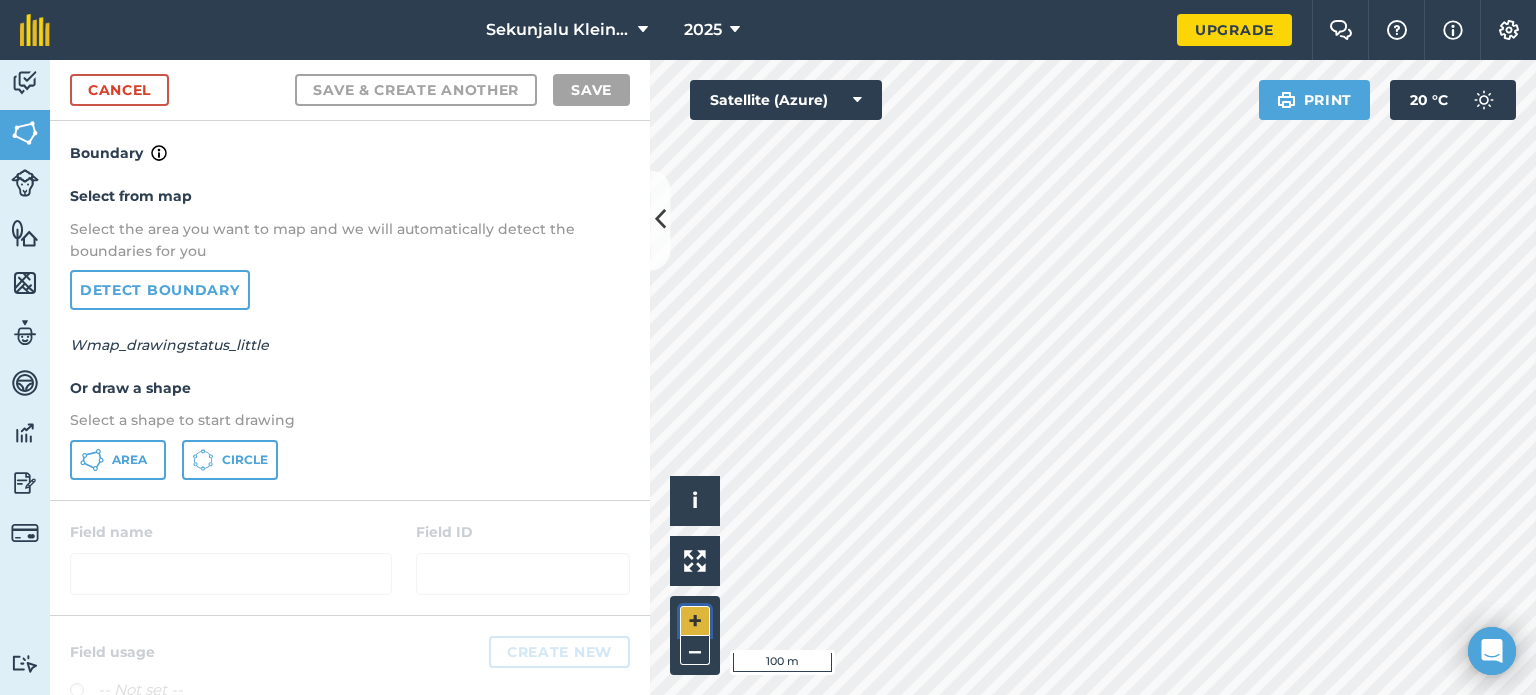 click on "+" at bounding box center [695, 621] 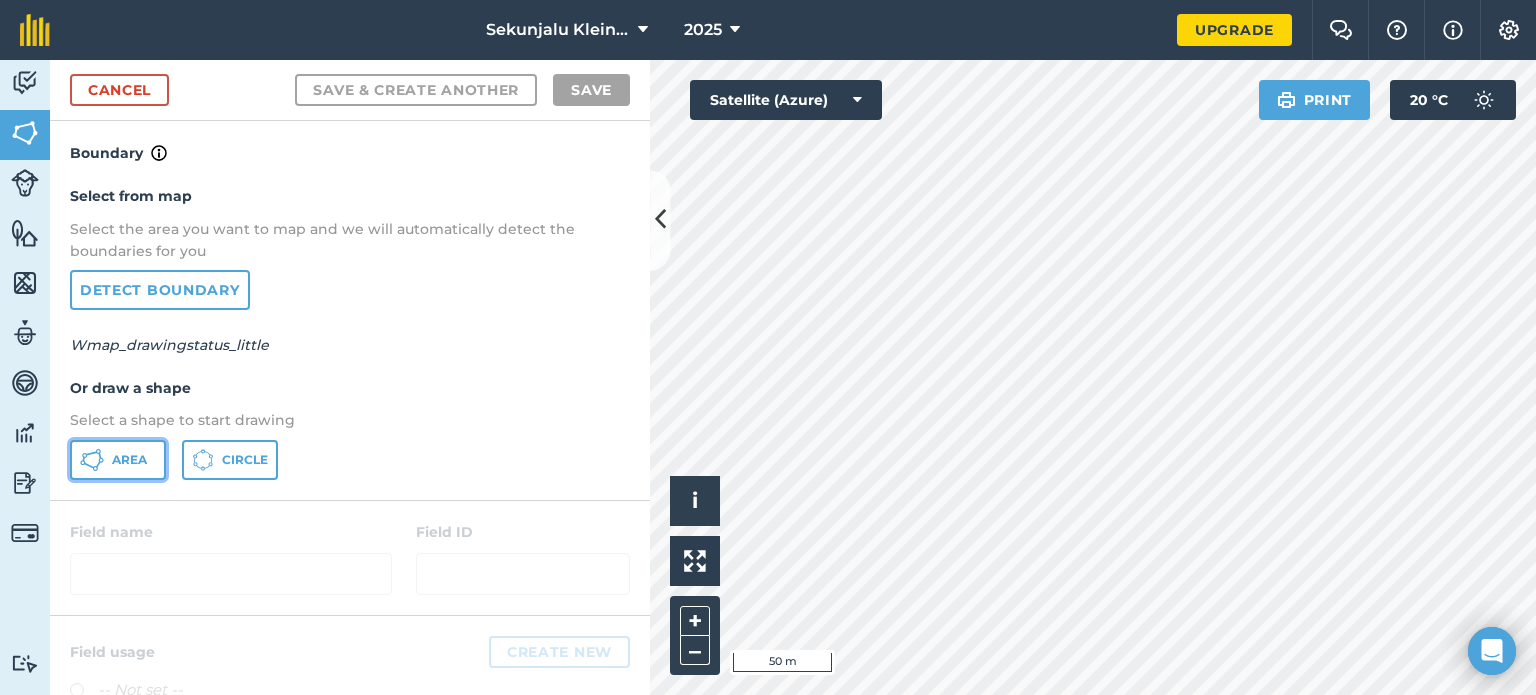 click 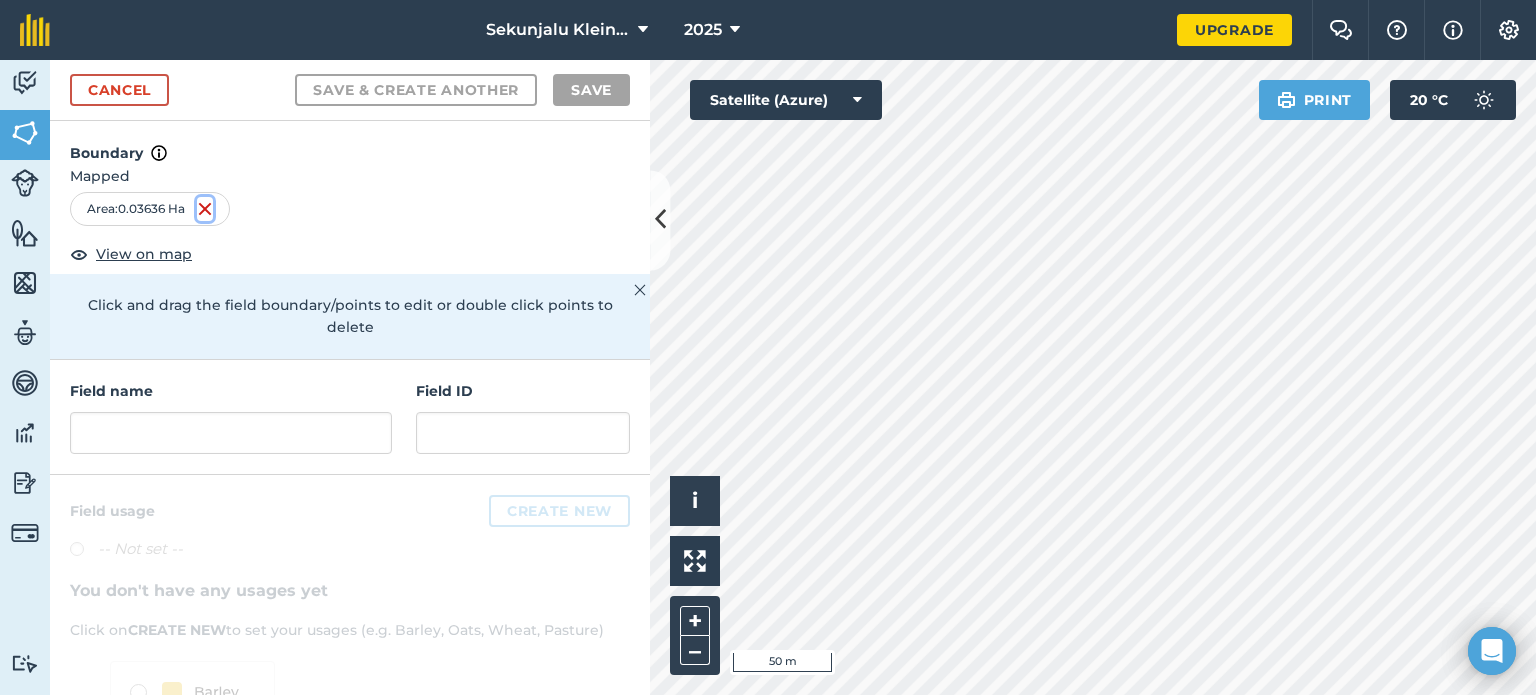 click at bounding box center [205, 209] 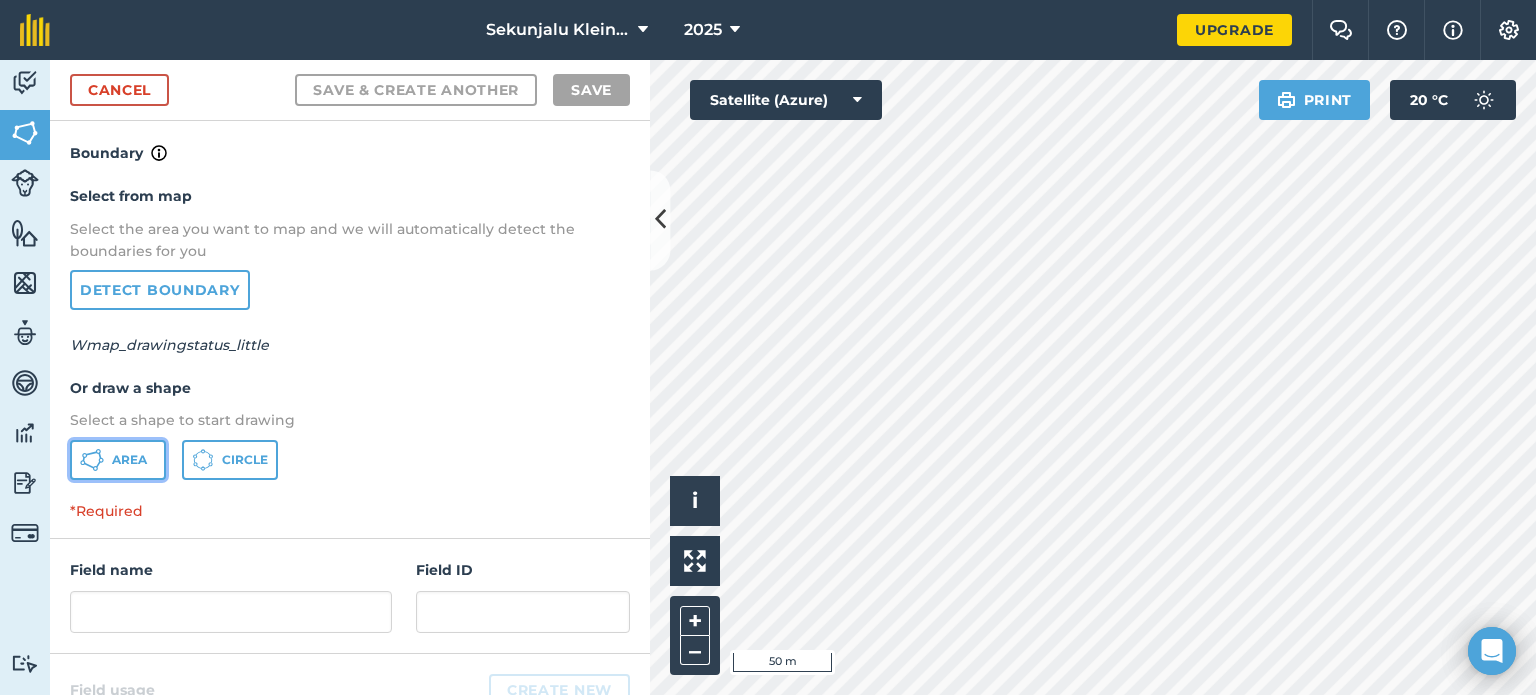 click on "Area" at bounding box center [129, 460] 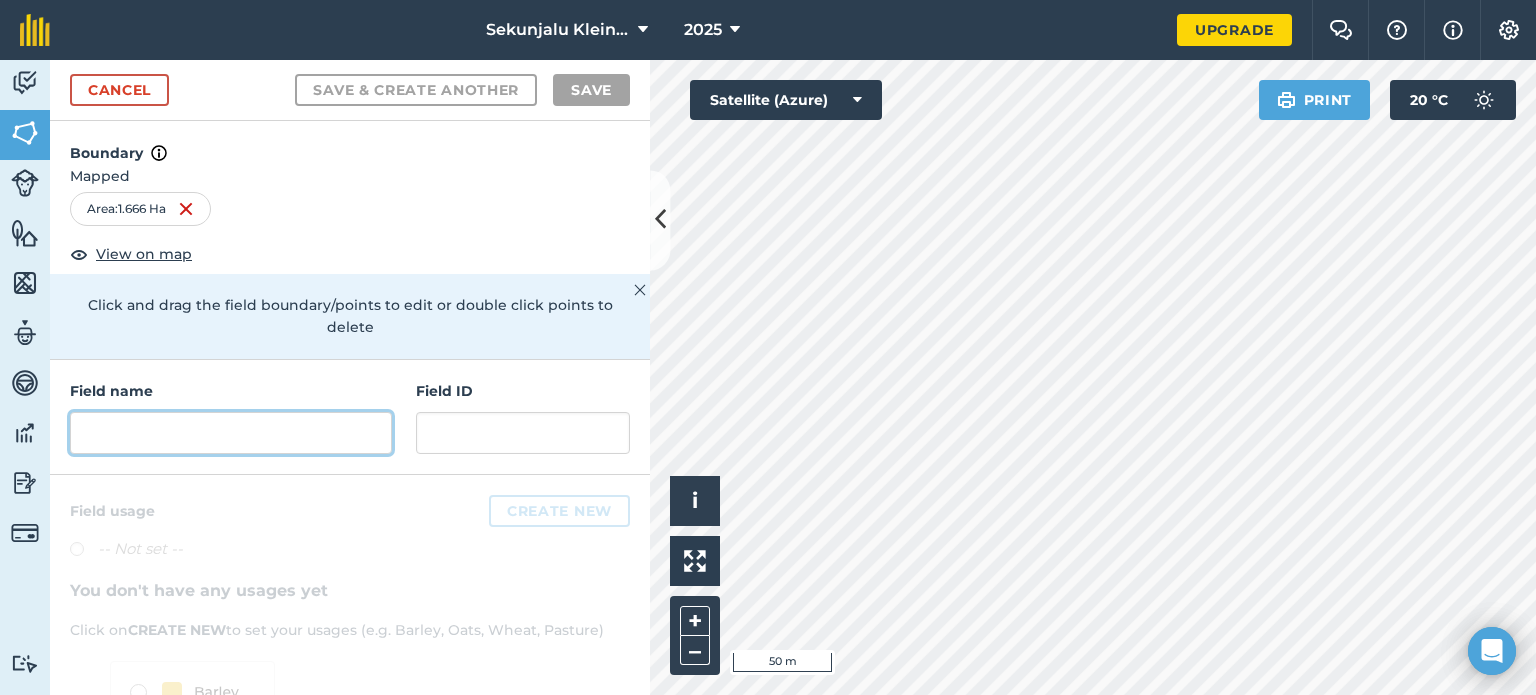 click at bounding box center [231, 433] 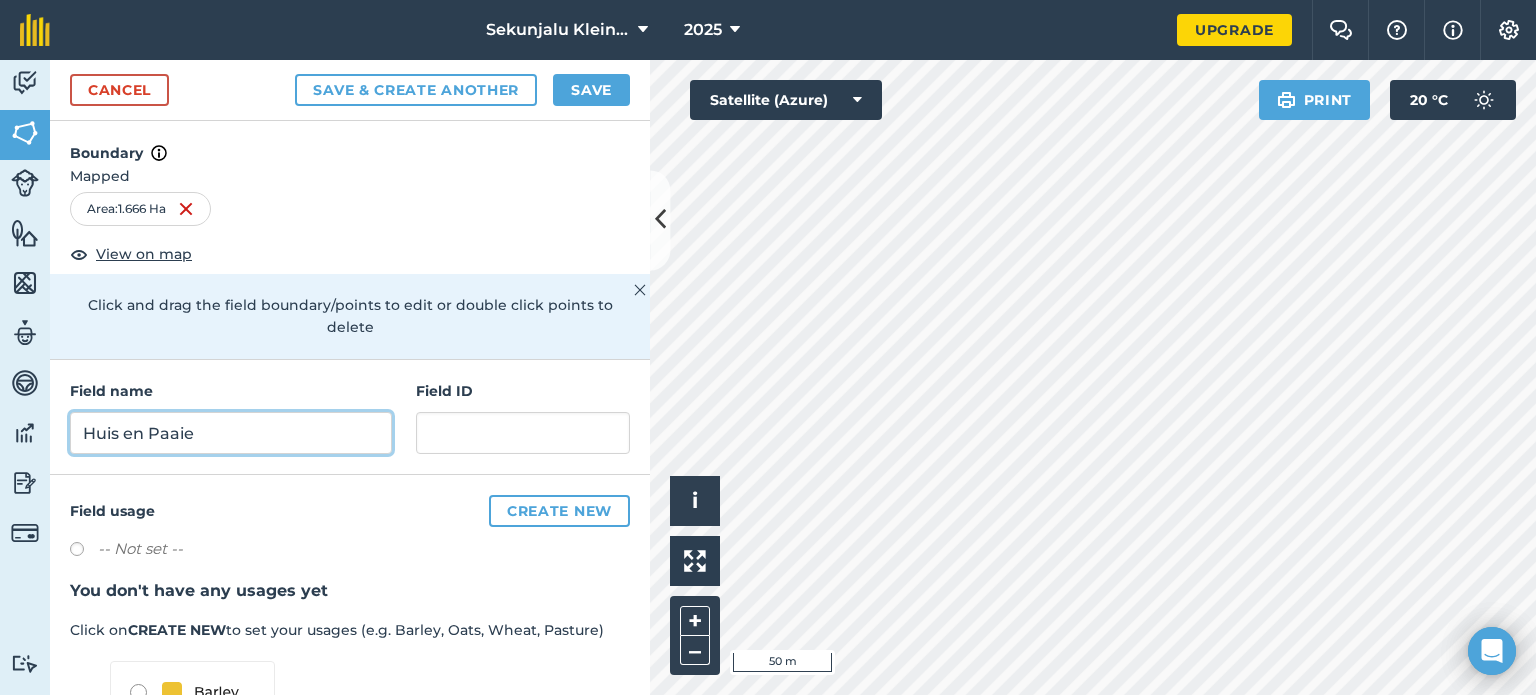 type on "Huis en Paaie" 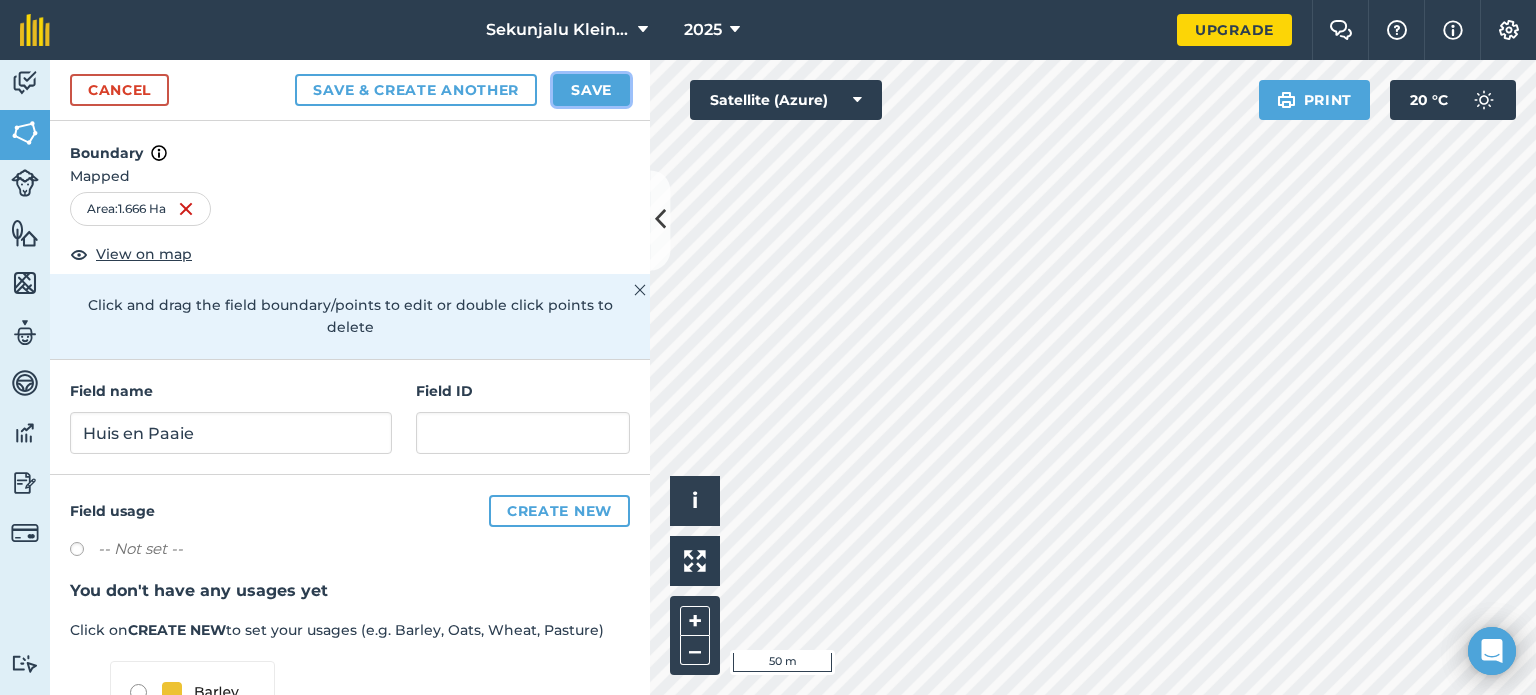 click on "Save" at bounding box center [591, 90] 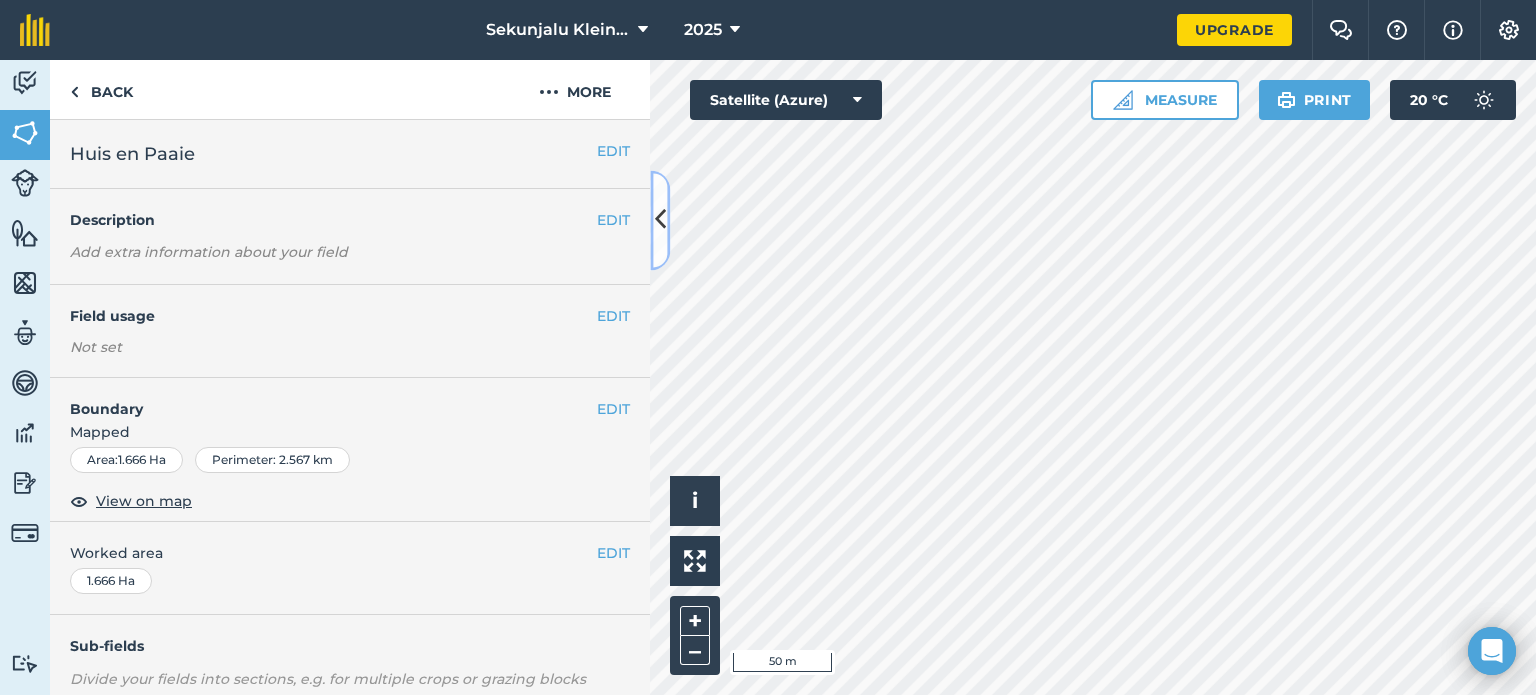 click at bounding box center [660, 220] 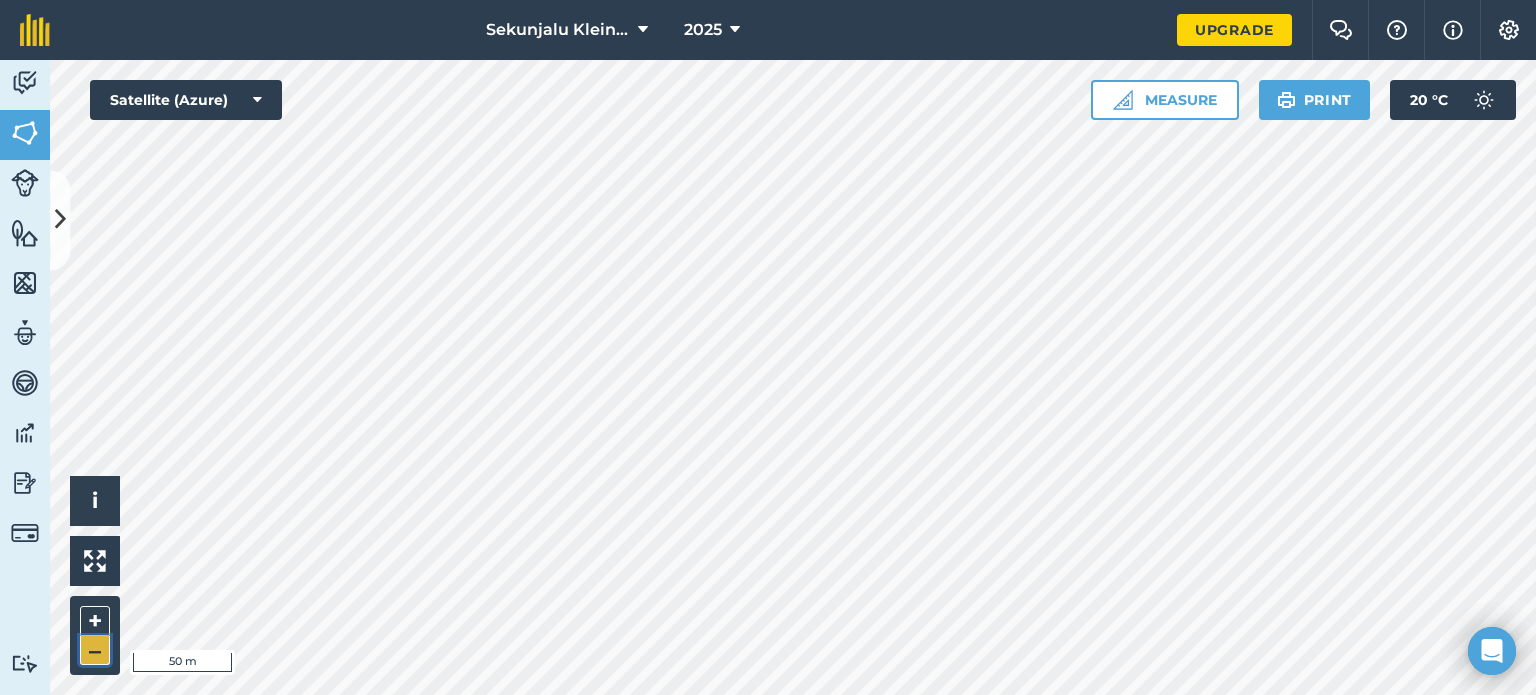 click on "–" at bounding box center (95, 650) 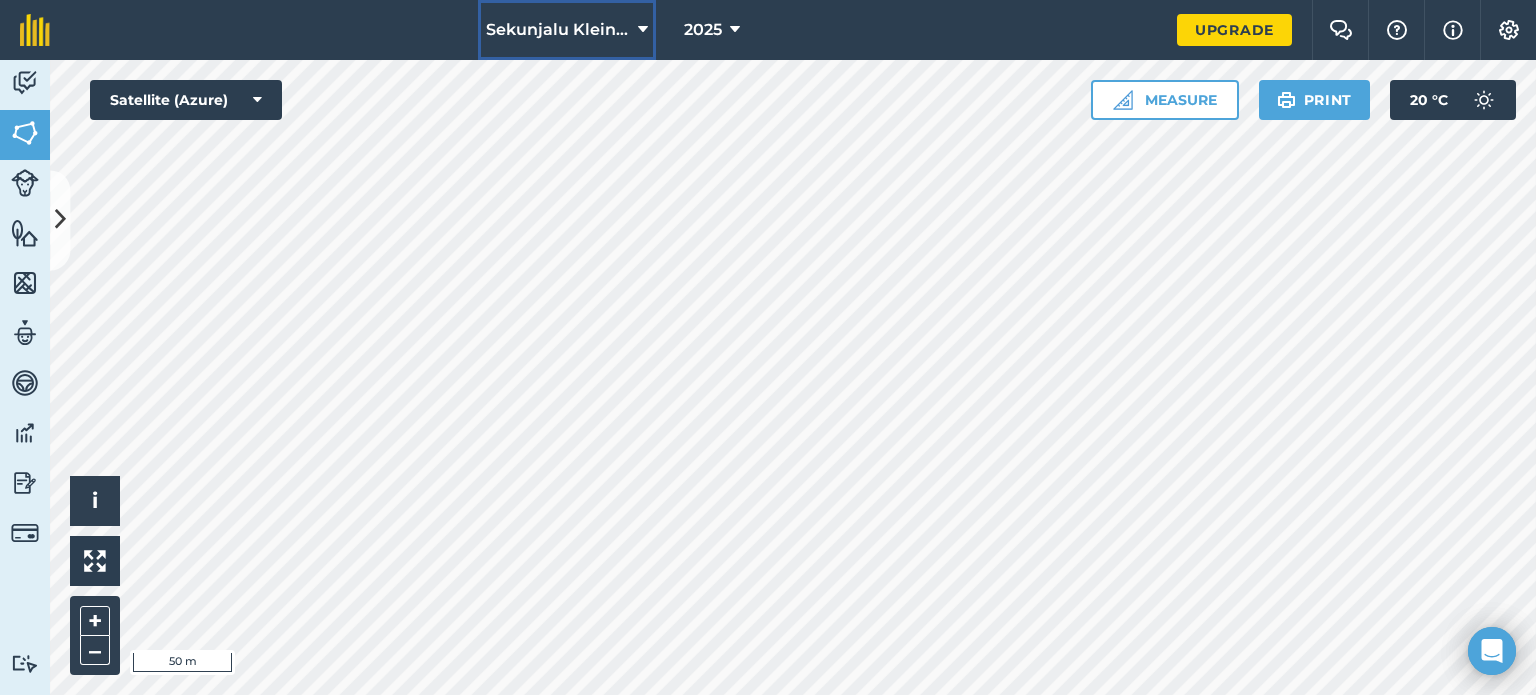 click at bounding box center [643, 30] 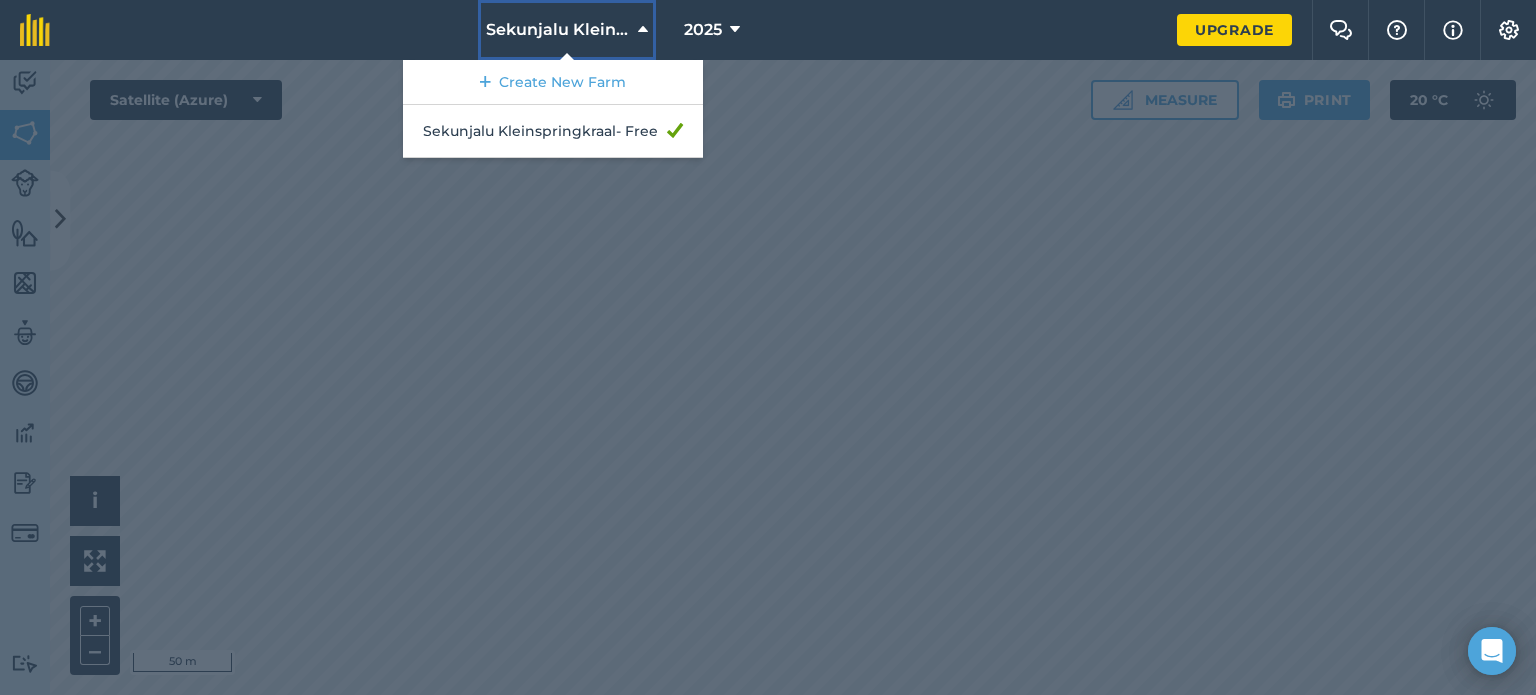 click on "Sekunjalu Kleinspringkraal" at bounding box center (567, 30) 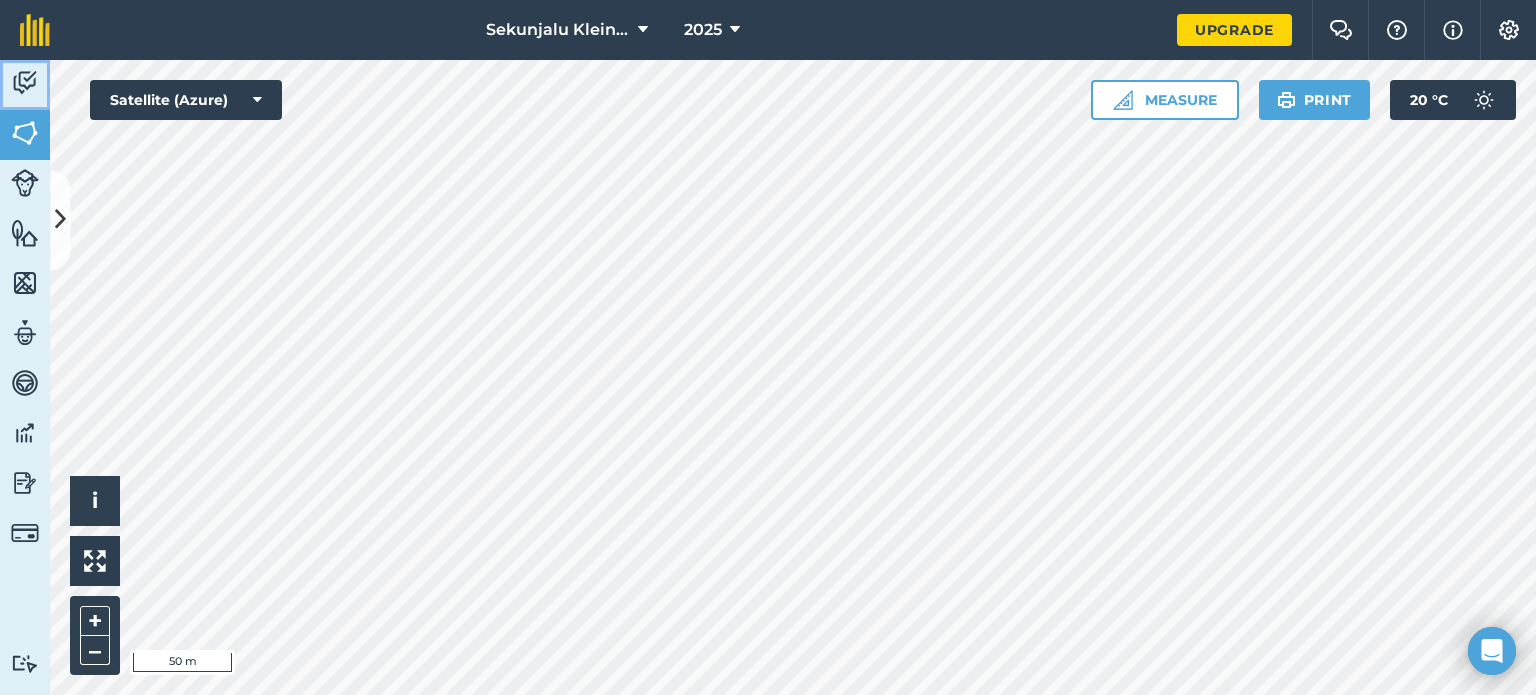 click at bounding box center (25, 83) 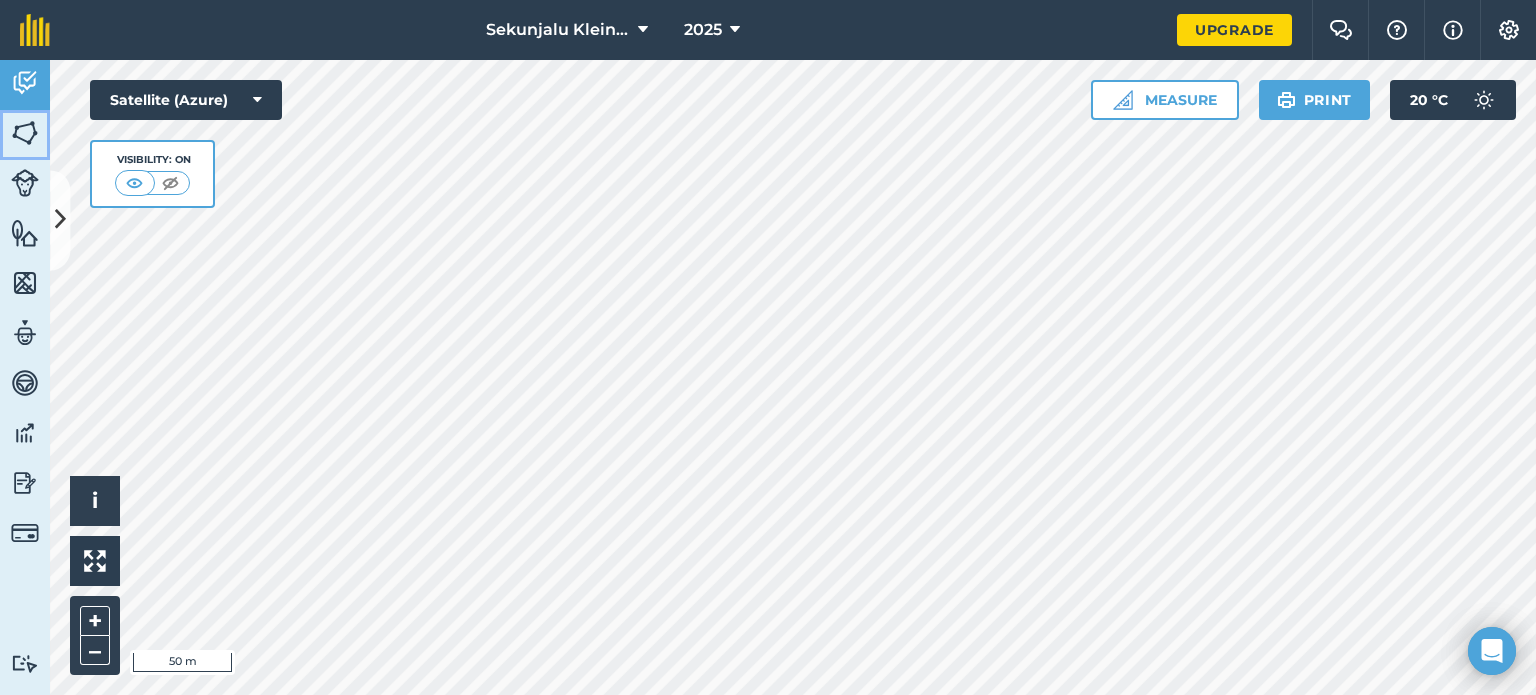 click at bounding box center [25, 133] 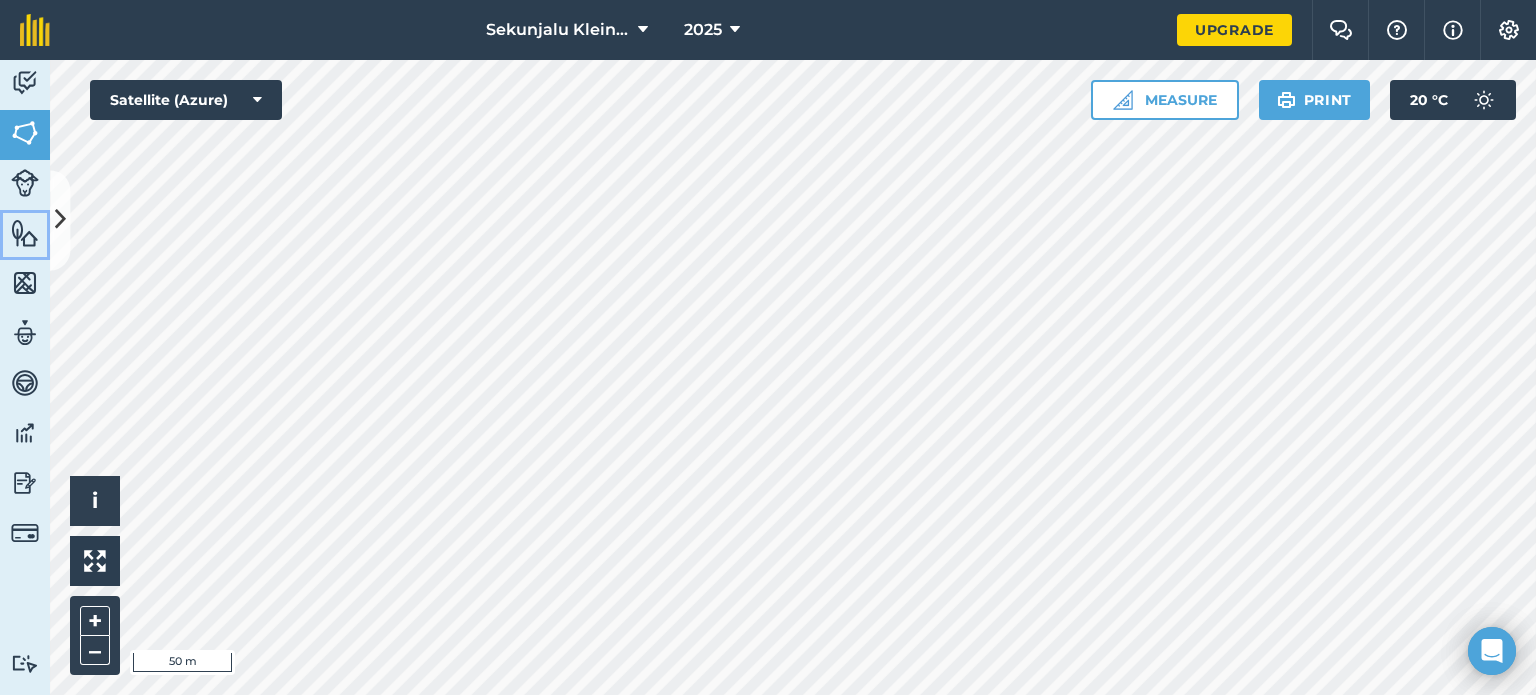 click on "Features" at bounding box center [25, 235] 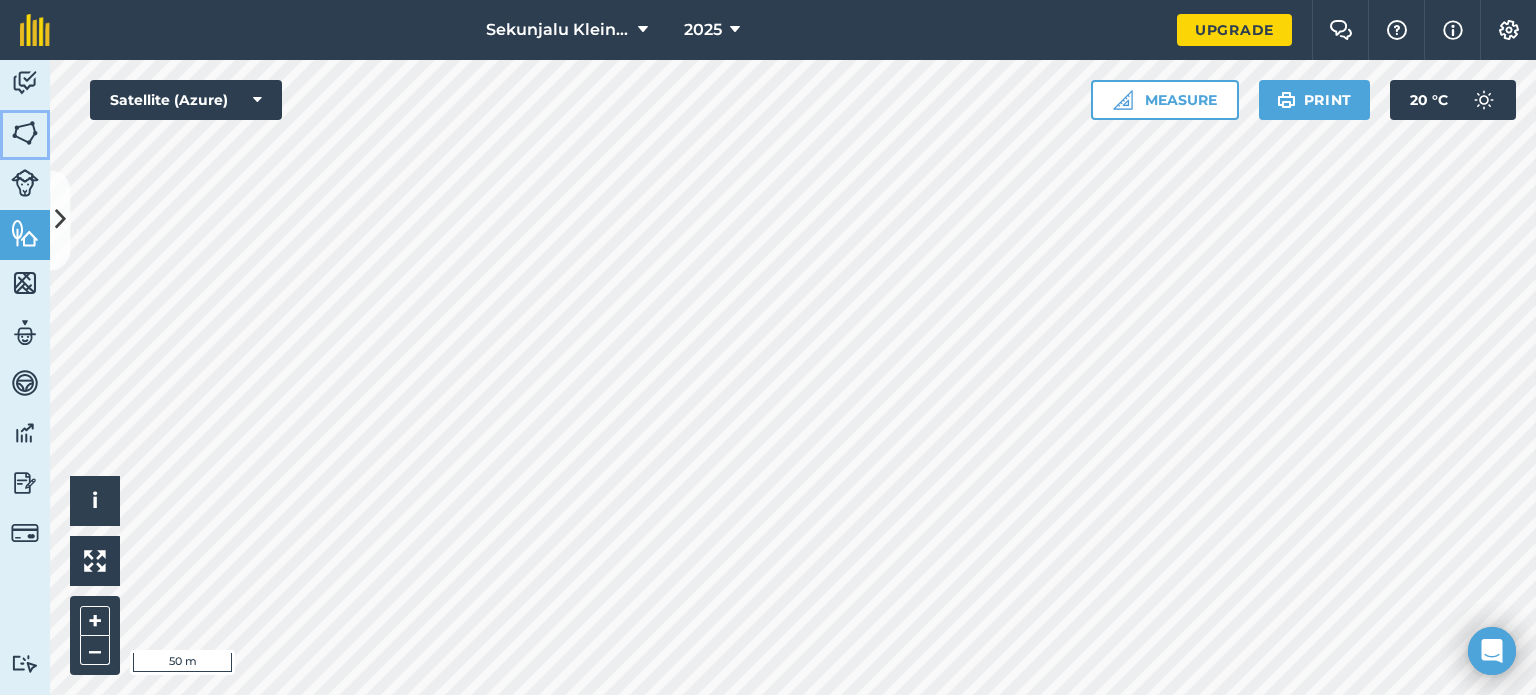 click at bounding box center (25, 133) 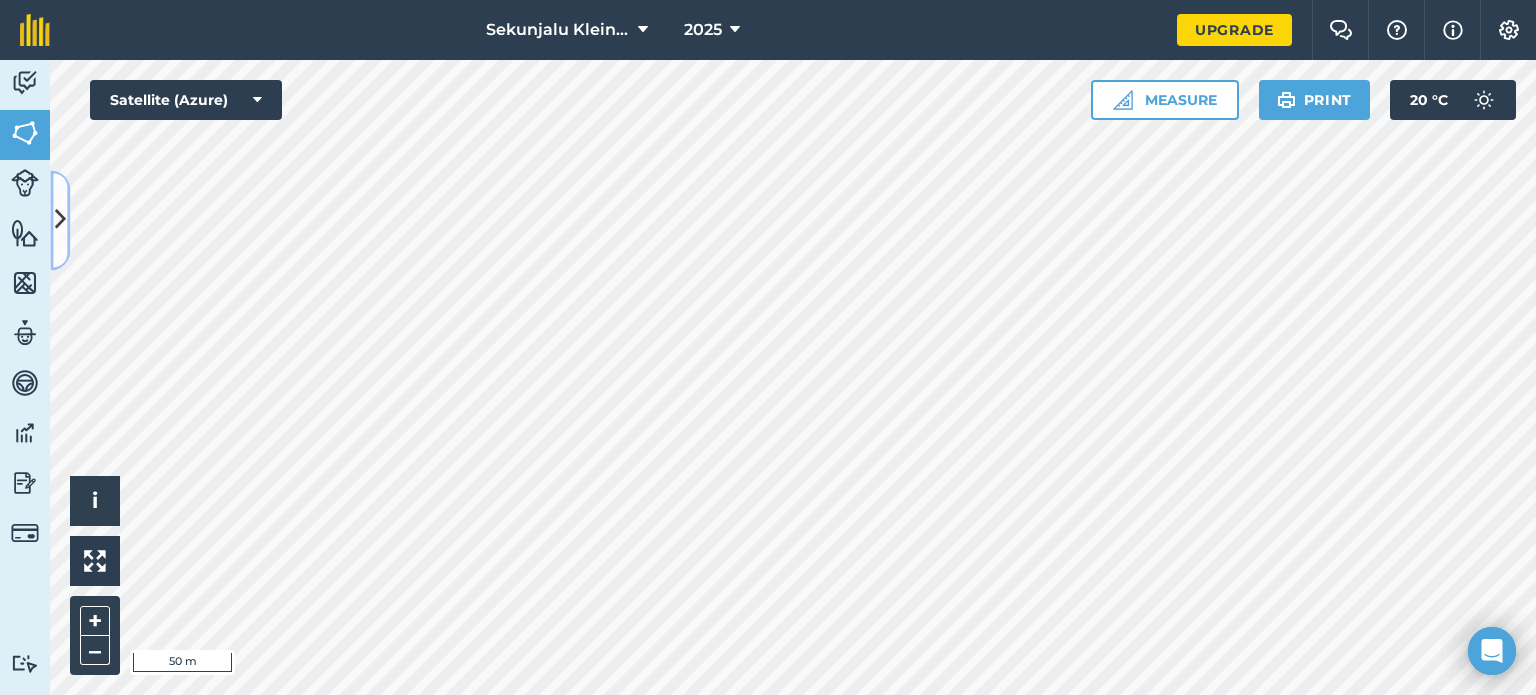 click at bounding box center (60, 220) 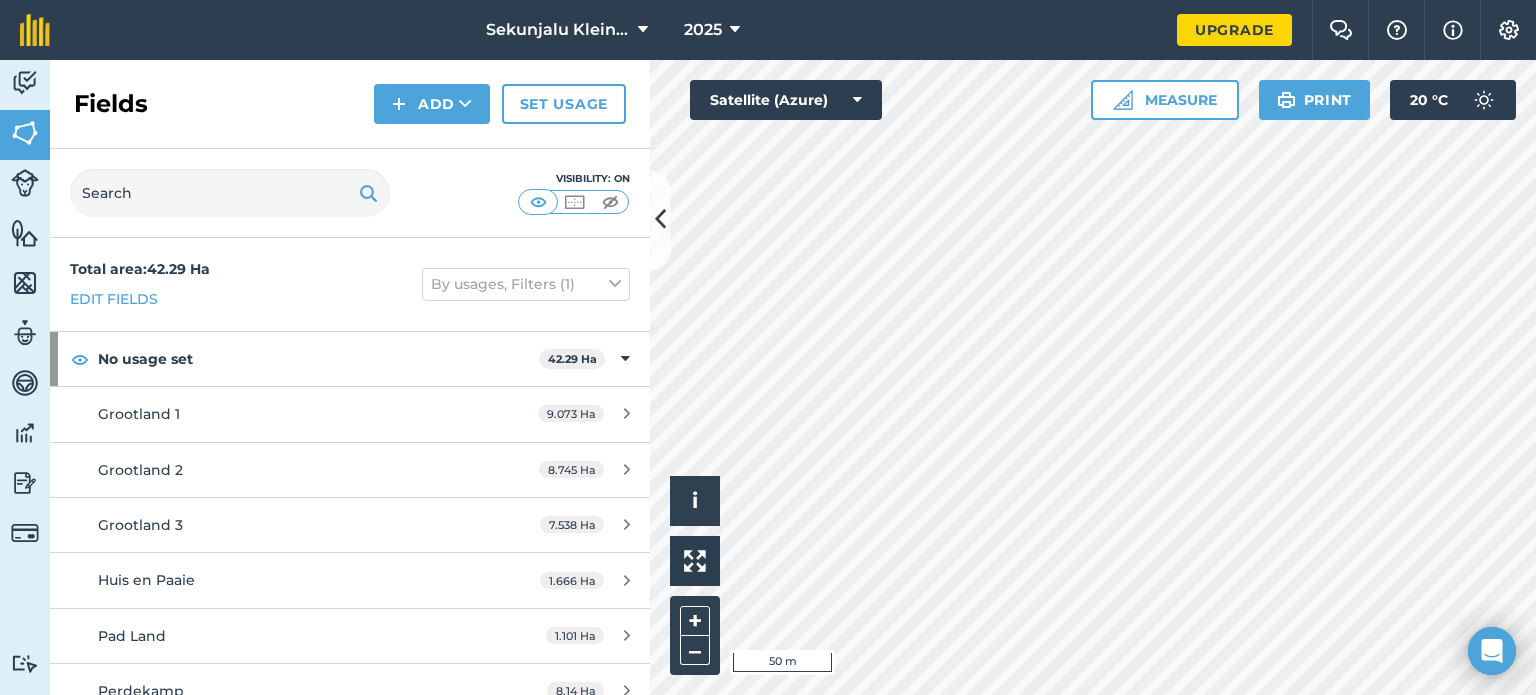 click on "Sekunjalu Kleinspringkraal  2025 Upgrade Farm Chat Help Info Settings Map printing is not available on our free plan Please upgrade to our Essentials, Plus or Pro plan to access this feature. Activity Fields Livestock Features Maps Team Vehicles Data Reporting Billing Tutorials Tutorials Fields   Add   Set usage Visibility: On Total area :  42.29   Ha Edit fields By usages, Filters (1) No usage set 42.29   Ha Grootland 1 9.073   Ha Grootland 2 8.745   Ha Grootland 3 7.538   Ha Huis en Paaie 1.666   Ha Pad Land 1.101   Ha Perdekamp  8.14   Ha Pivot Land  3.497   Ha Trusvy Lande 2.529   Ha Click to start drawing i © 2025 TomTom, Microsoft 50 m + – Satellite (Azure) Measure Print 20   ° C" at bounding box center (768, 347) 